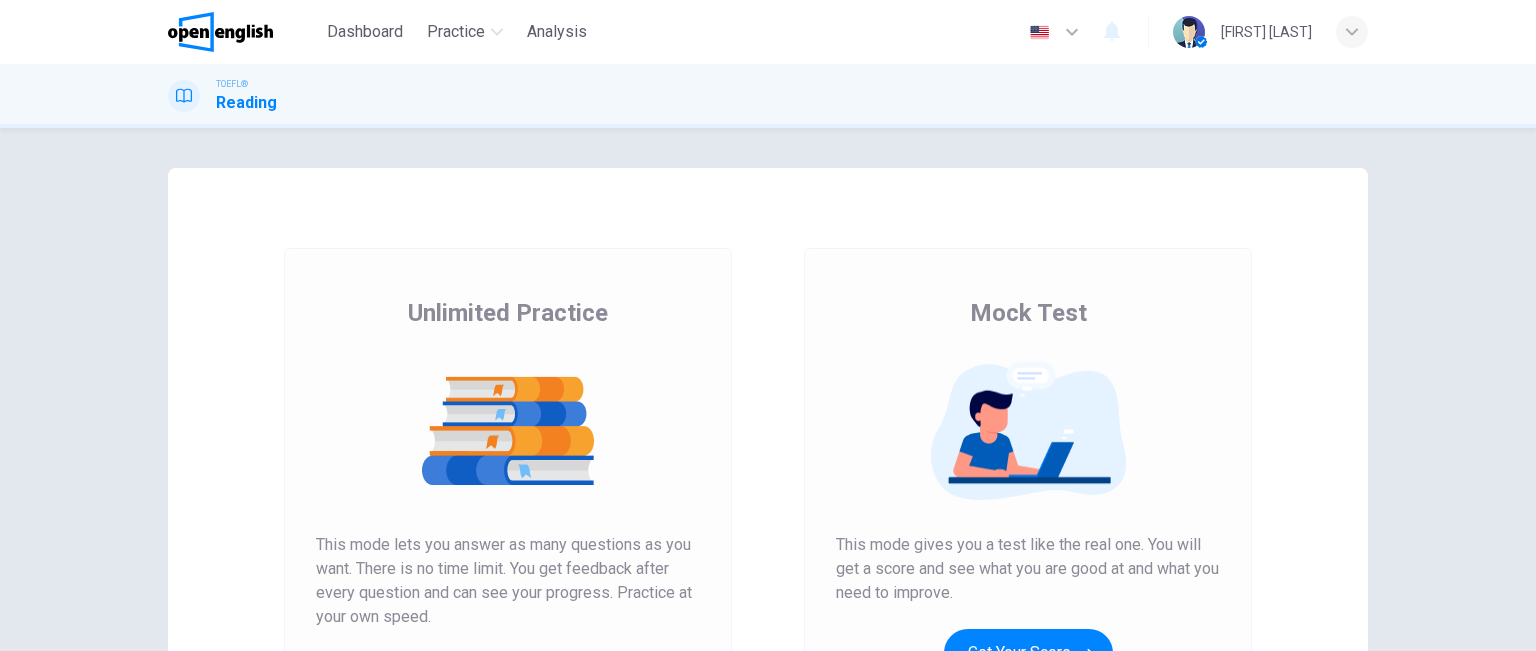 scroll, scrollTop: 0, scrollLeft: 0, axis: both 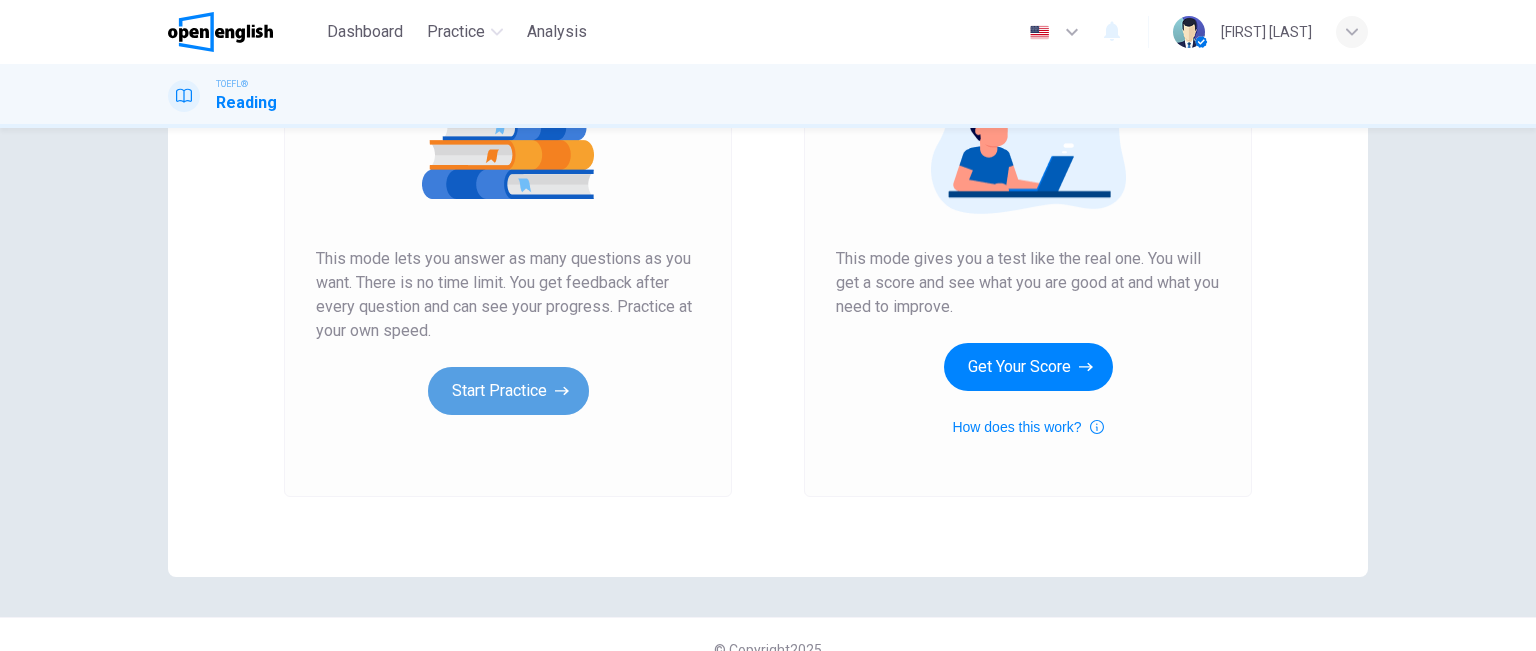 click on "Start Practice" at bounding box center [508, 391] 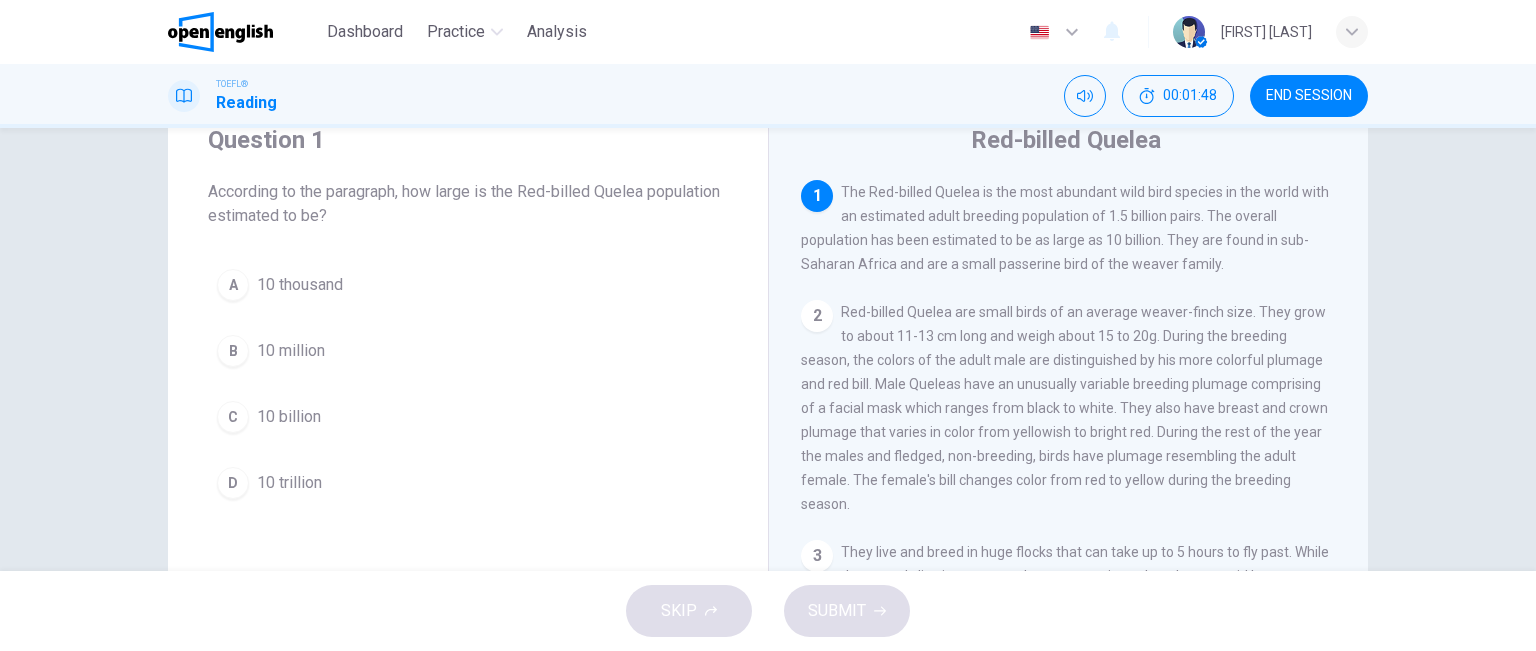 scroll, scrollTop: 80, scrollLeft: 0, axis: vertical 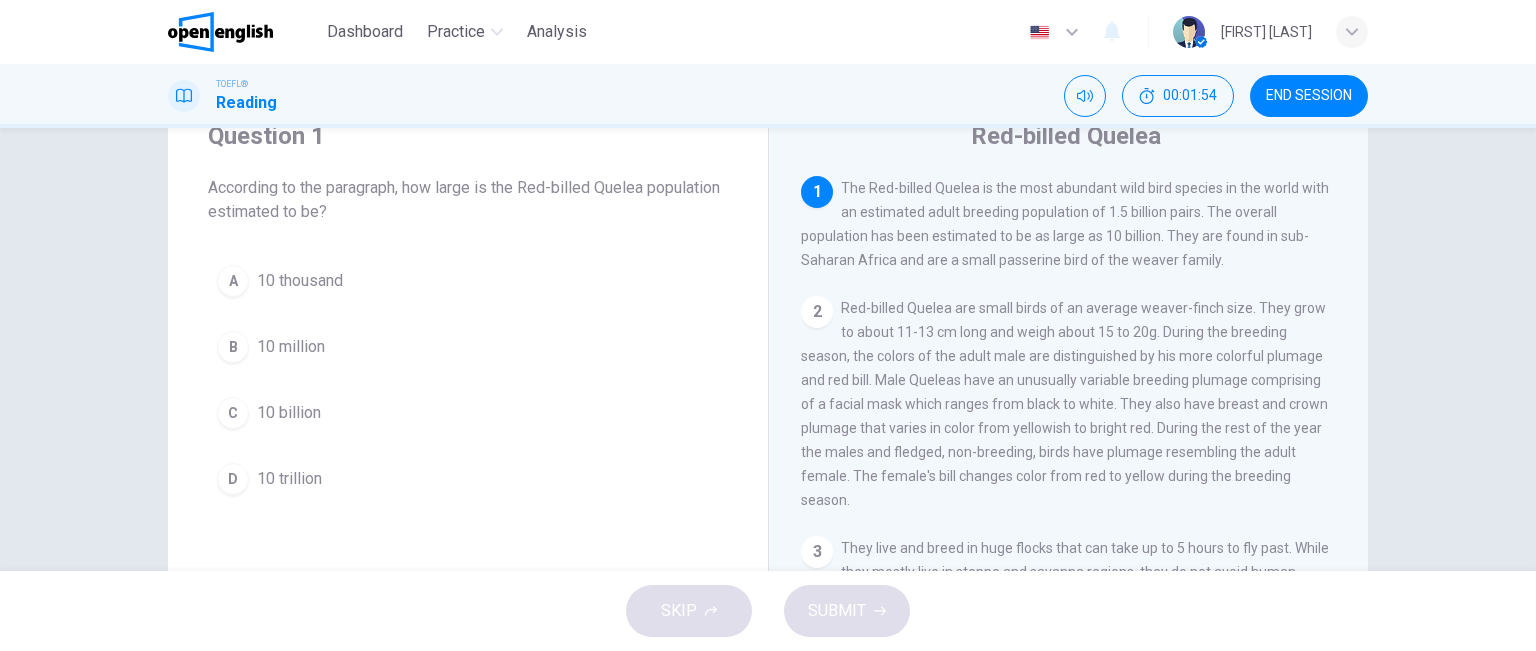 click on "10 billion" at bounding box center [289, 413] 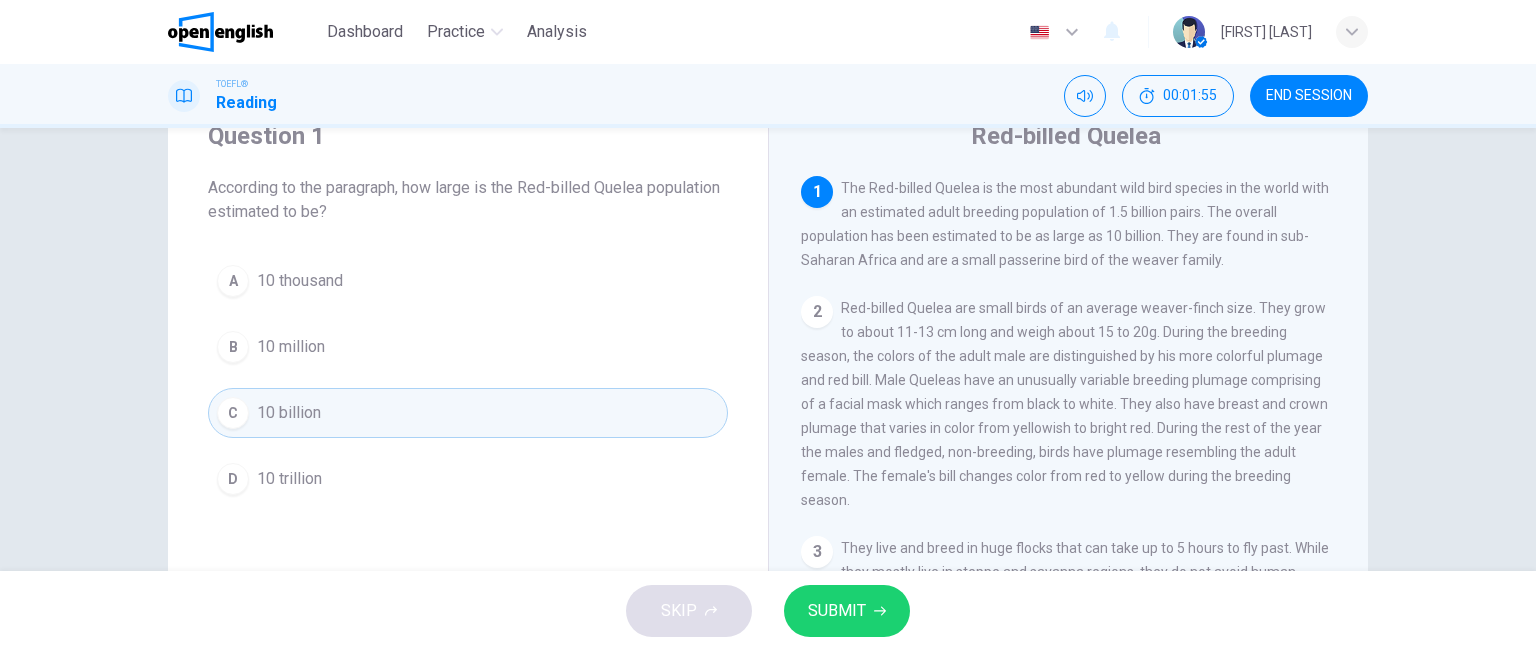 scroll, scrollTop: 164, scrollLeft: 0, axis: vertical 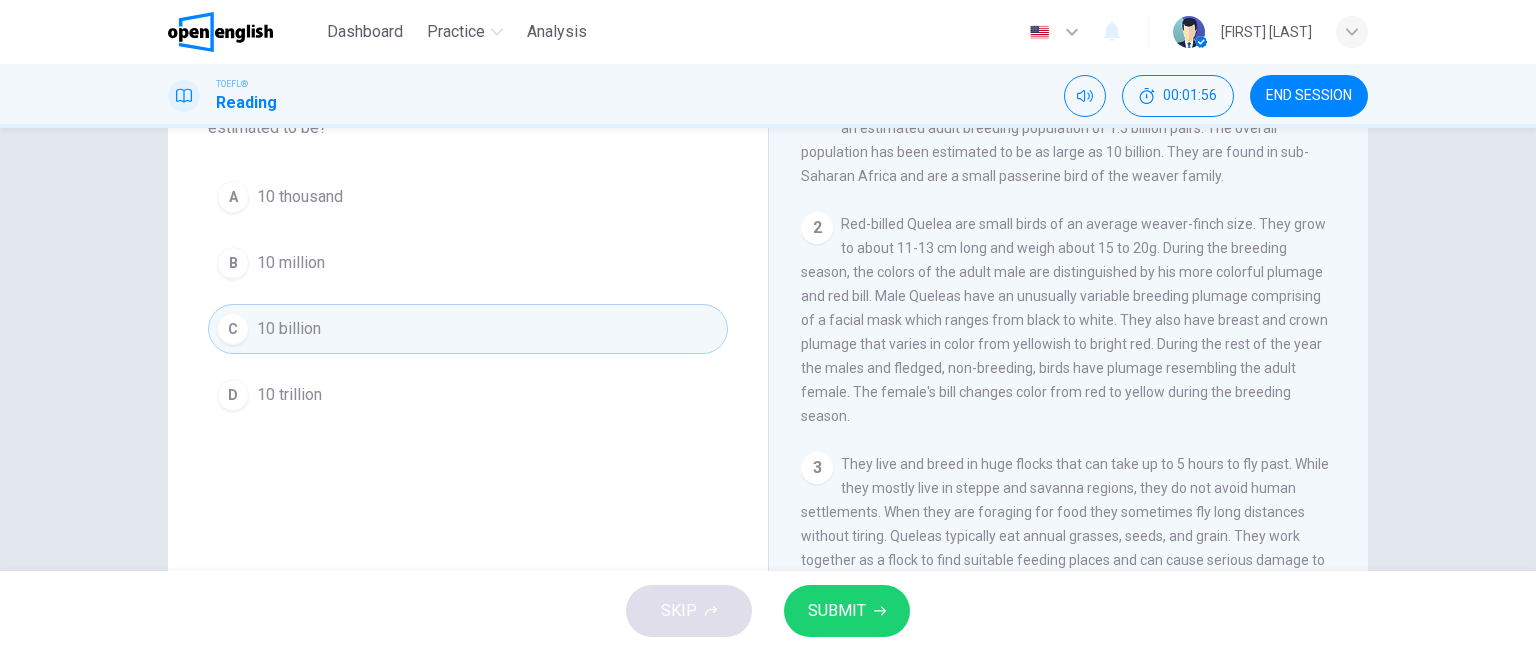 click on "SUBMIT" at bounding box center [847, 611] 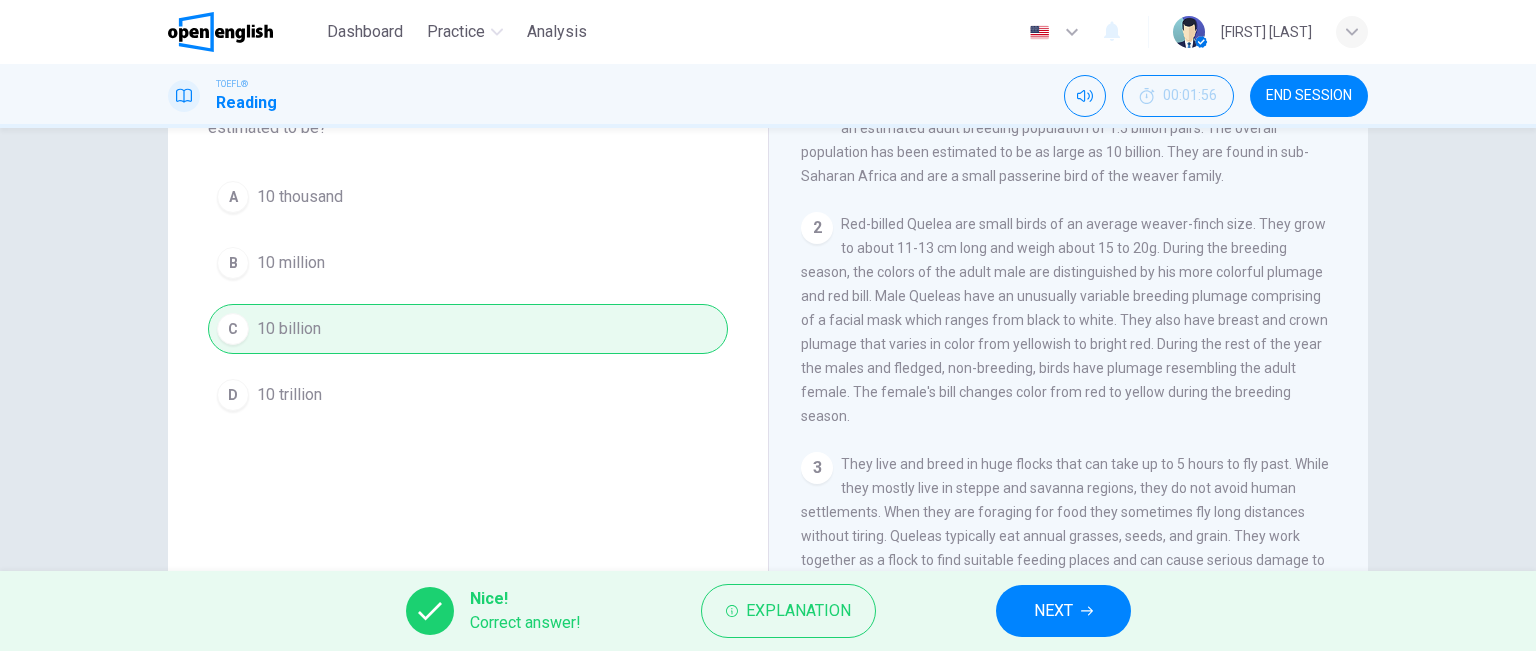 scroll, scrollTop: 46, scrollLeft: 0, axis: vertical 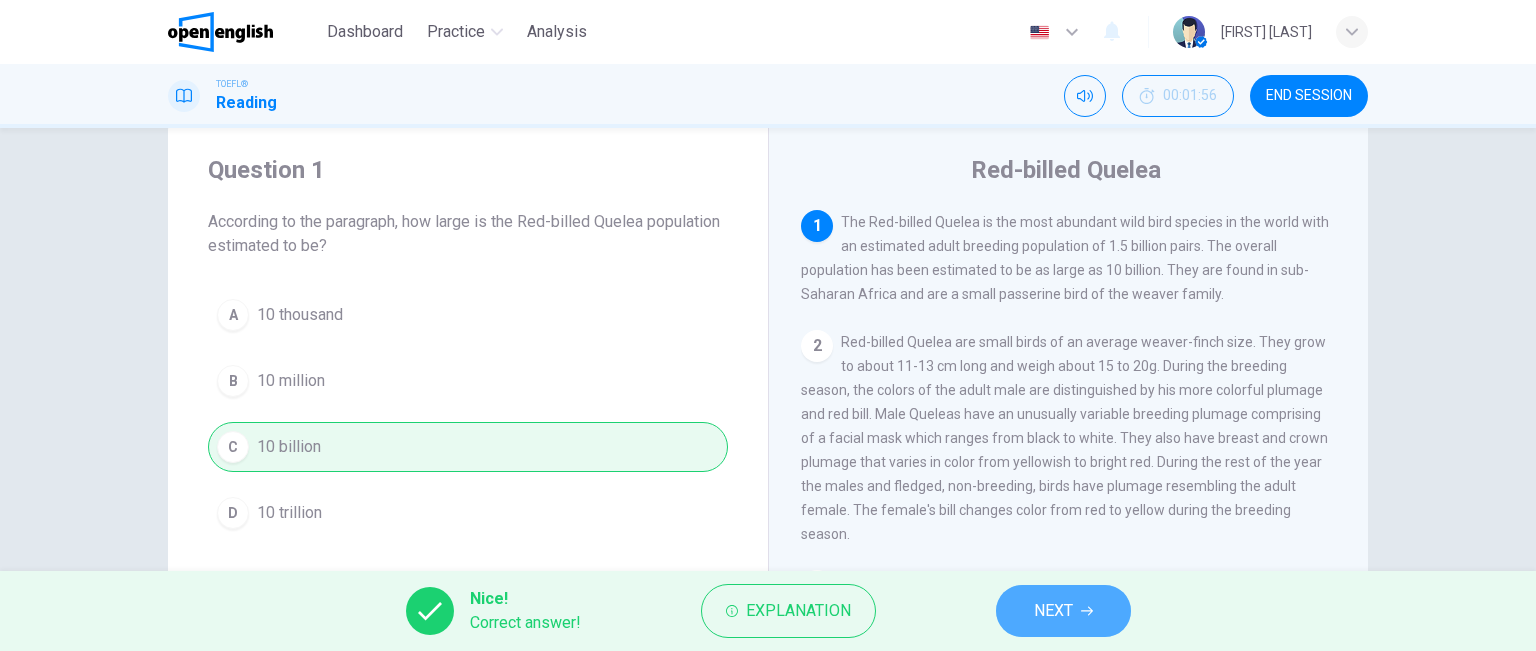 click on "NEXT" at bounding box center (1053, 611) 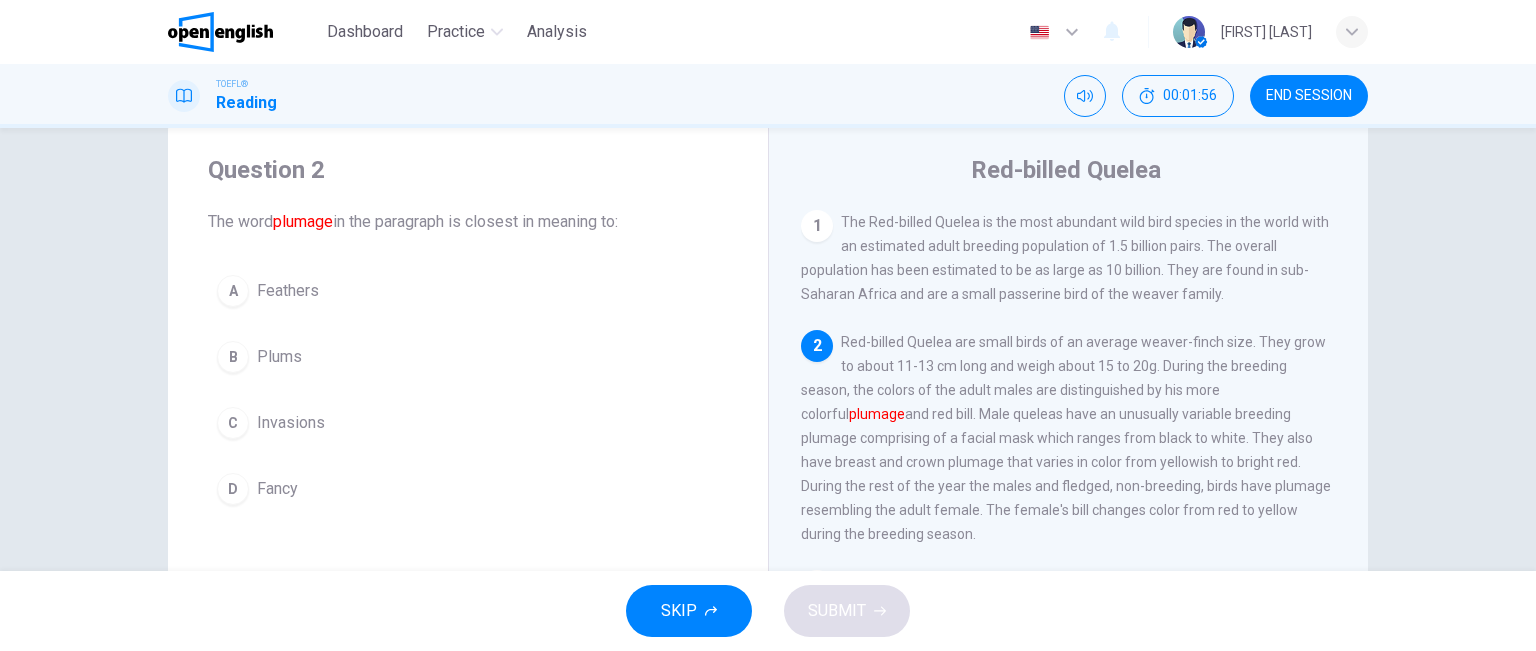 scroll, scrollTop: 123, scrollLeft: 0, axis: vertical 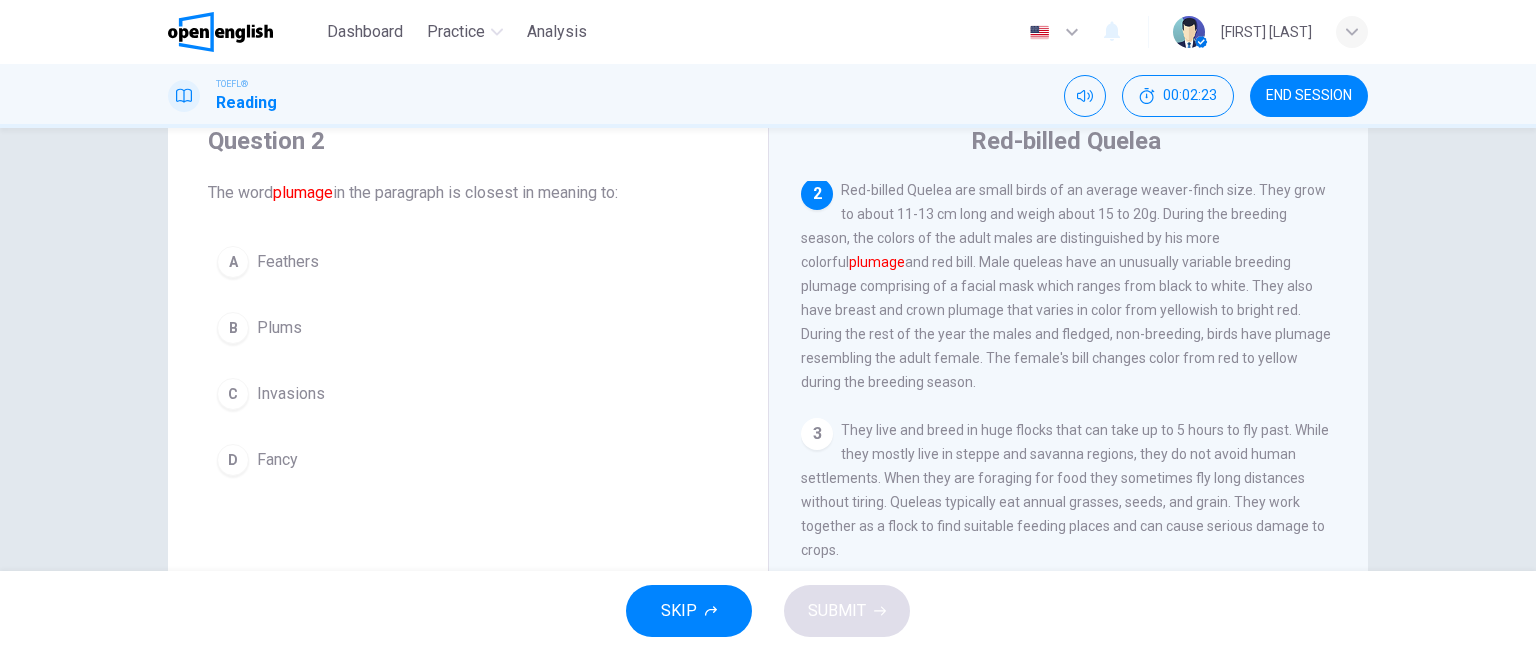 click on "A Feathers" at bounding box center [468, 262] 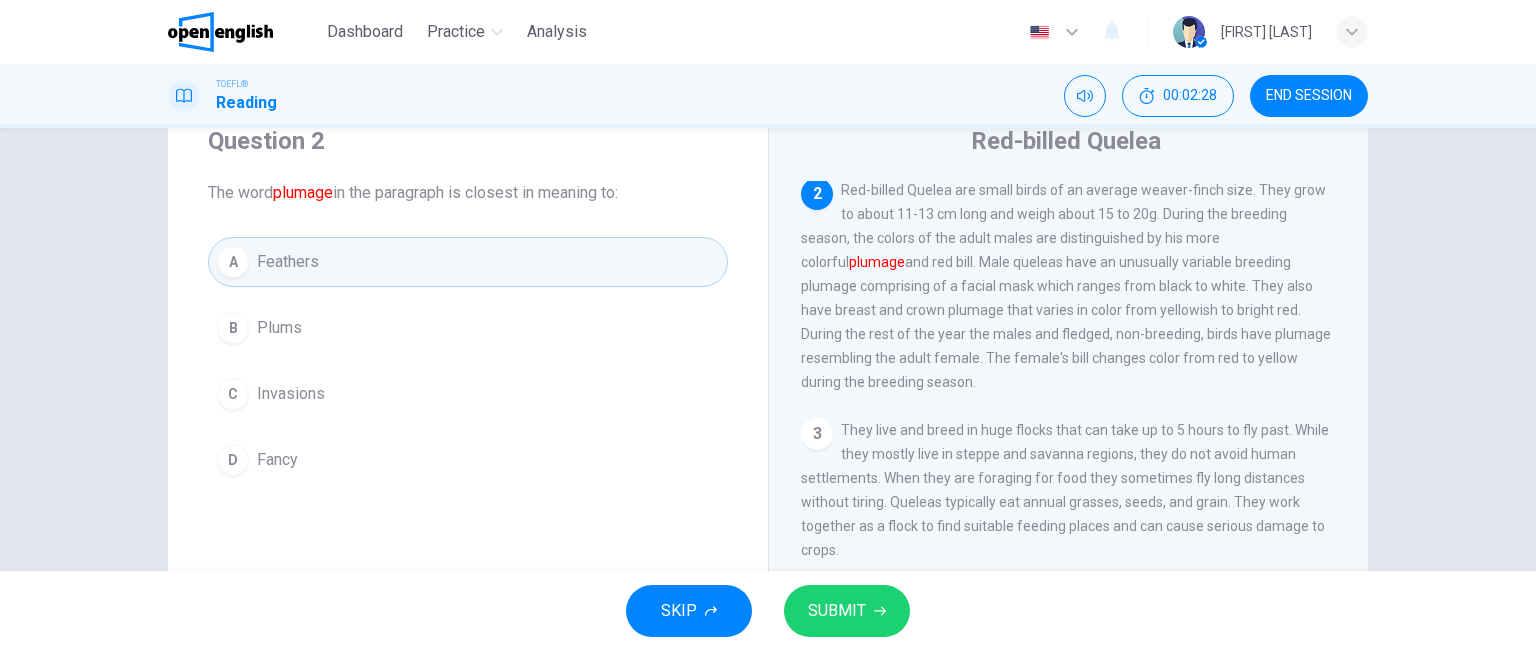 click on "SUBMIT" at bounding box center [837, 611] 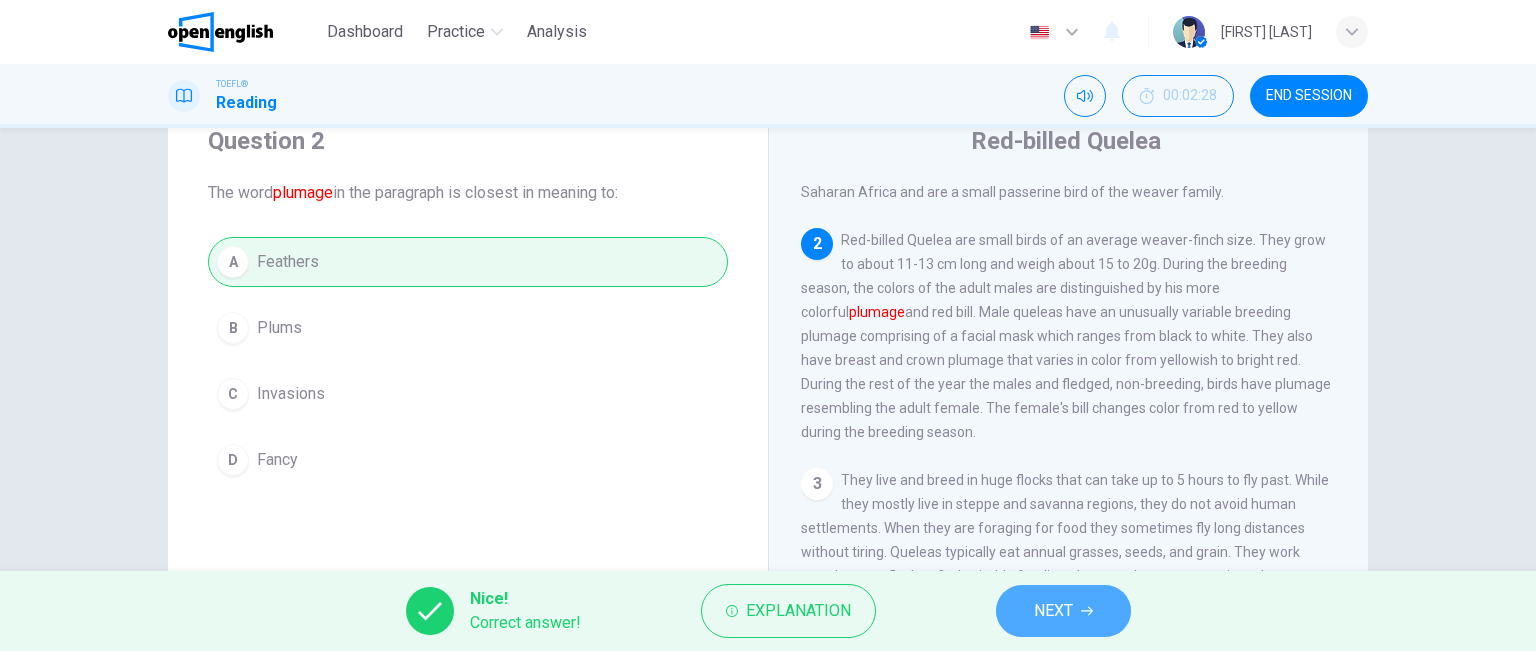 click on "NEXT" at bounding box center (1053, 611) 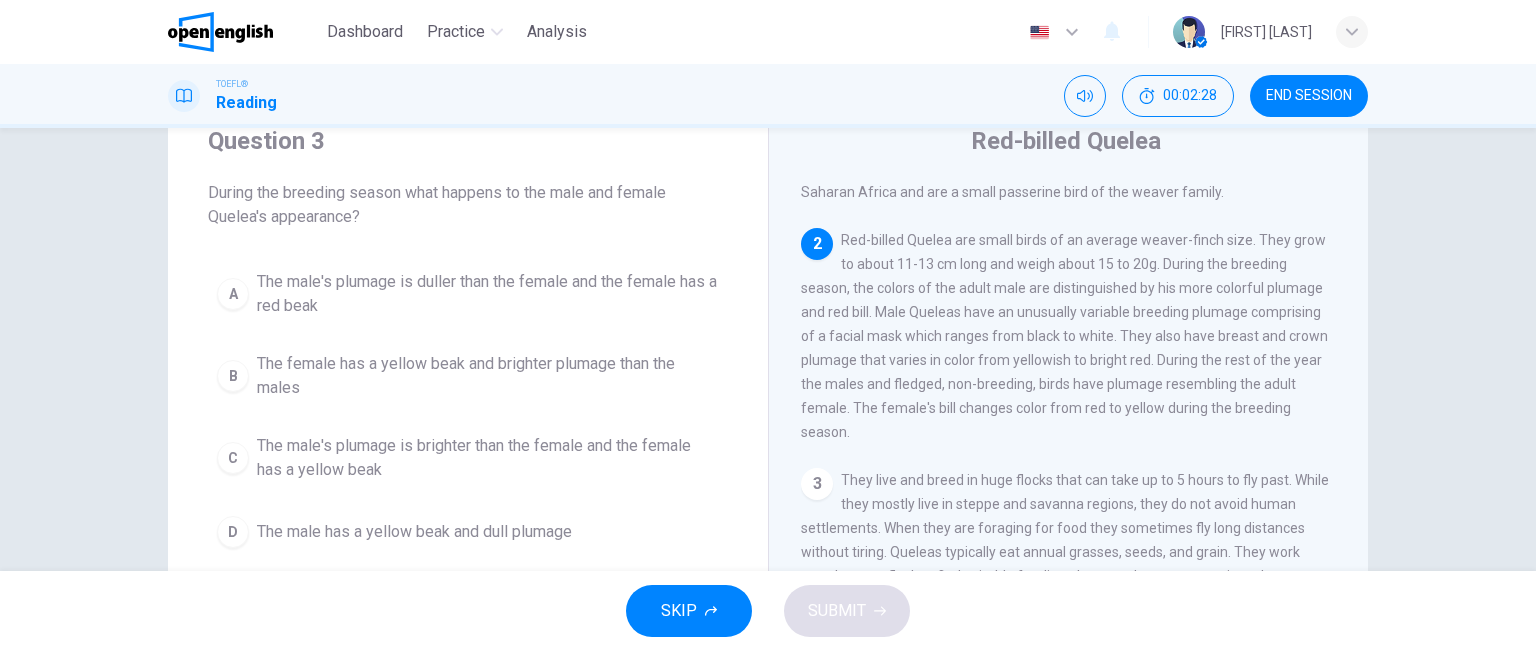 scroll, scrollTop: 123, scrollLeft: 0, axis: vertical 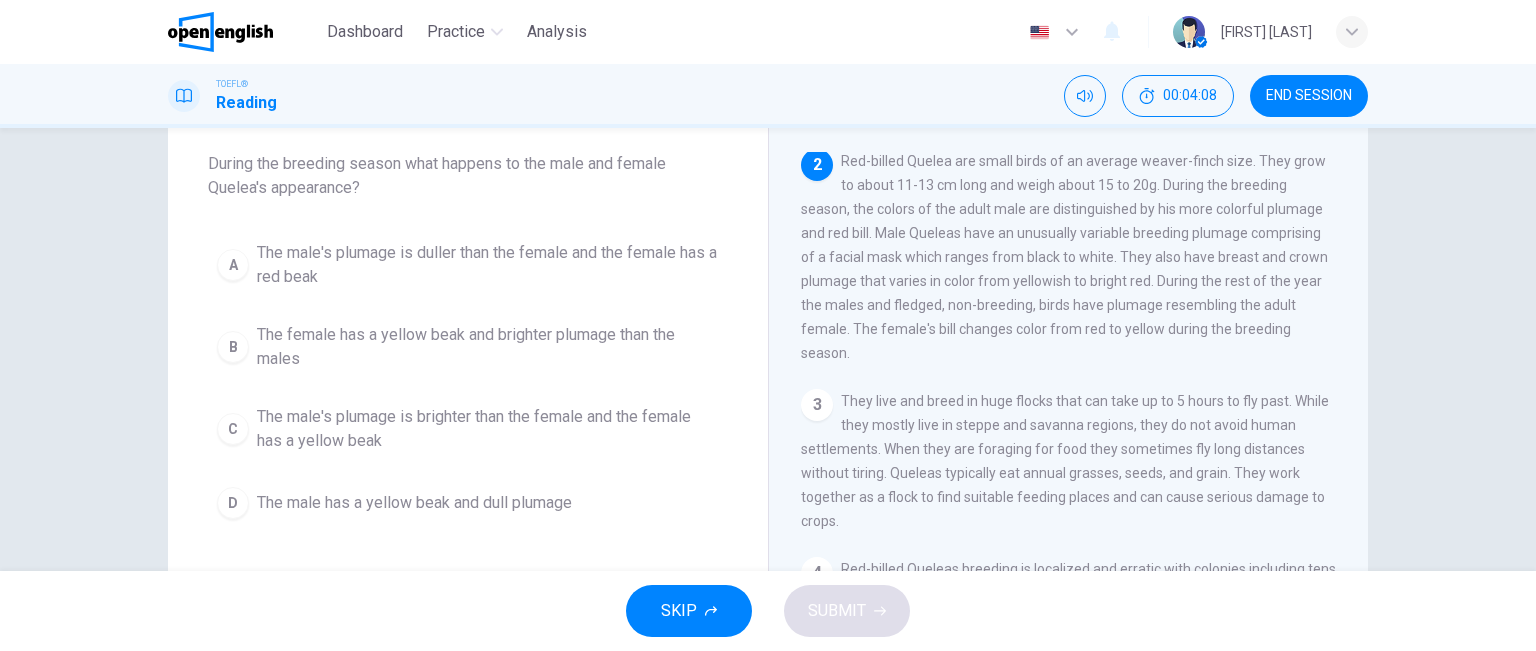 click on "The female has a yellow beak and brighter plumage than the males" at bounding box center [488, 347] 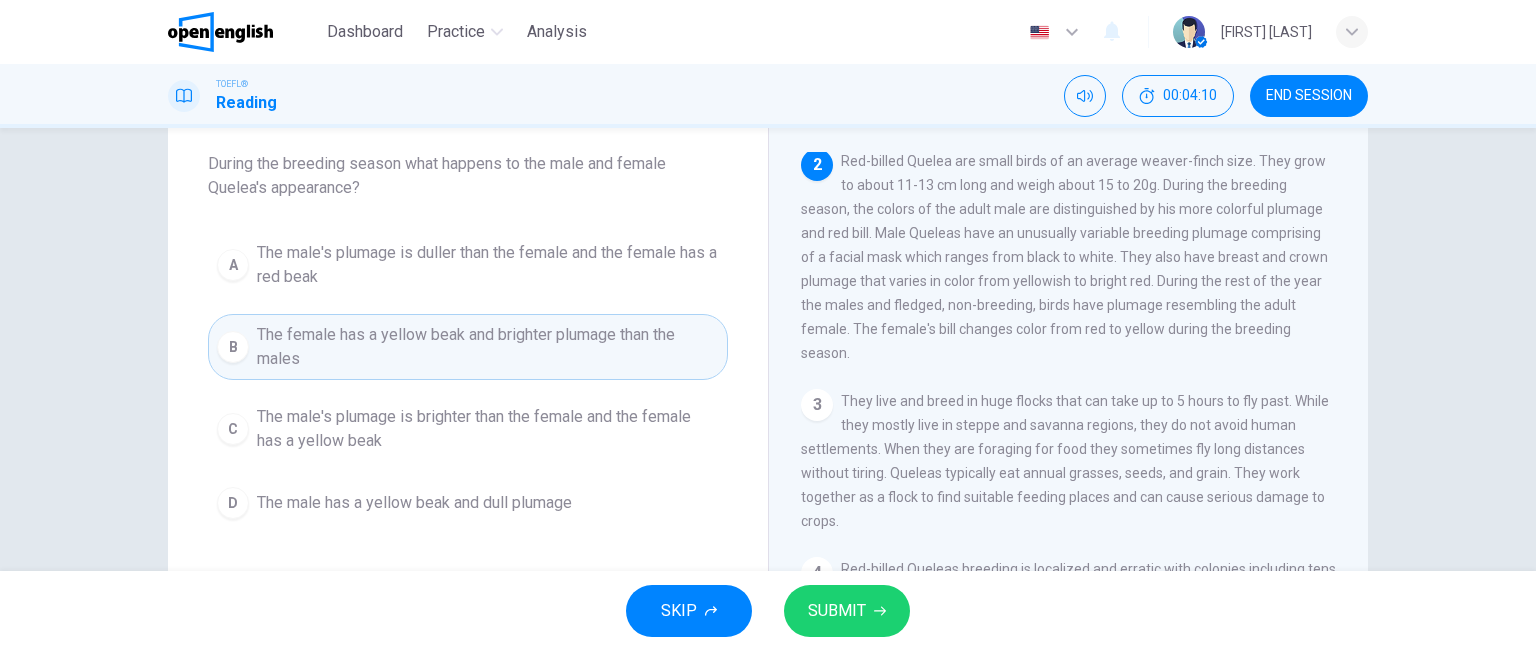 click on "SUBMIT" at bounding box center [837, 611] 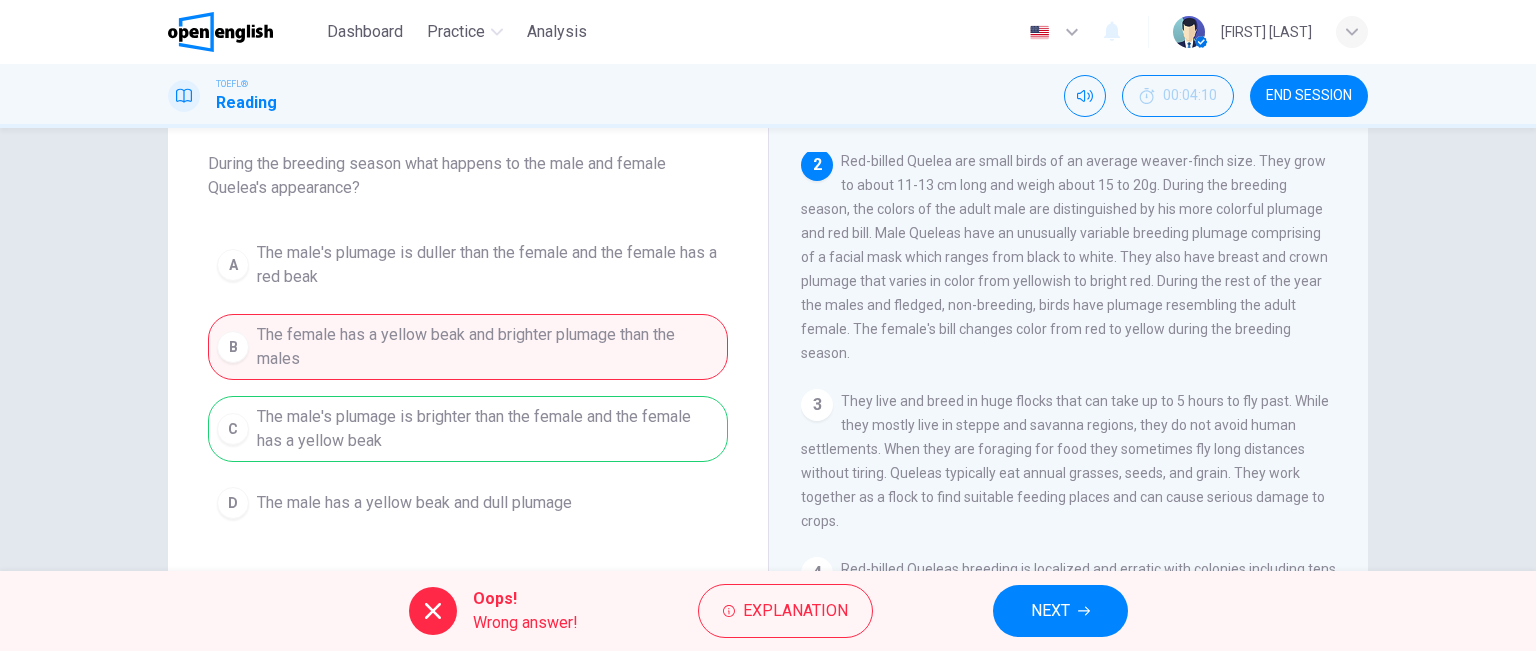 drag, startPoint x: 840, startPoint y: 358, endPoint x: 825, endPoint y: 167, distance: 191.5881 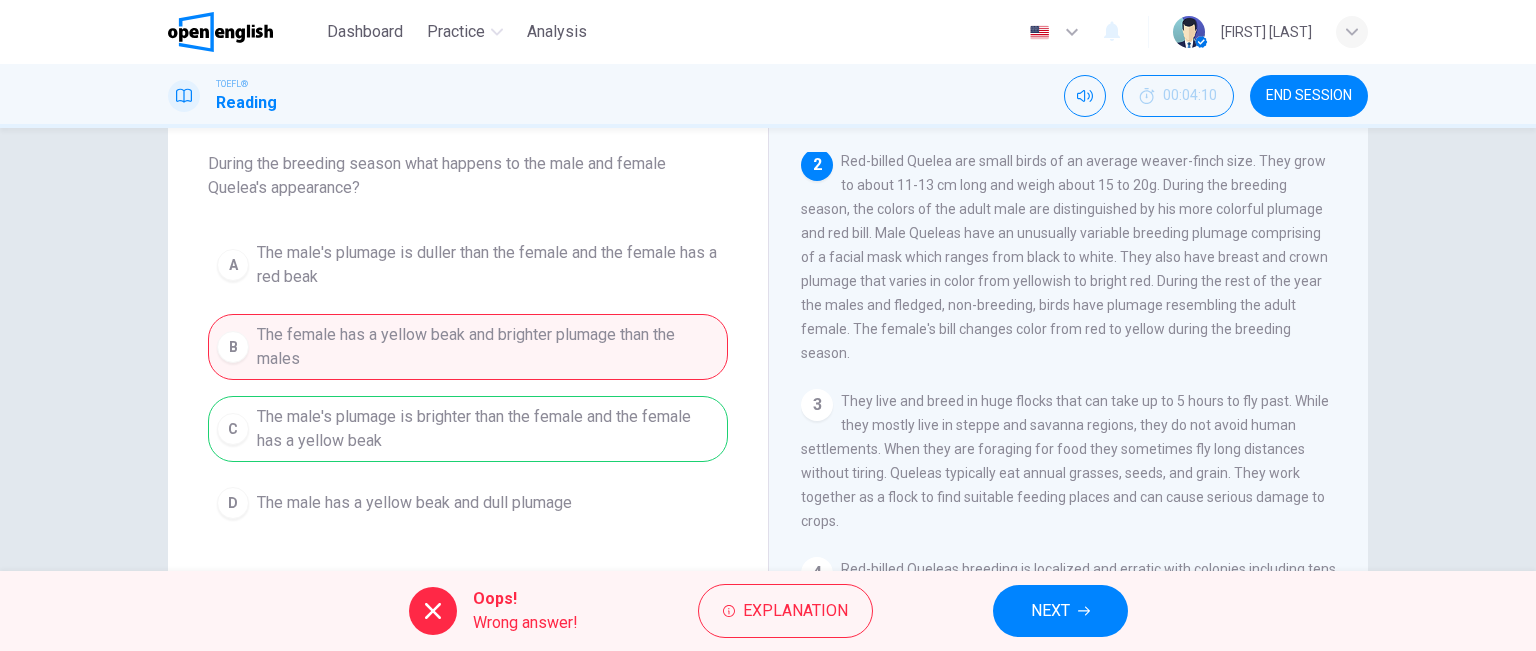 drag, startPoint x: 841, startPoint y: 168, endPoint x: 936, endPoint y: 331, distance: 188.66373 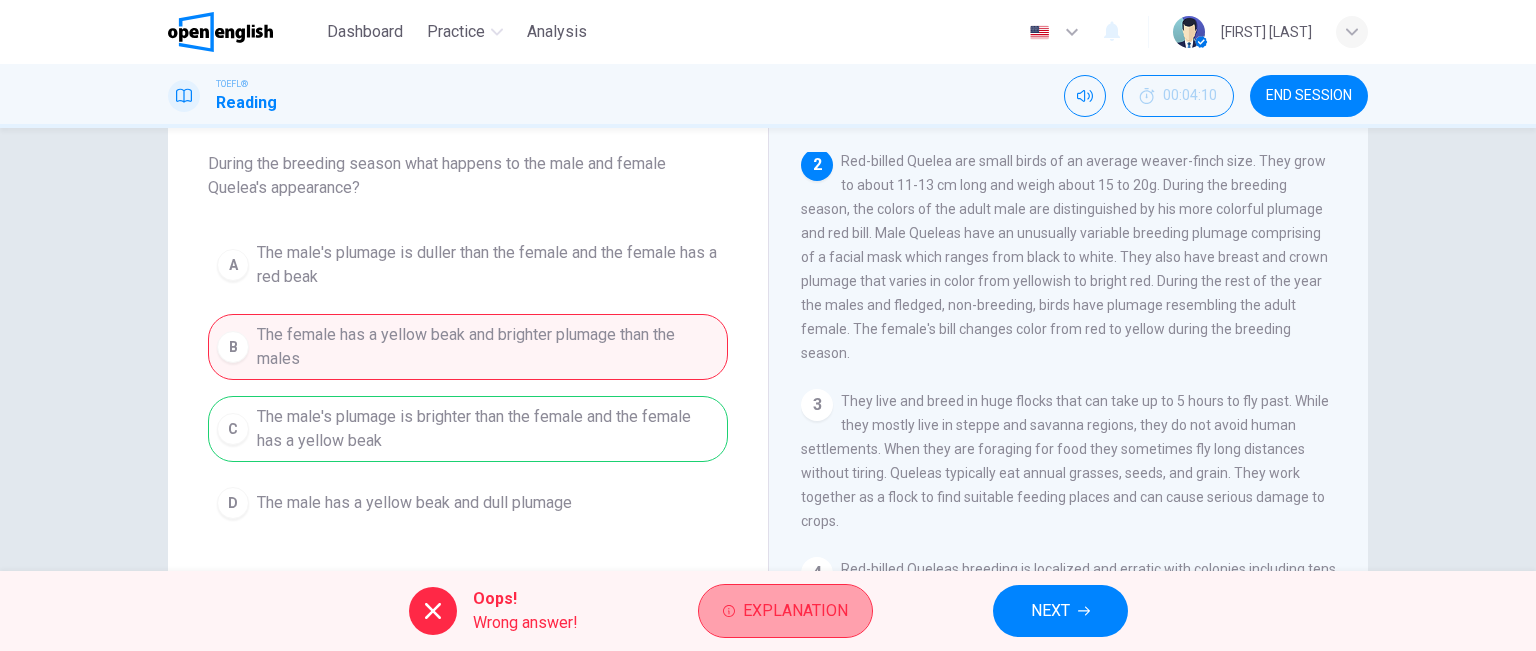 click on "Explanation" at bounding box center (795, 611) 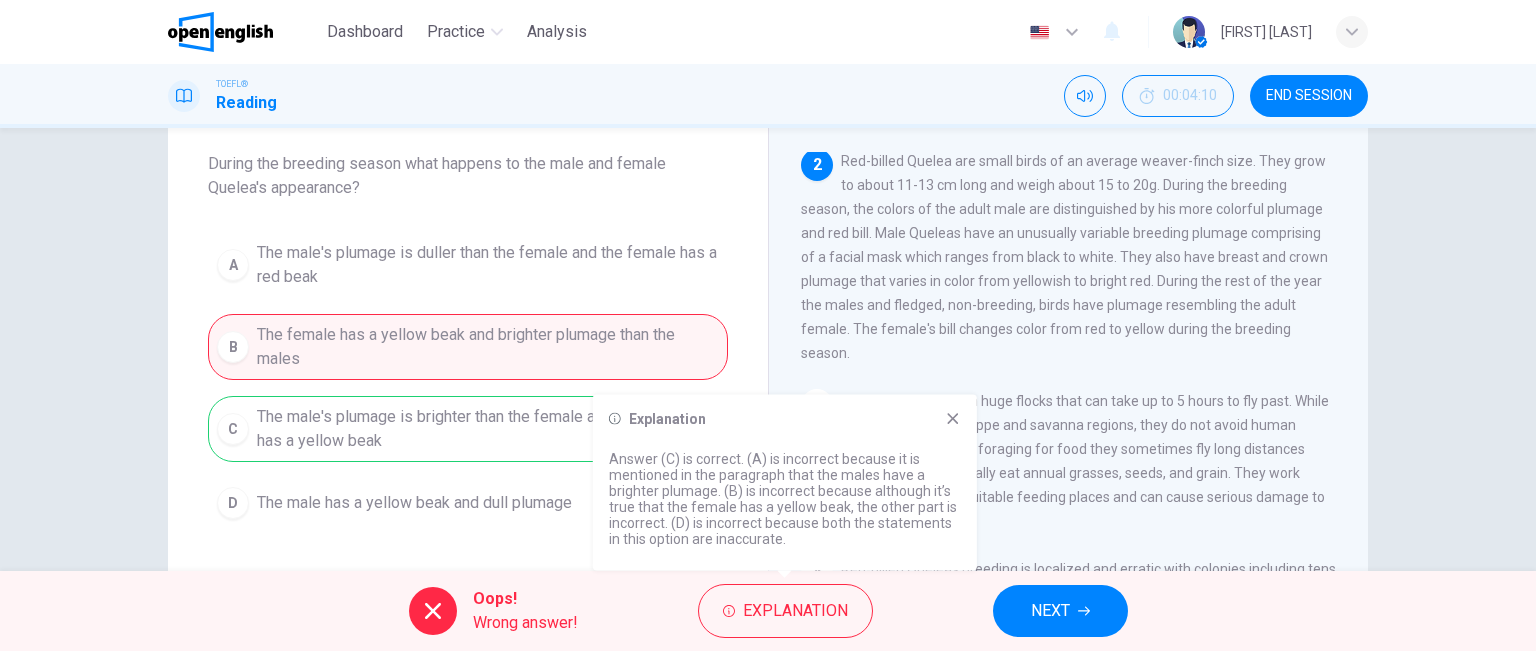 click on "Explanation Answer (C) is correct. (A) is incorrect because it is mentioned in the paragraph that the males have a brighter plumage. (B) is incorrect because although it’s true that the female has a yellow beak, the other part is incorrect. (D) is incorrect because both the statements in this option are inaccurate." at bounding box center [785, 483] 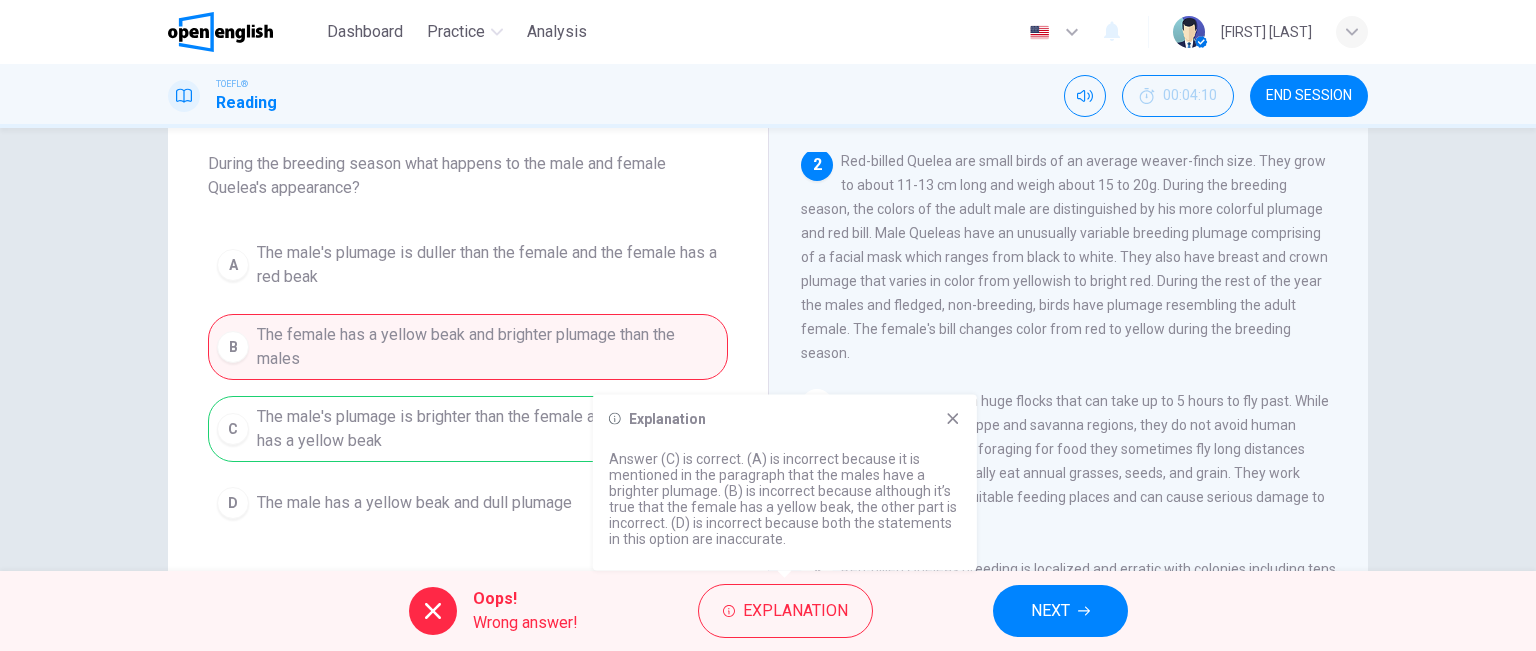click 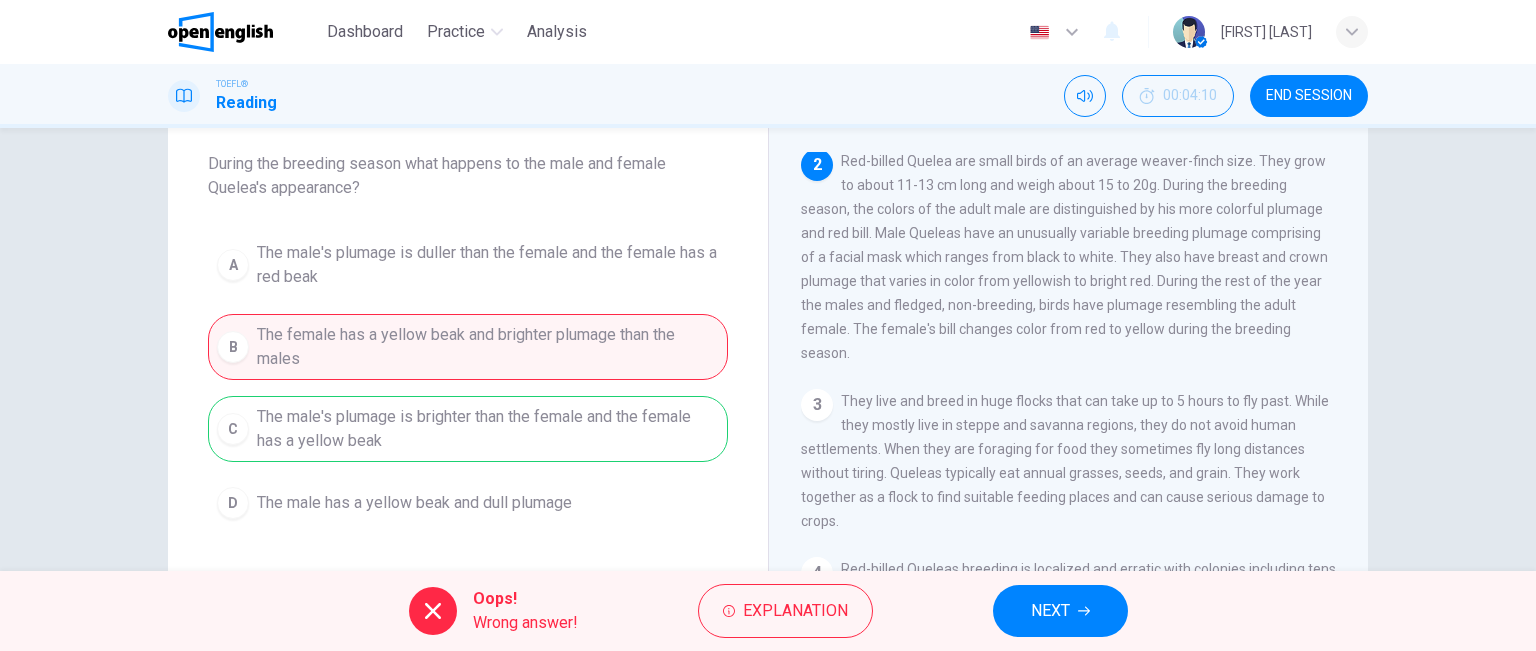 click on "Oops! Wrong answer! Explanation NEXT" at bounding box center (768, 611) 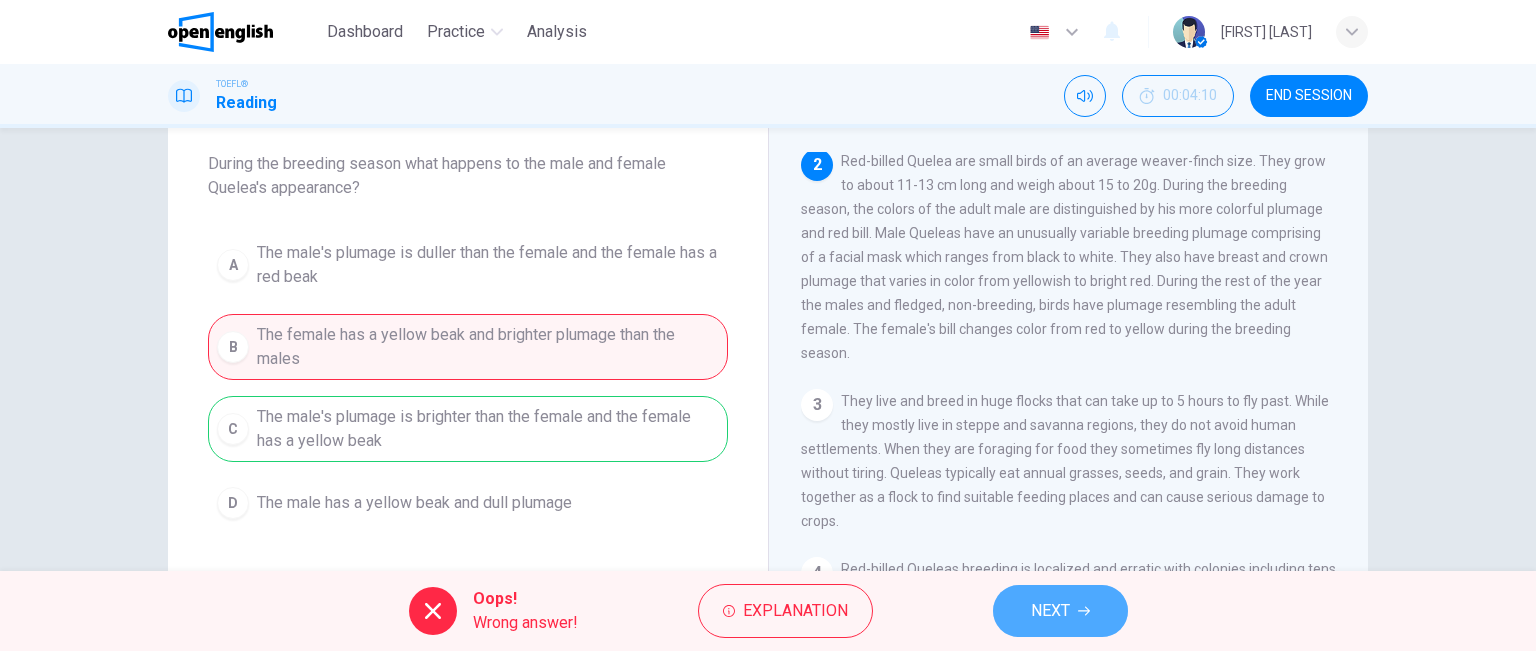 click on "NEXT" at bounding box center (1050, 611) 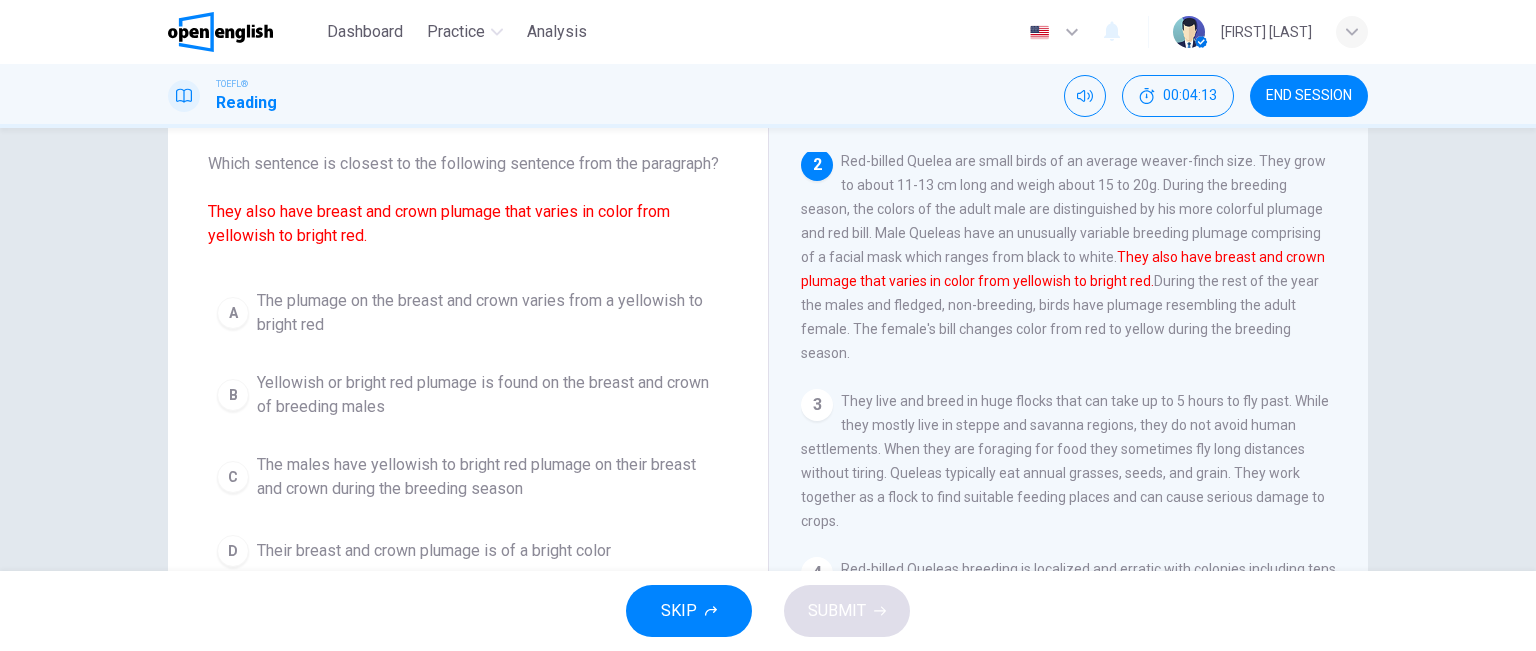 click on "SKIP SUBMIT" at bounding box center (768, 611) 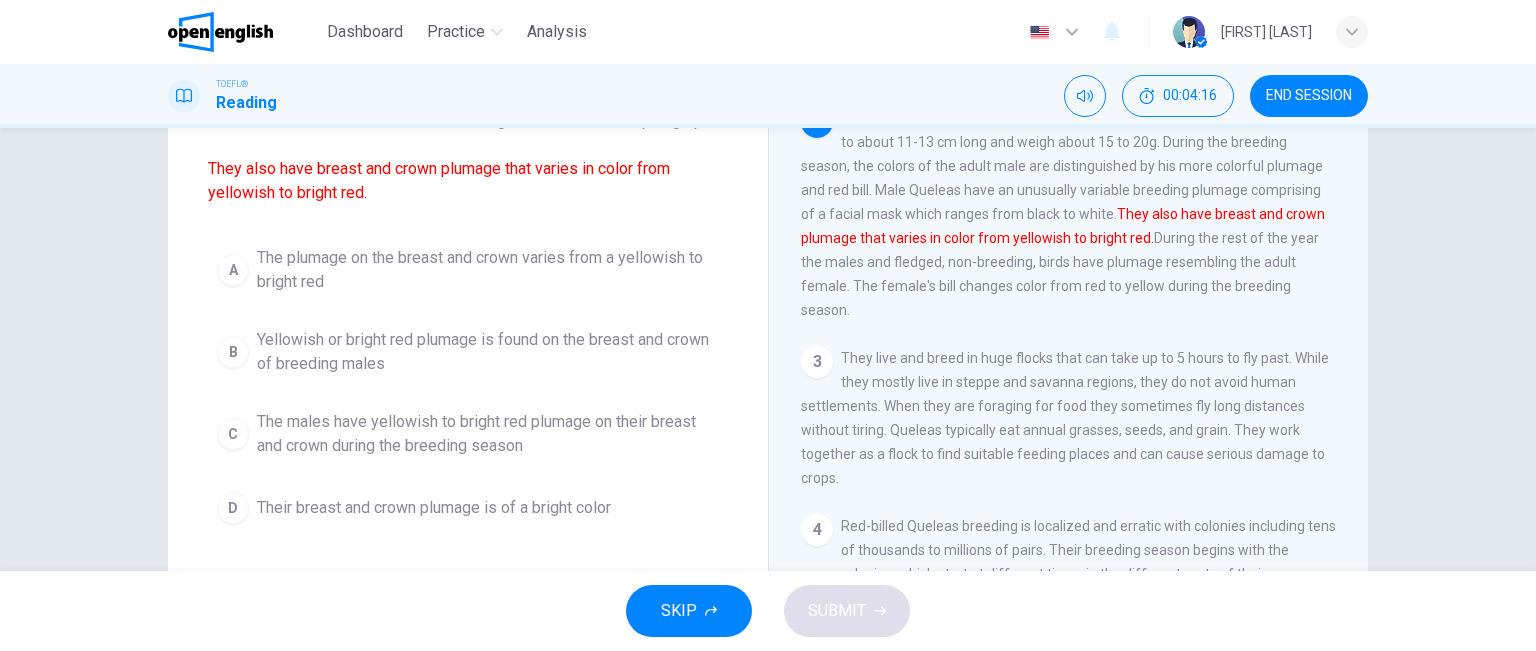 scroll, scrollTop: 146, scrollLeft: 0, axis: vertical 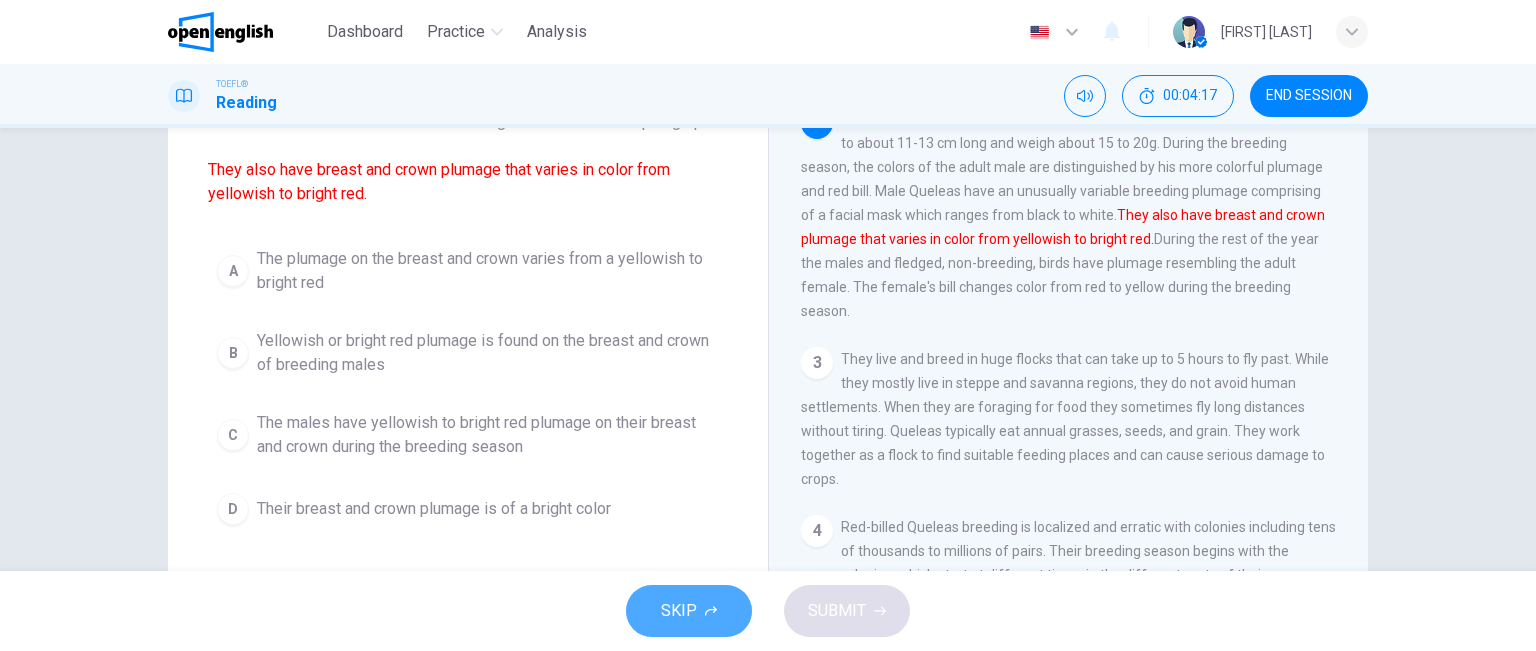 click on "SKIP" at bounding box center (679, 611) 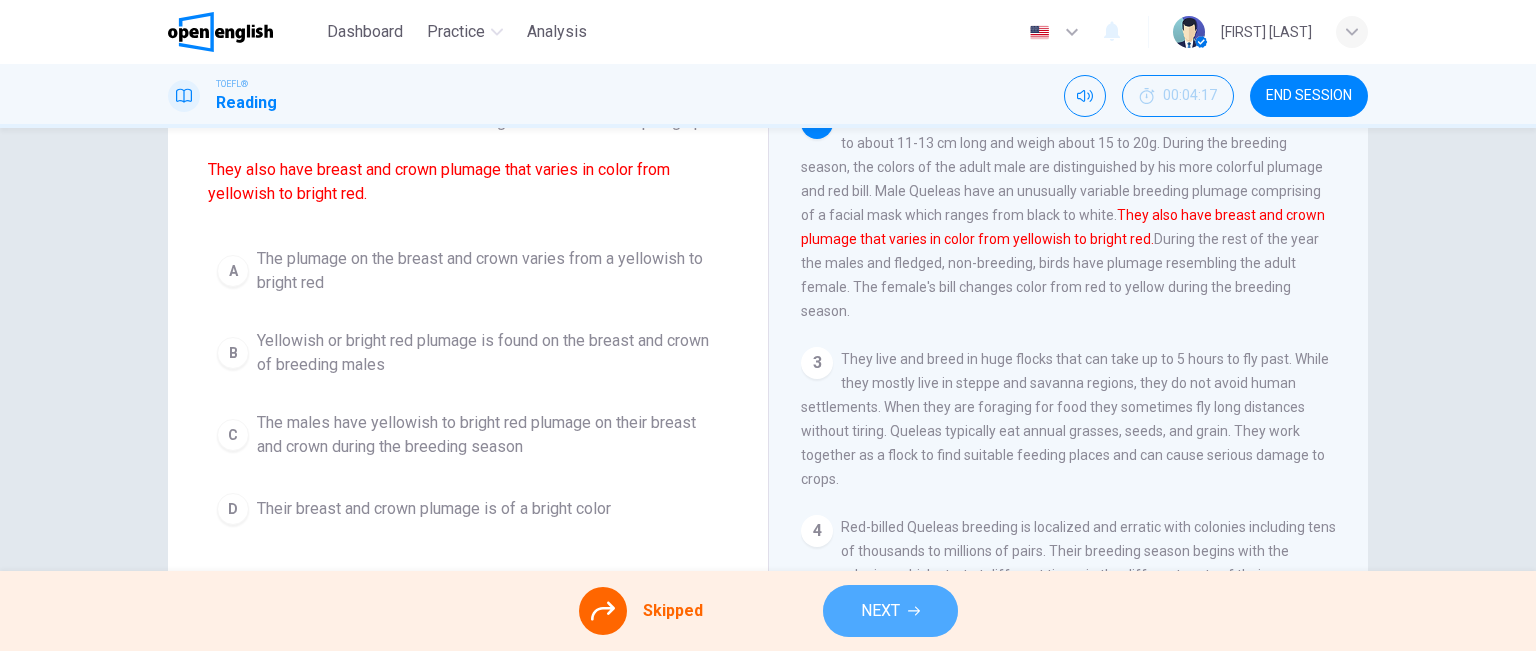 click on "NEXT" at bounding box center (890, 611) 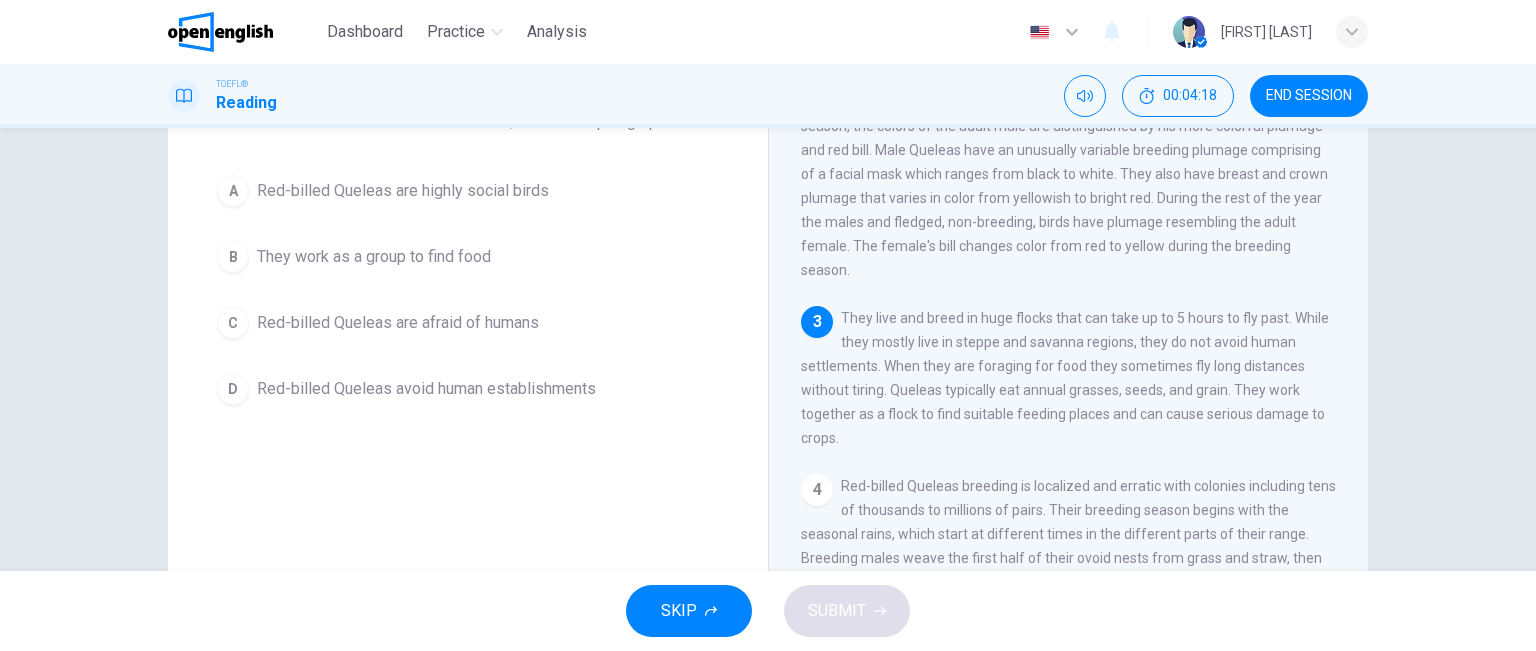 scroll, scrollTop: 164, scrollLeft: 0, axis: vertical 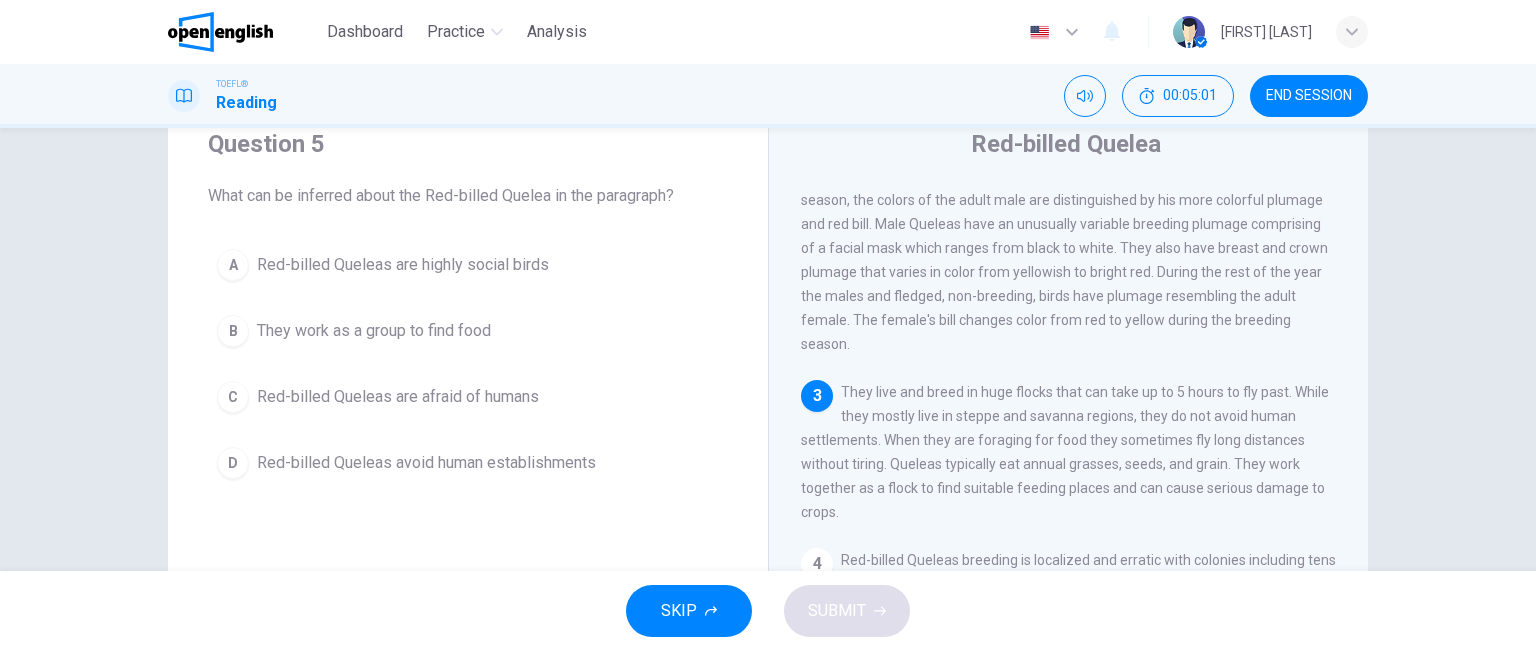 click on "They work as a group to find food" at bounding box center (374, 331) 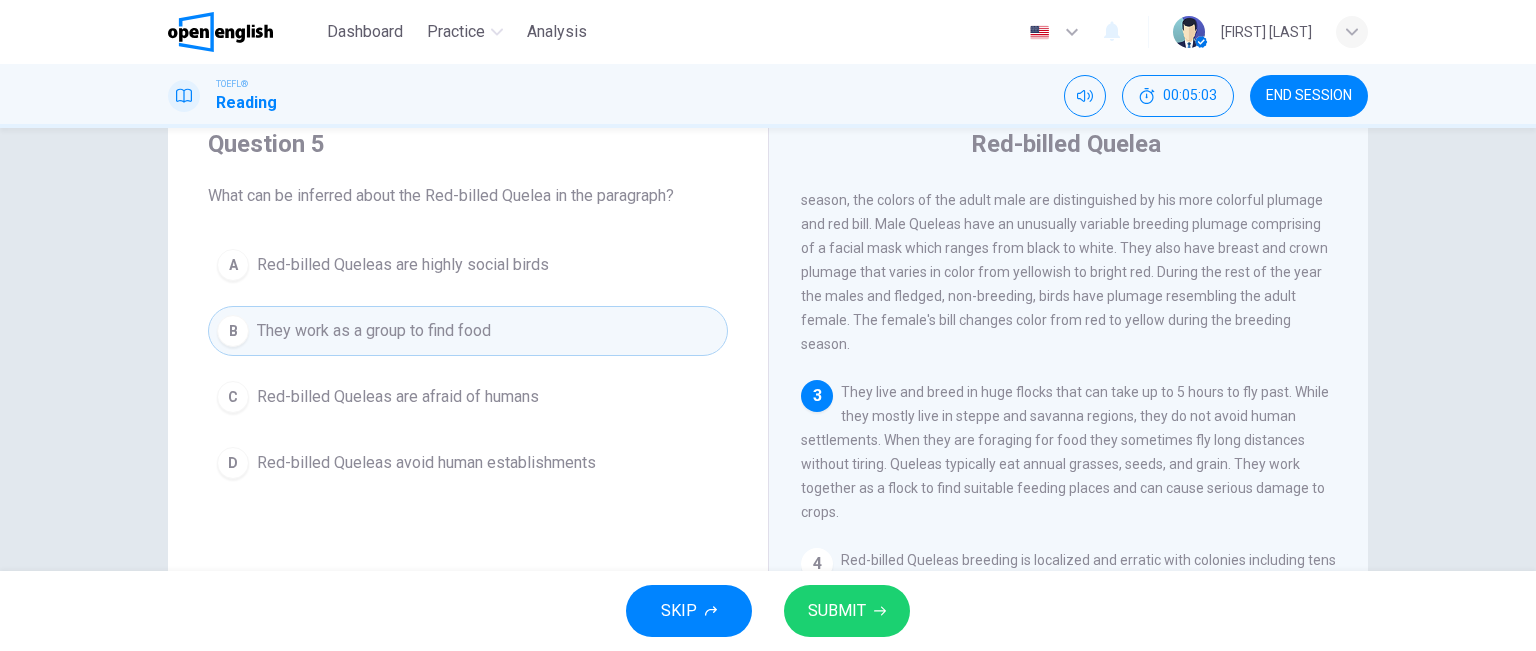 click on "SUBMIT" at bounding box center (847, 611) 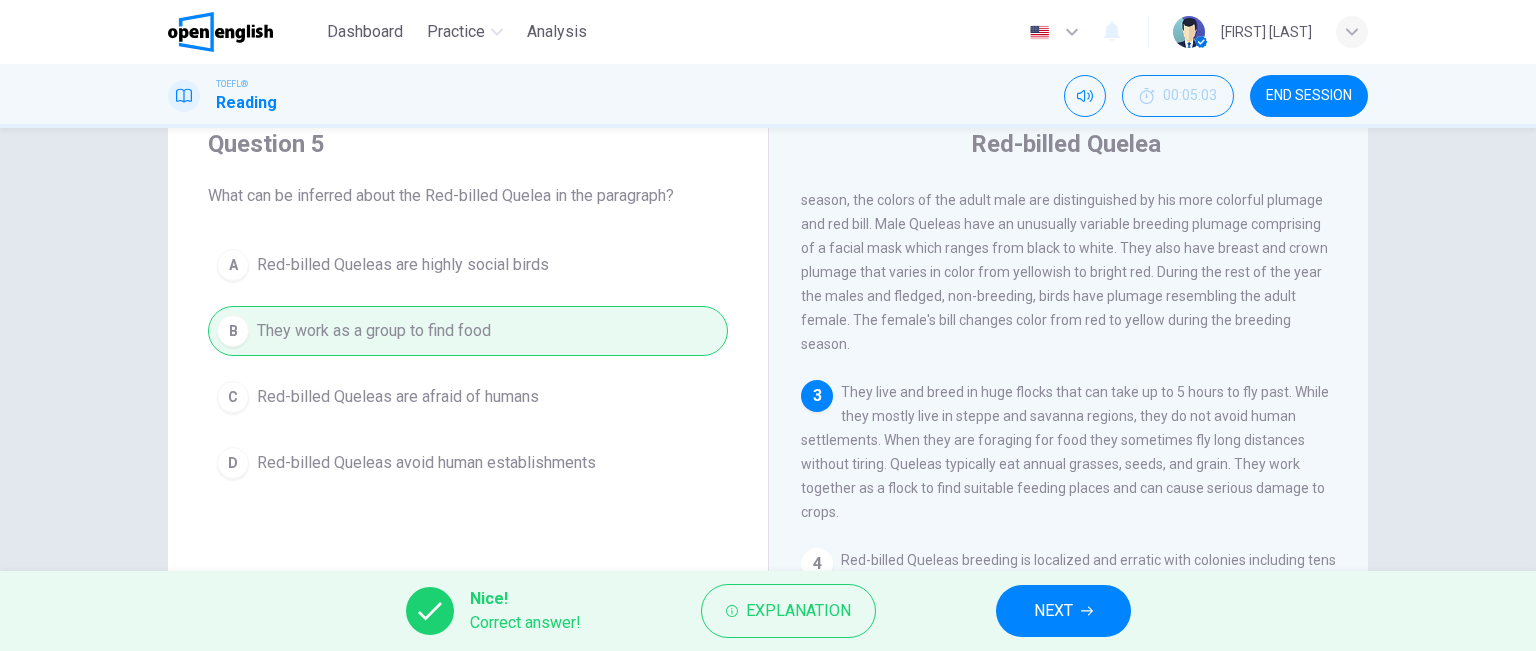 click on "NEXT" at bounding box center [1063, 611] 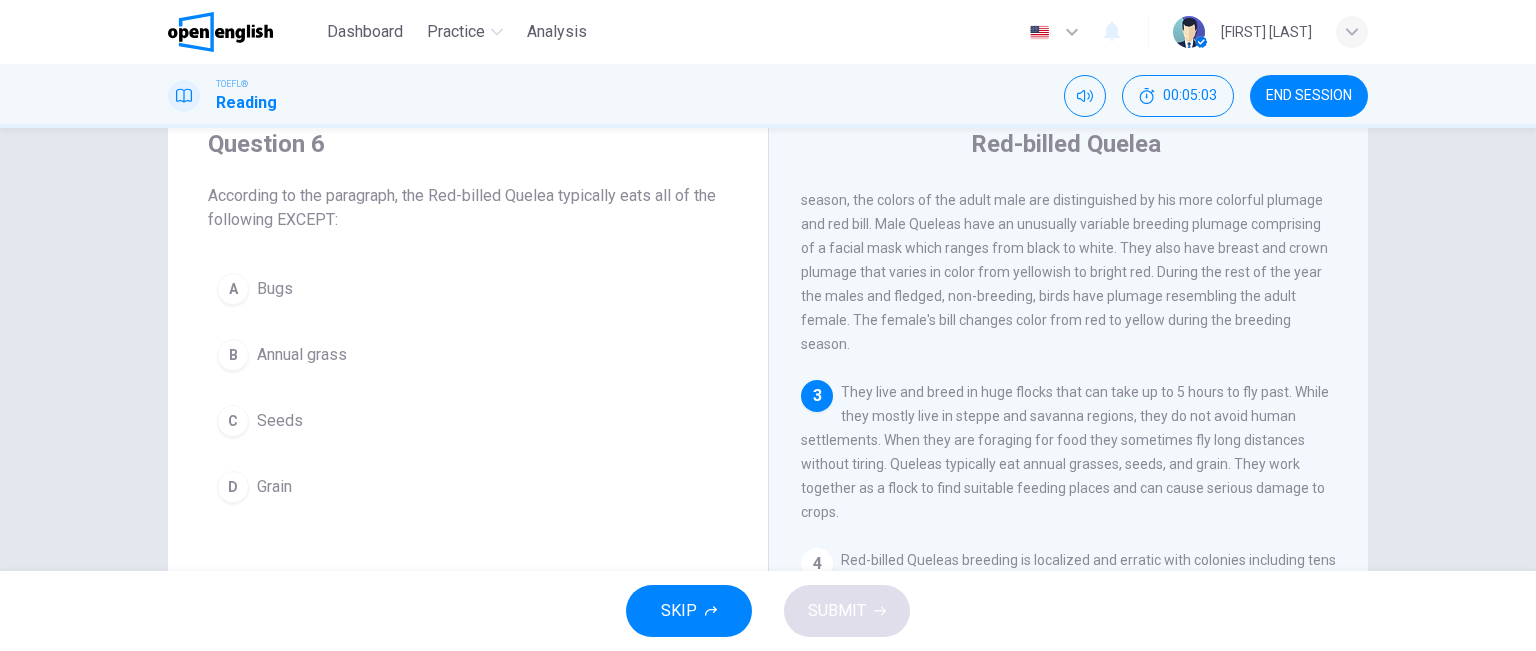 scroll, scrollTop: 338, scrollLeft: 0, axis: vertical 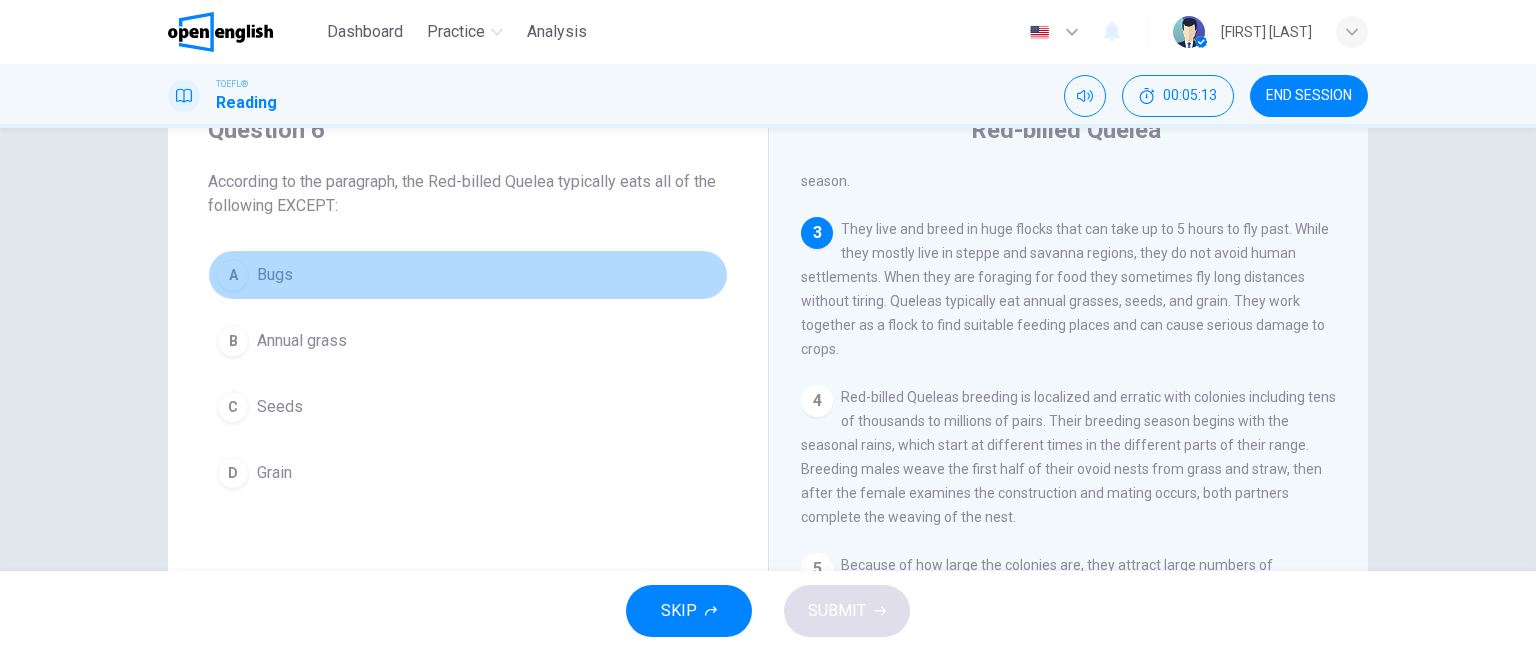 click on "Bugs" at bounding box center (275, 275) 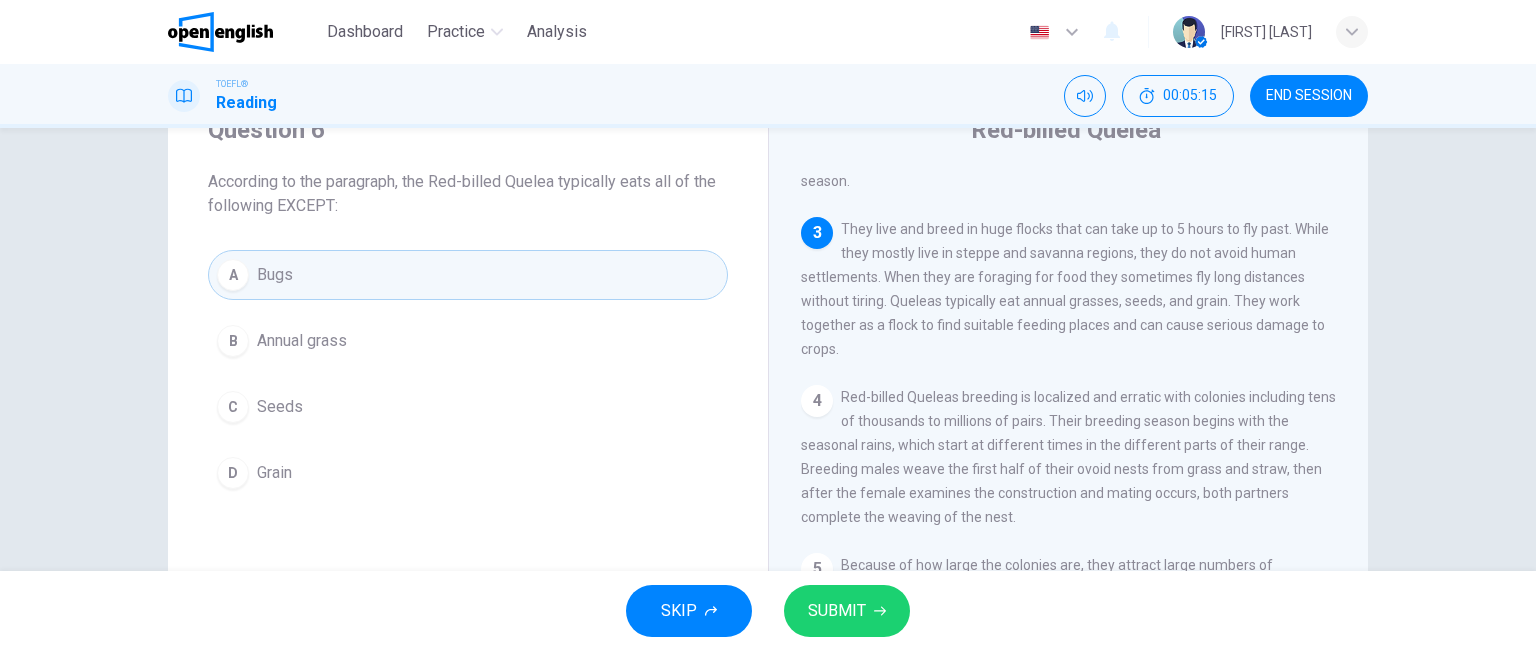 click 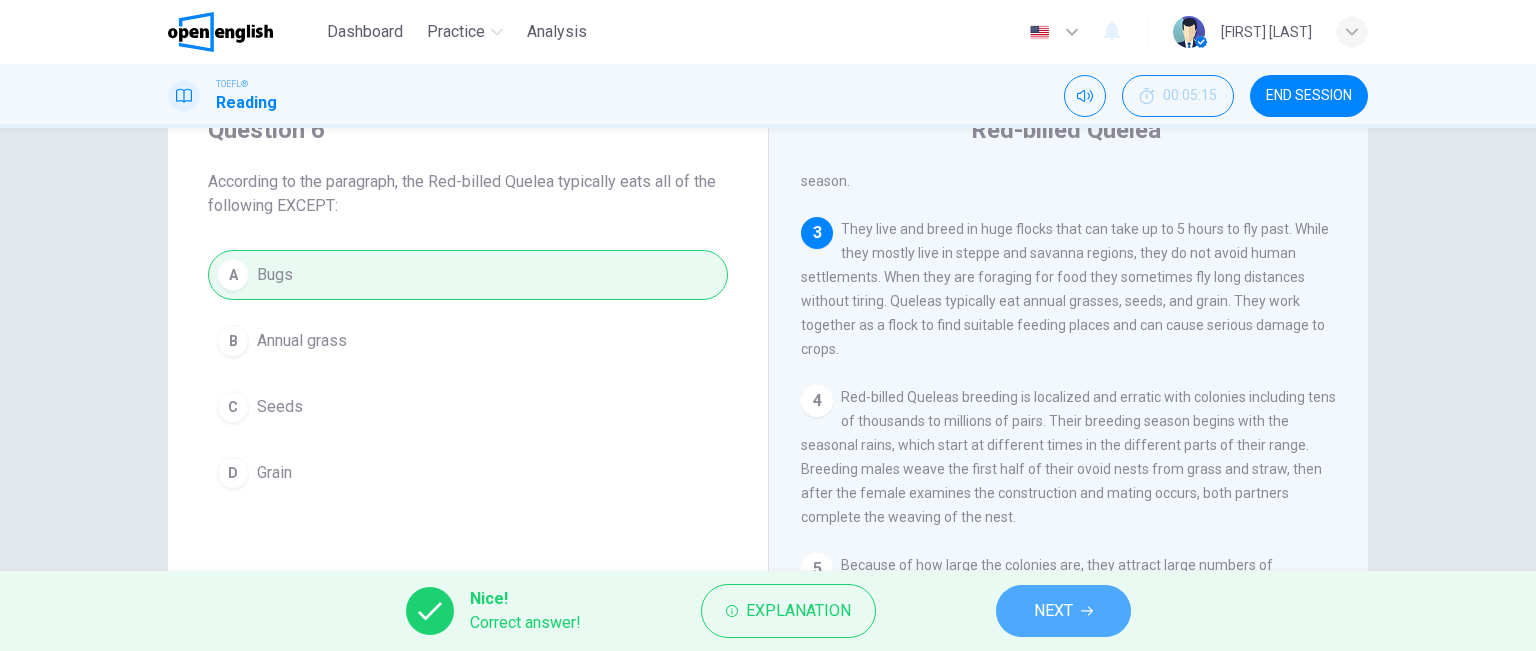 click on "NEXT" at bounding box center (1053, 611) 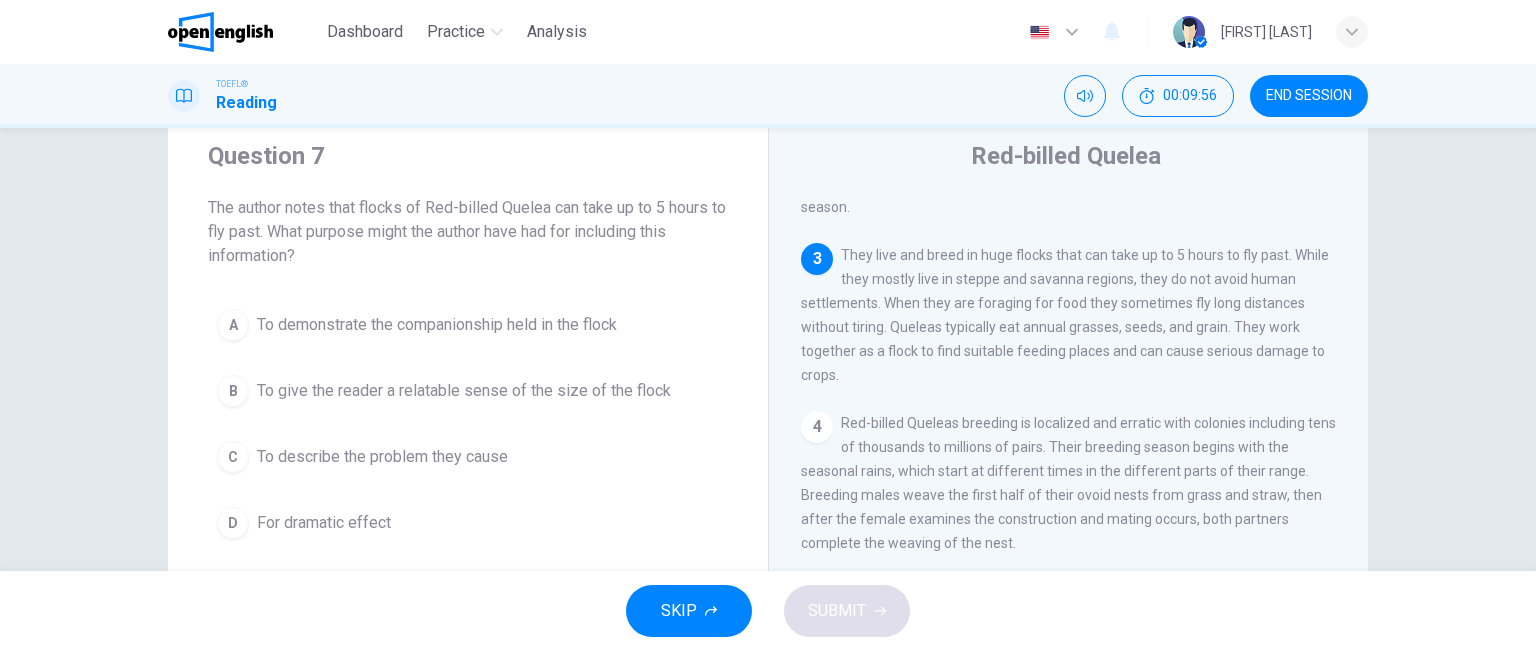 scroll, scrollTop: 75, scrollLeft: 0, axis: vertical 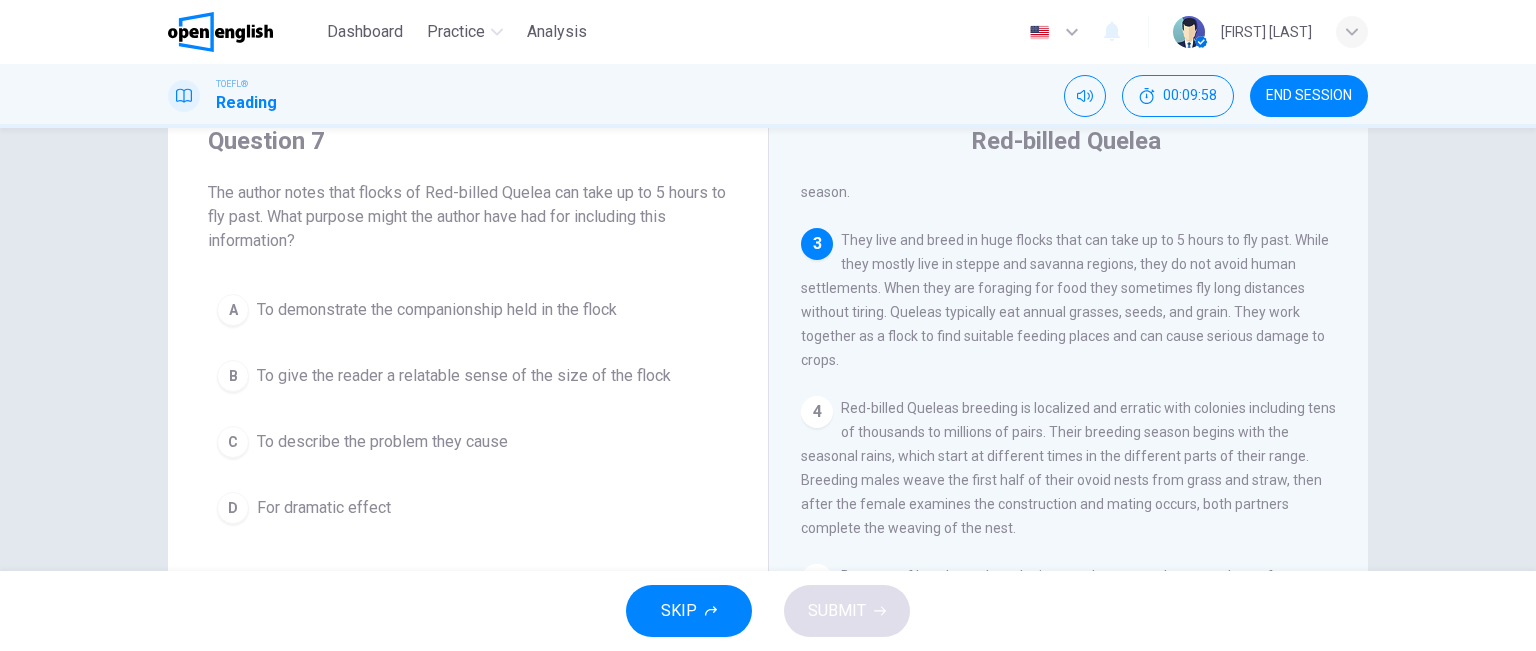 click on "To describe the problem they cause" at bounding box center [382, 442] 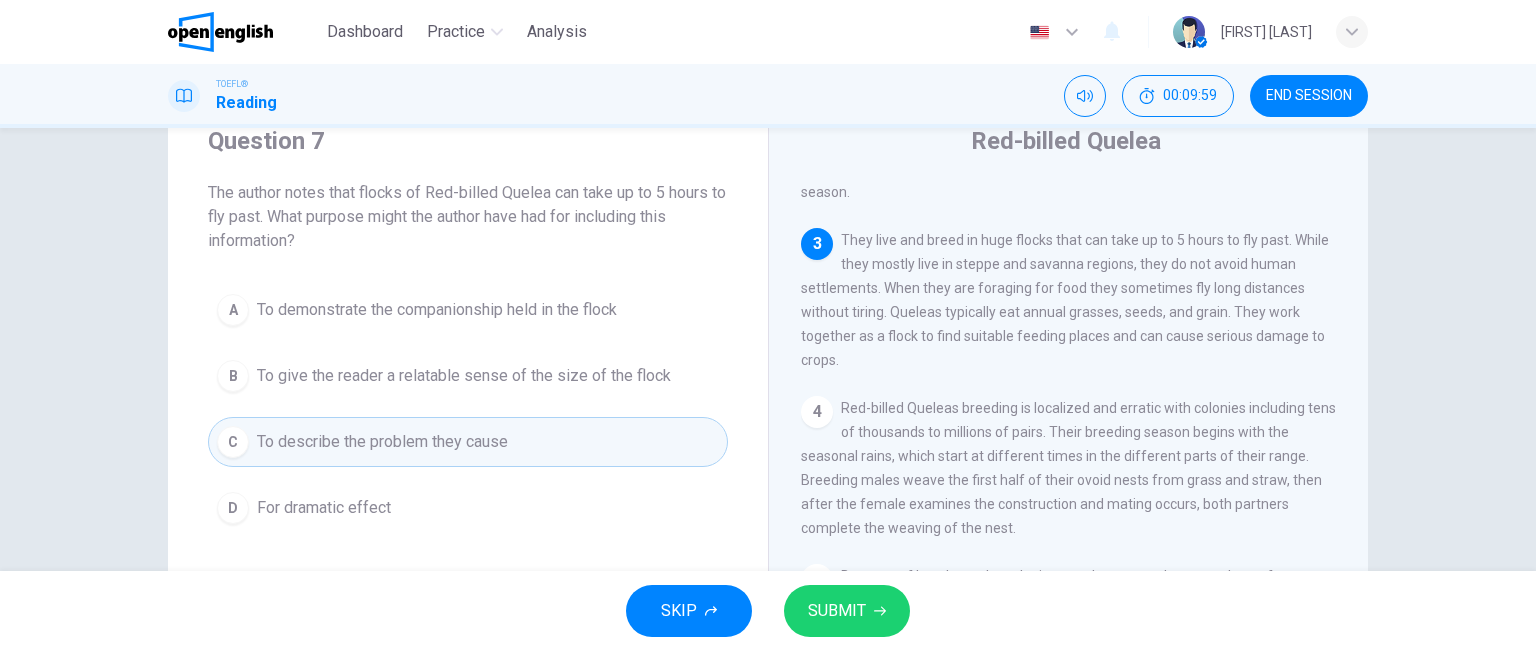 click on "SUBMIT" at bounding box center (837, 611) 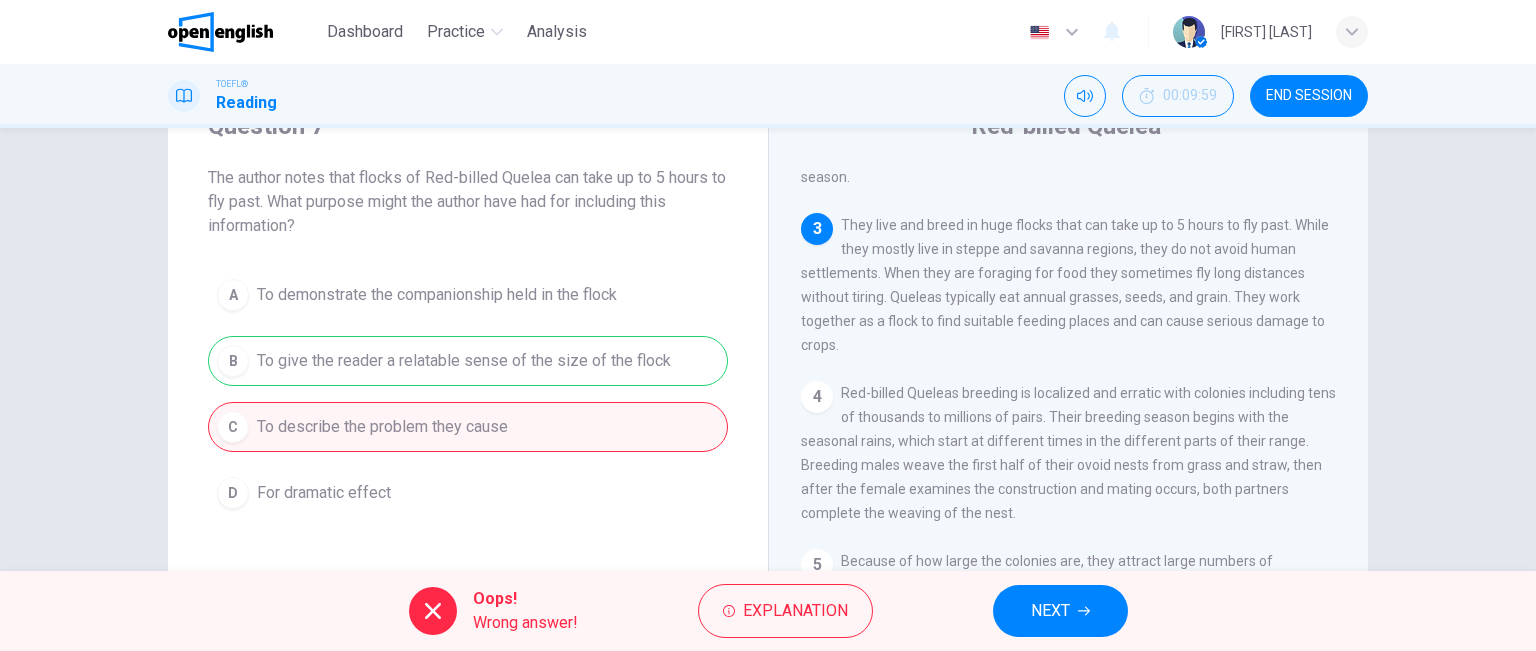 scroll, scrollTop: 91, scrollLeft: 0, axis: vertical 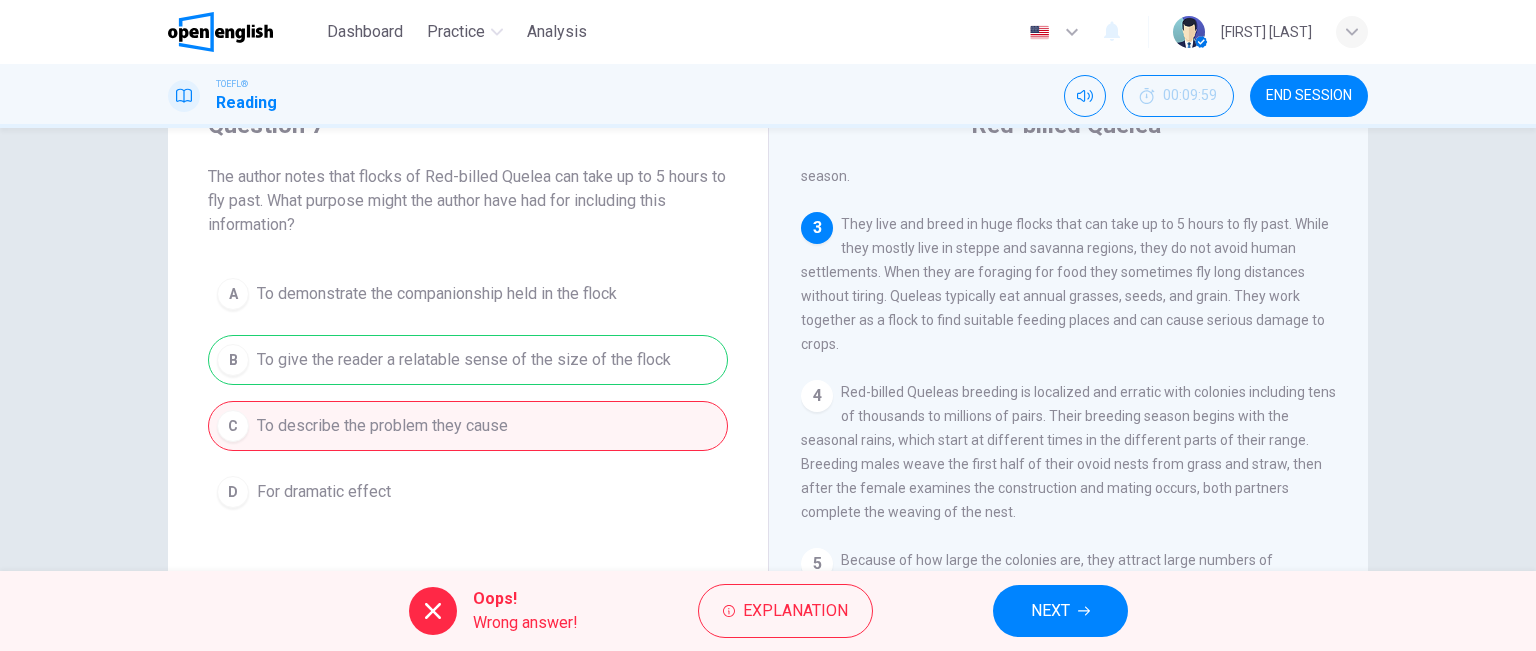 click on "Oops! Wrong answer! Explanation NEXT" at bounding box center (768, 611) 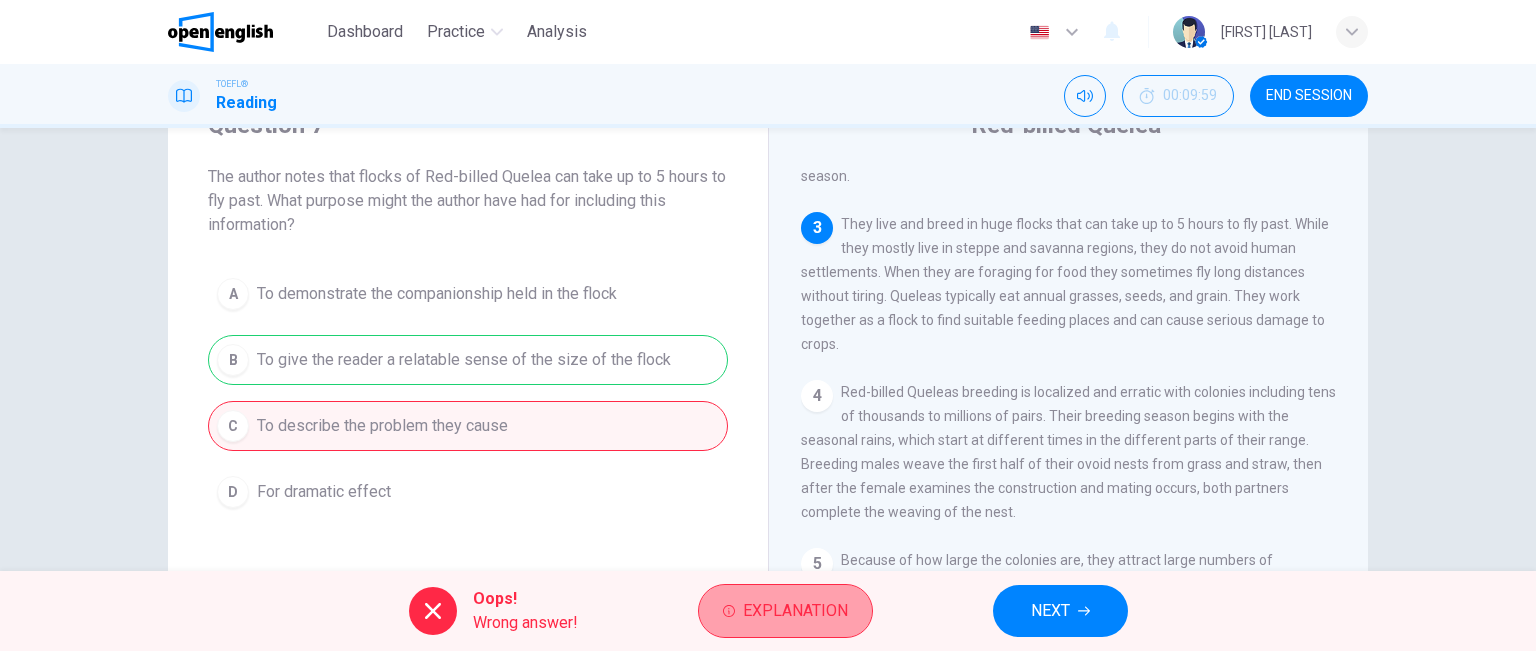 click on "Explanation" at bounding box center [795, 611] 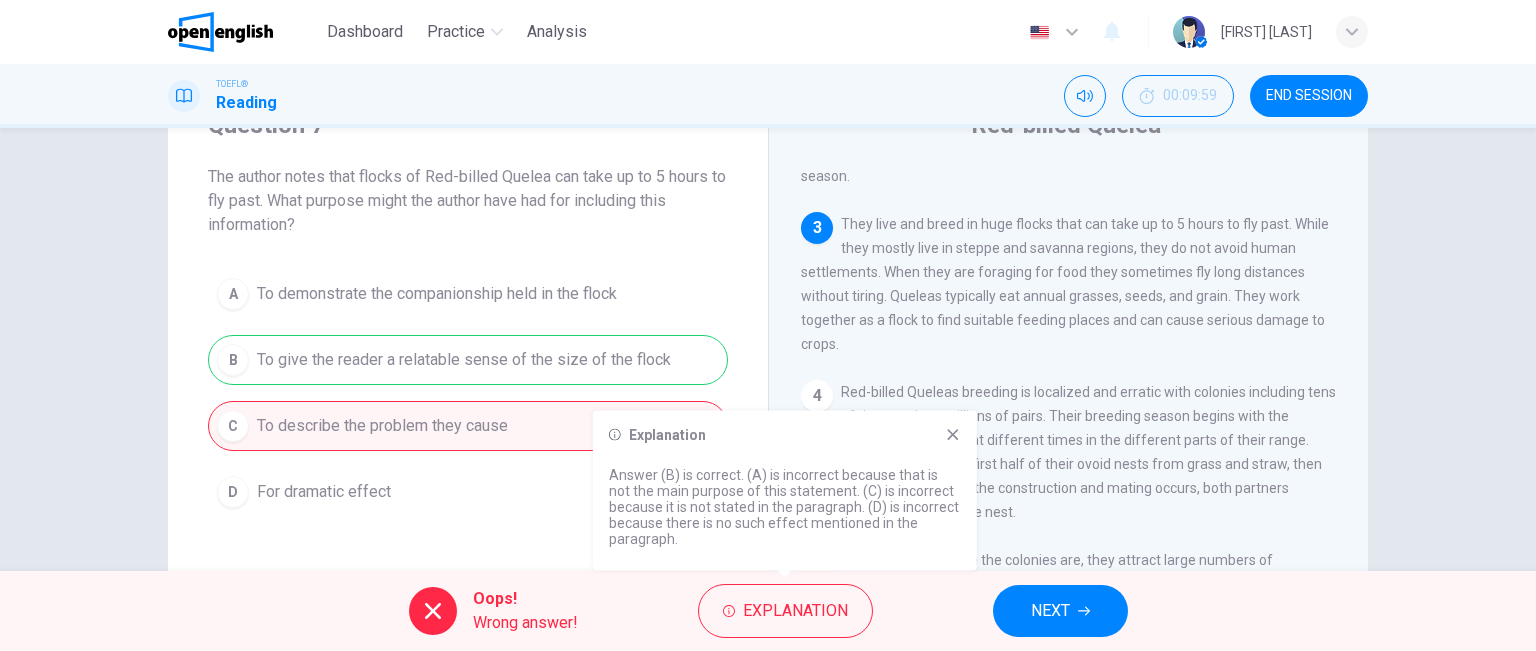 click on "TOEFL® Reading 00:09:59 END SESSION" at bounding box center [768, 96] 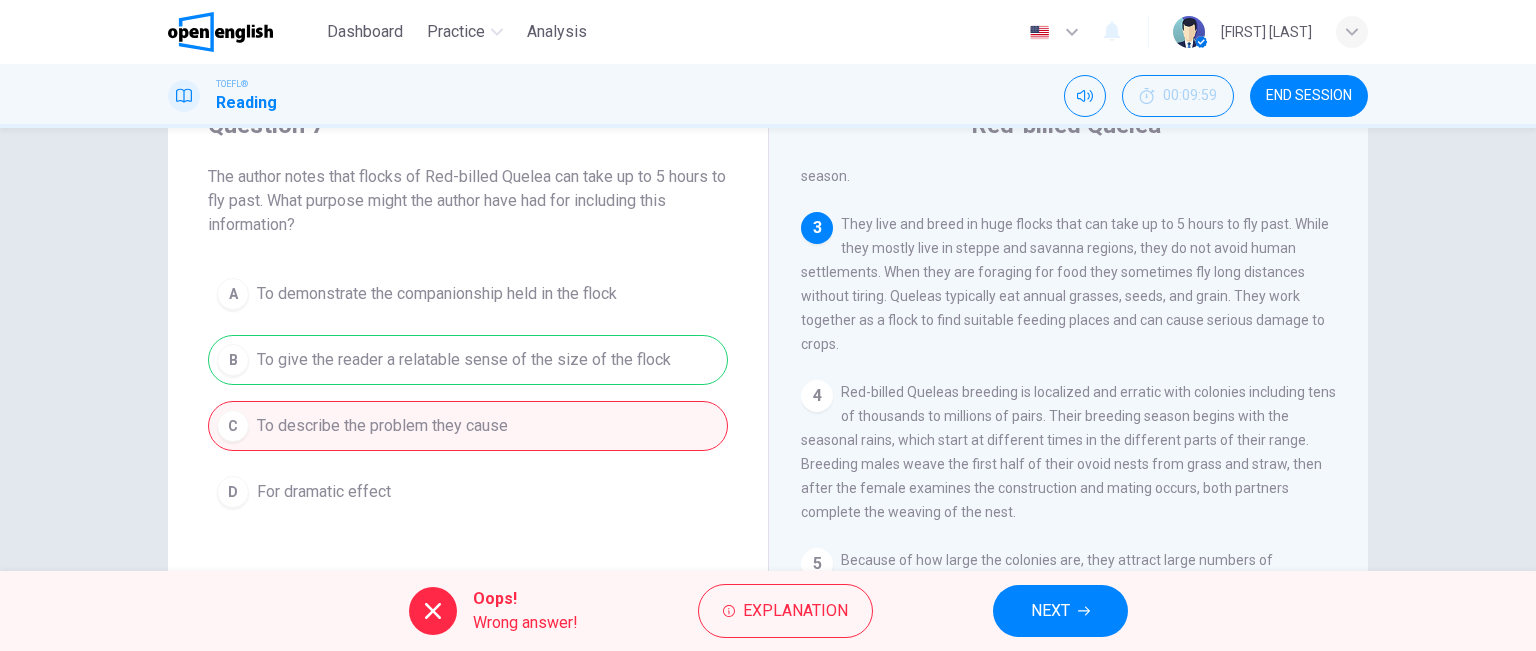 drag, startPoint x: 845, startPoint y: 207, endPoint x: 936, endPoint y: 247, distance: 99.40322 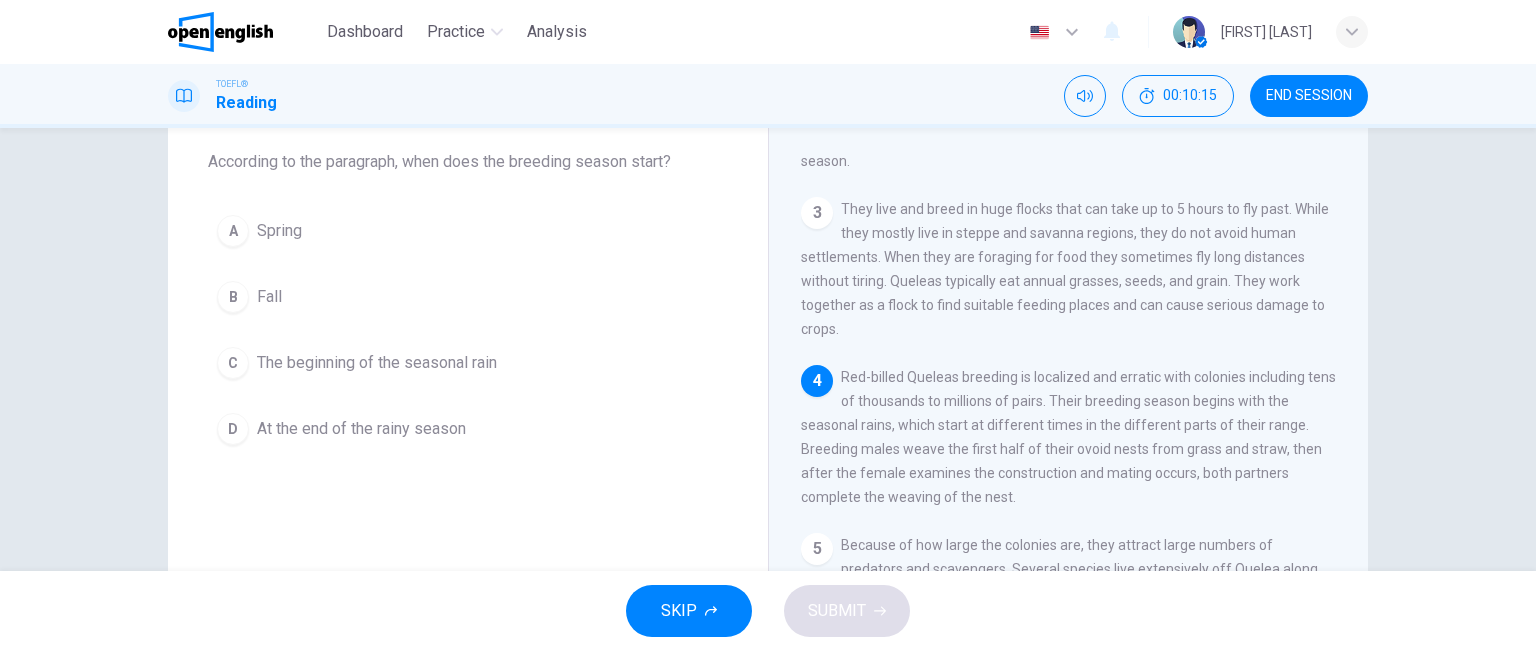 scroll, scrollTop: 103, scrollLeft: 0, axis: vertical 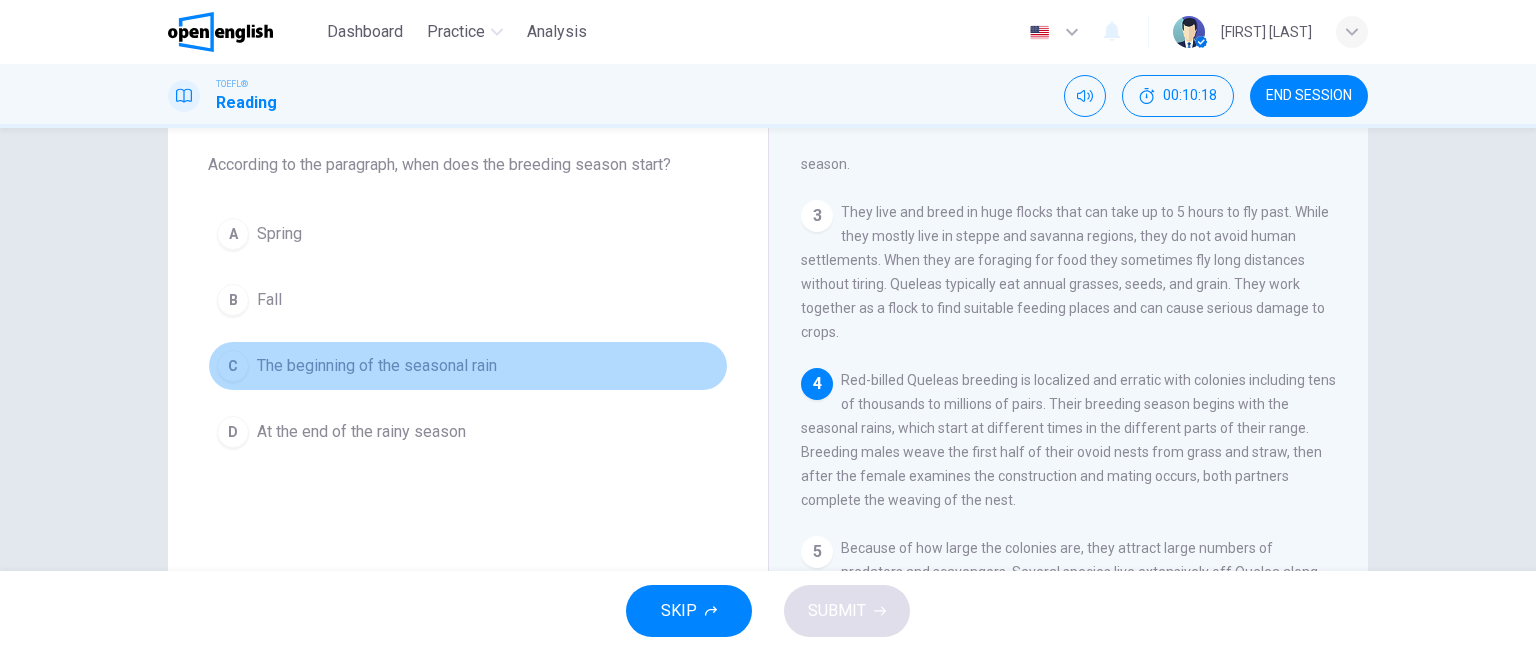 click on "The beginning of the seasonal rain" at bounding box center (377, 366) 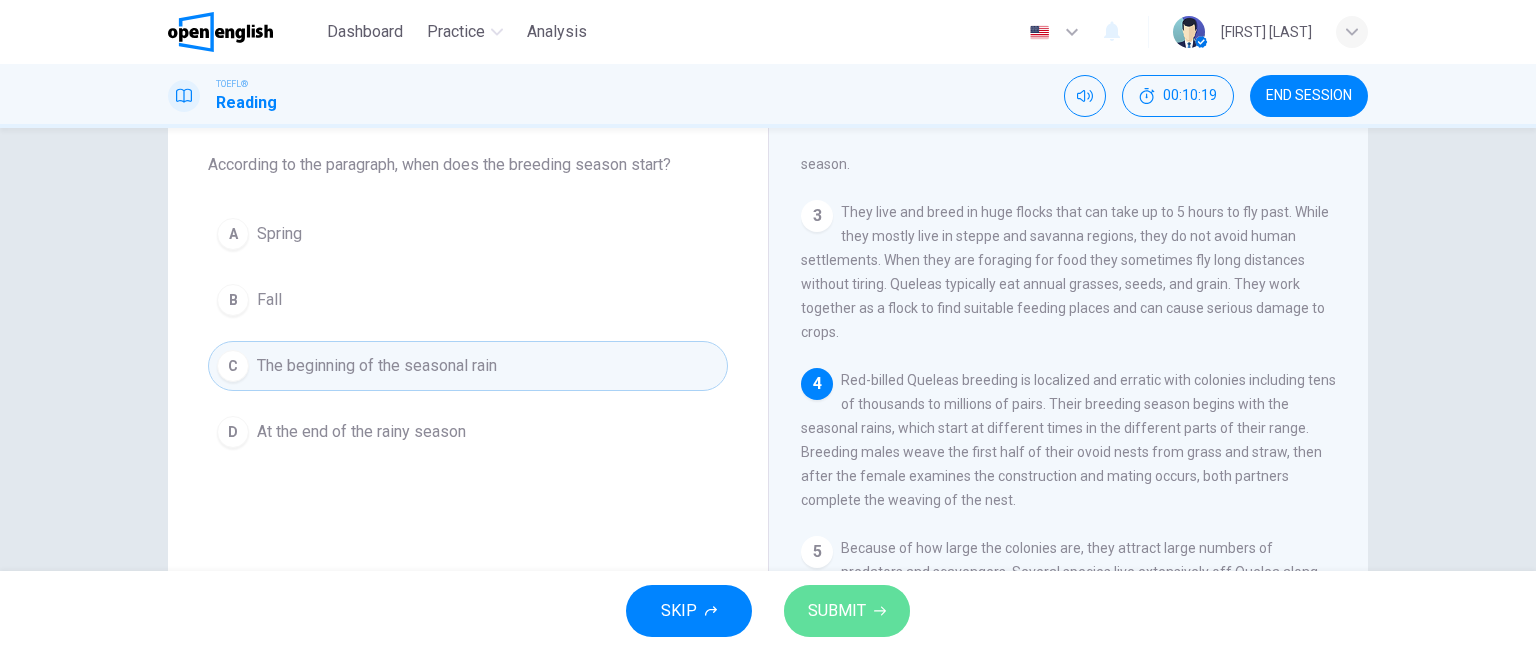 click on "SUBMIT" at bounding box center (837, 611) 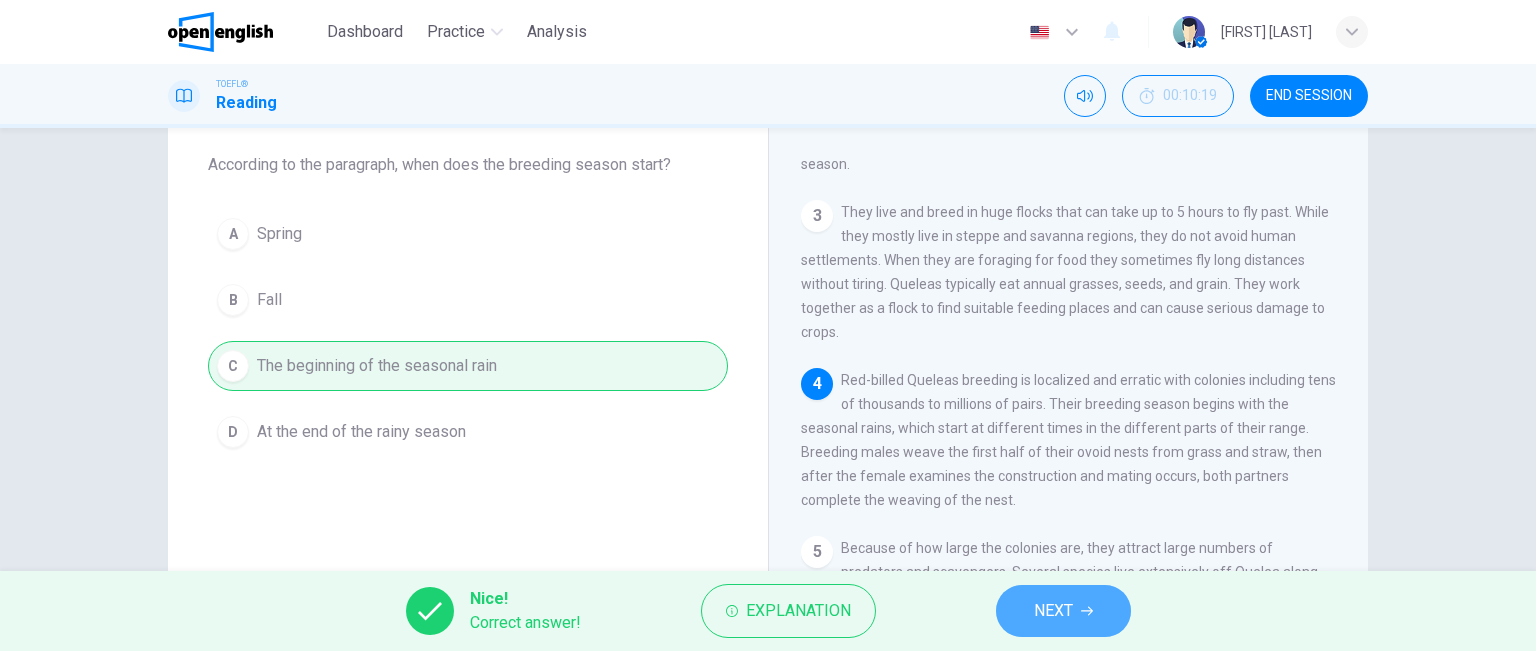 click on "NEXT" at bounding box center [1063, 611] 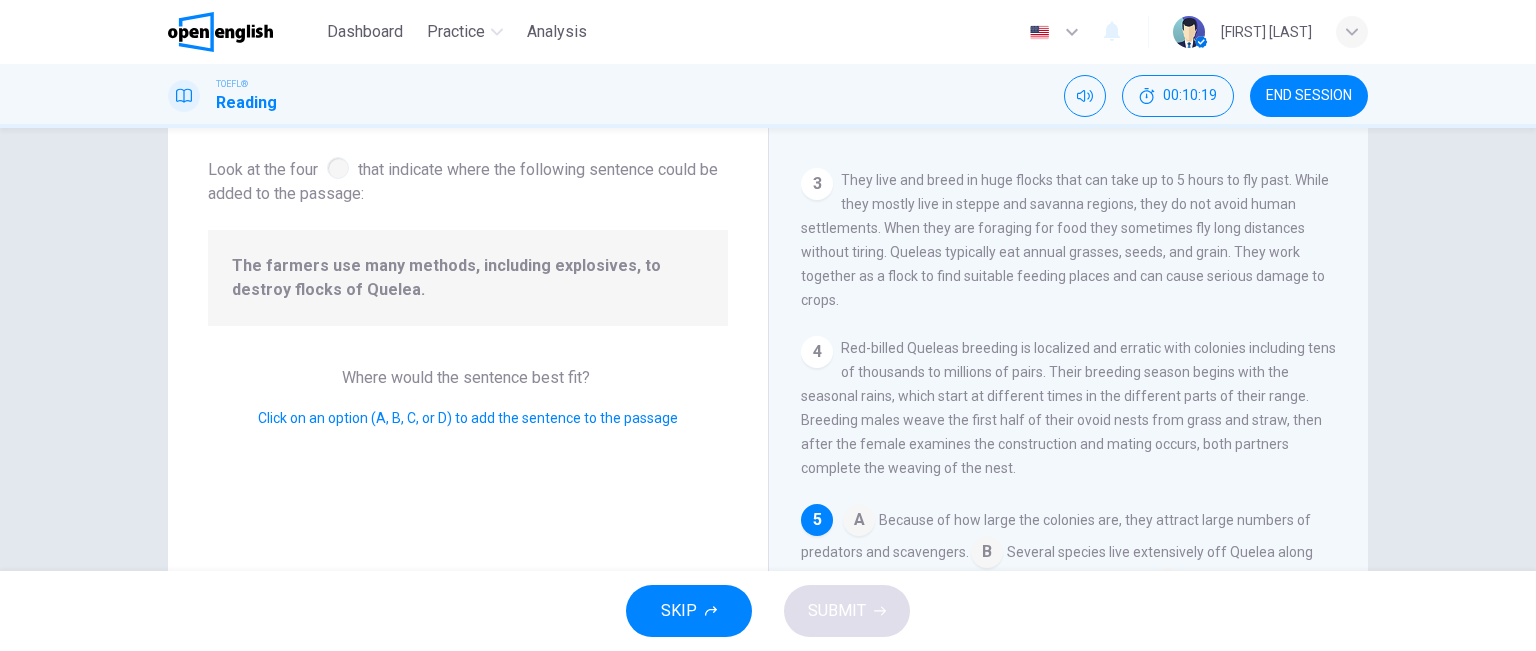 scroll, scrollTop: 364, scrollLeft: 0, axis: vertical 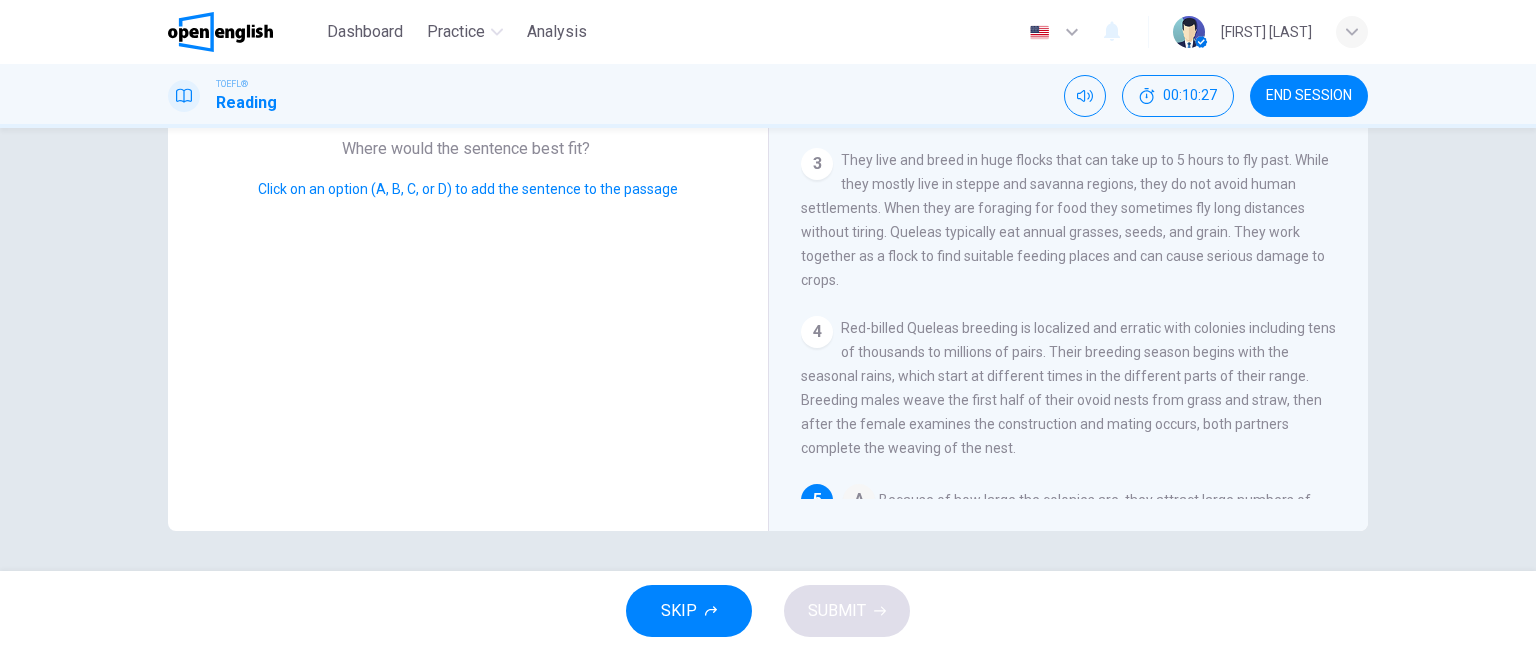 click on "4 Red-billed Queleas breeding is localized and erratic with colonies including tens of thousands to millions of pairs. Their breeding season begins with the seasonal rains, which start at different times in the different parts of their range. Breeding males weave the first half of their ovoid nests from grass and straw, then after the female examines the construction and mating occurs, both partners complete the weaving of the nest." at bounding box center (1069, 388) 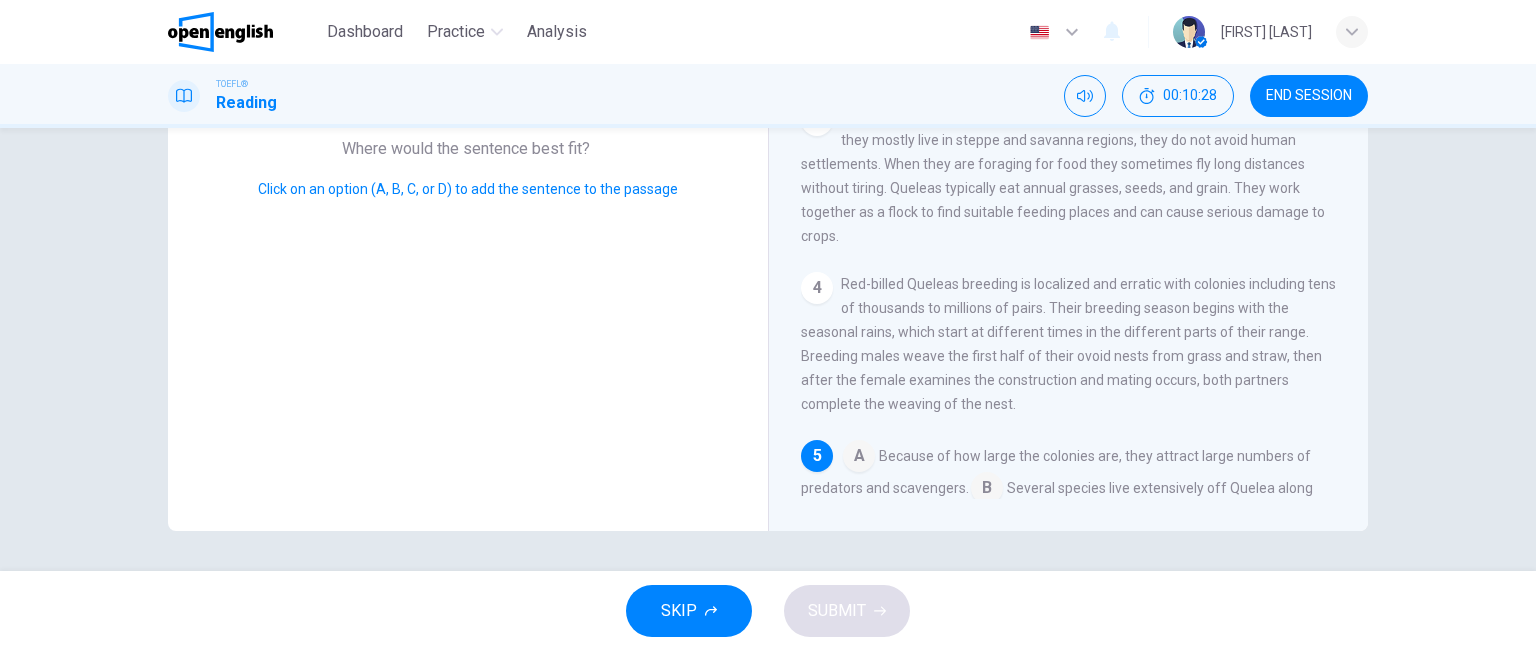 scroll, scrollTop: 364, scrollLeft: 0, axis: vertical 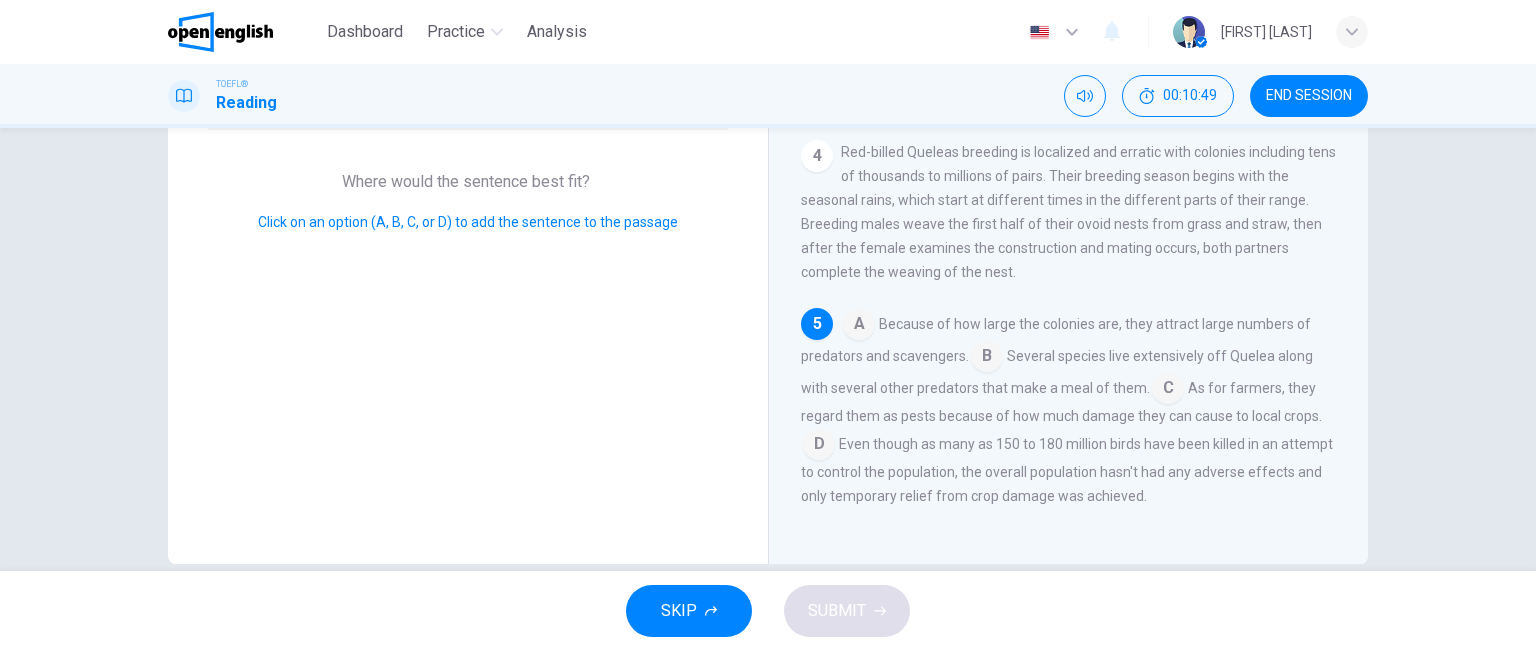 click at bounding box center [819, 446] 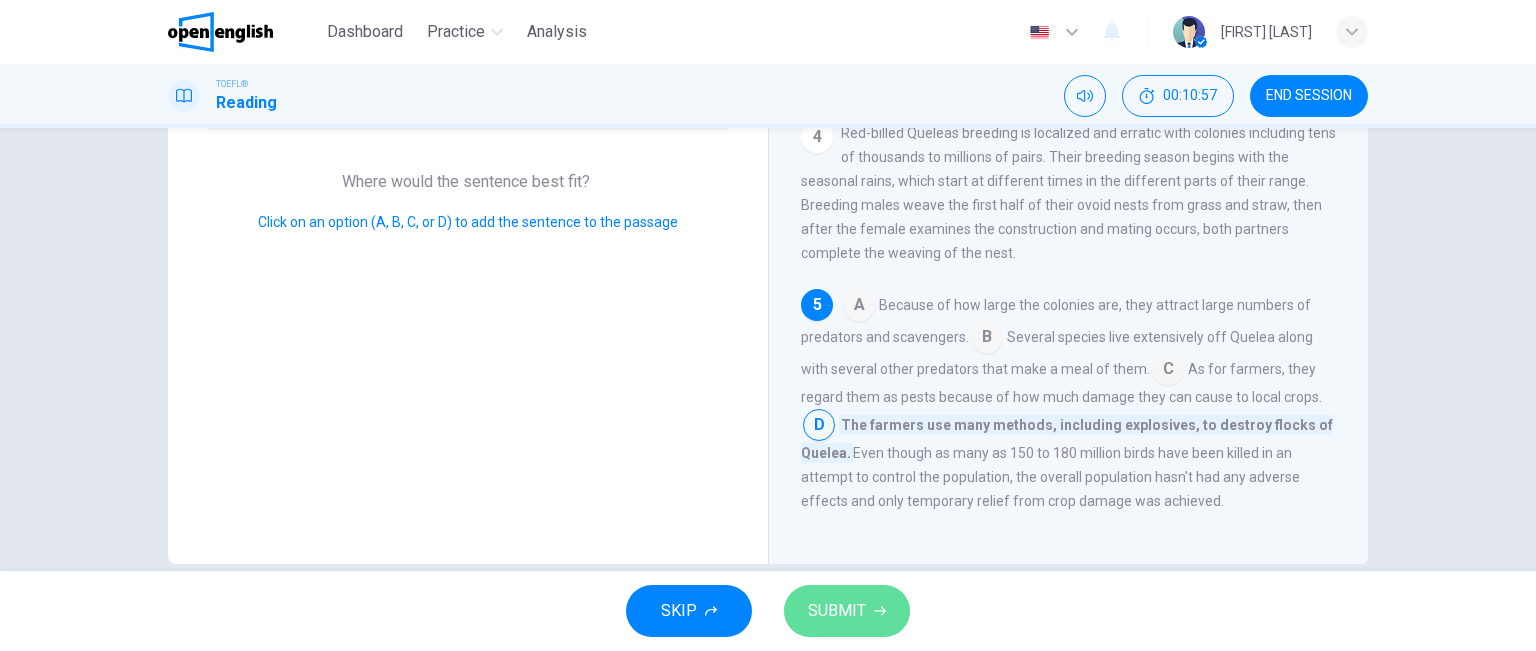 click on "SUBMIT" at bounding box center (837, 611) 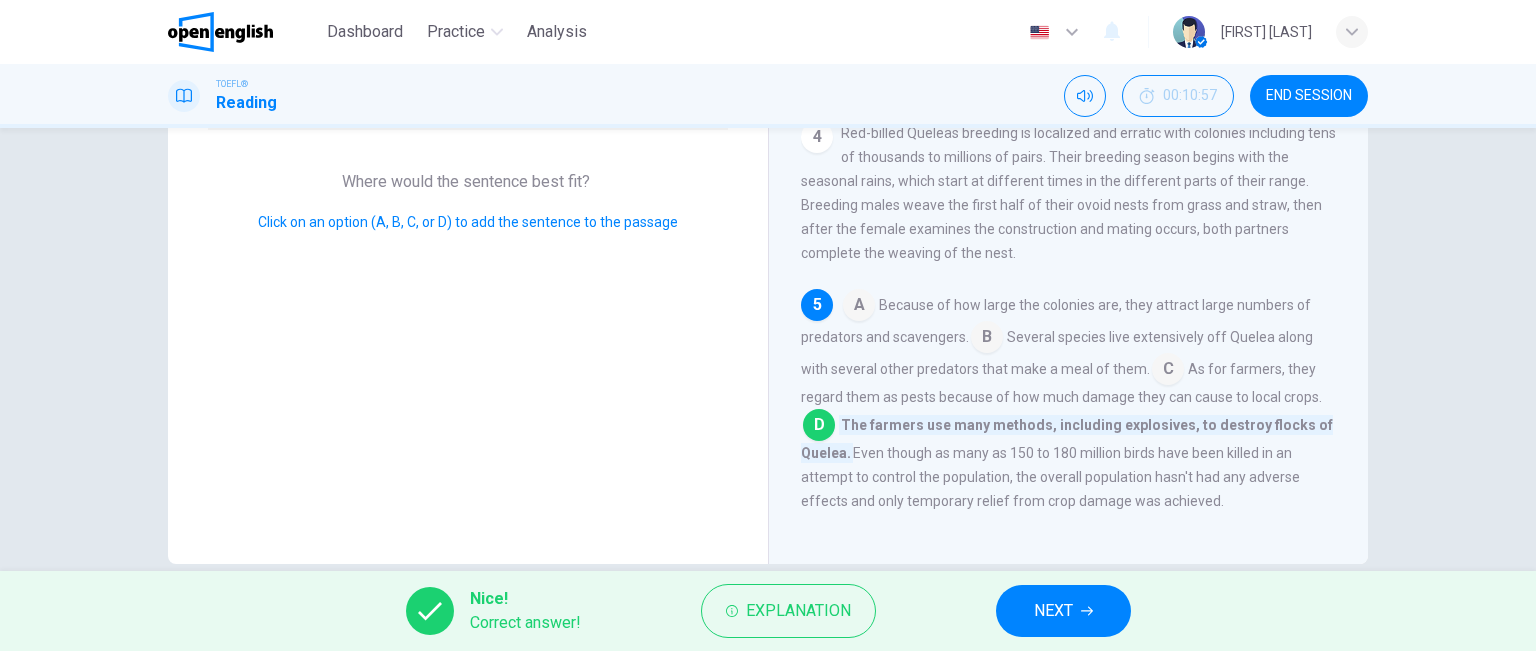 click on "NEXT" at bounding box center [1053, 611] 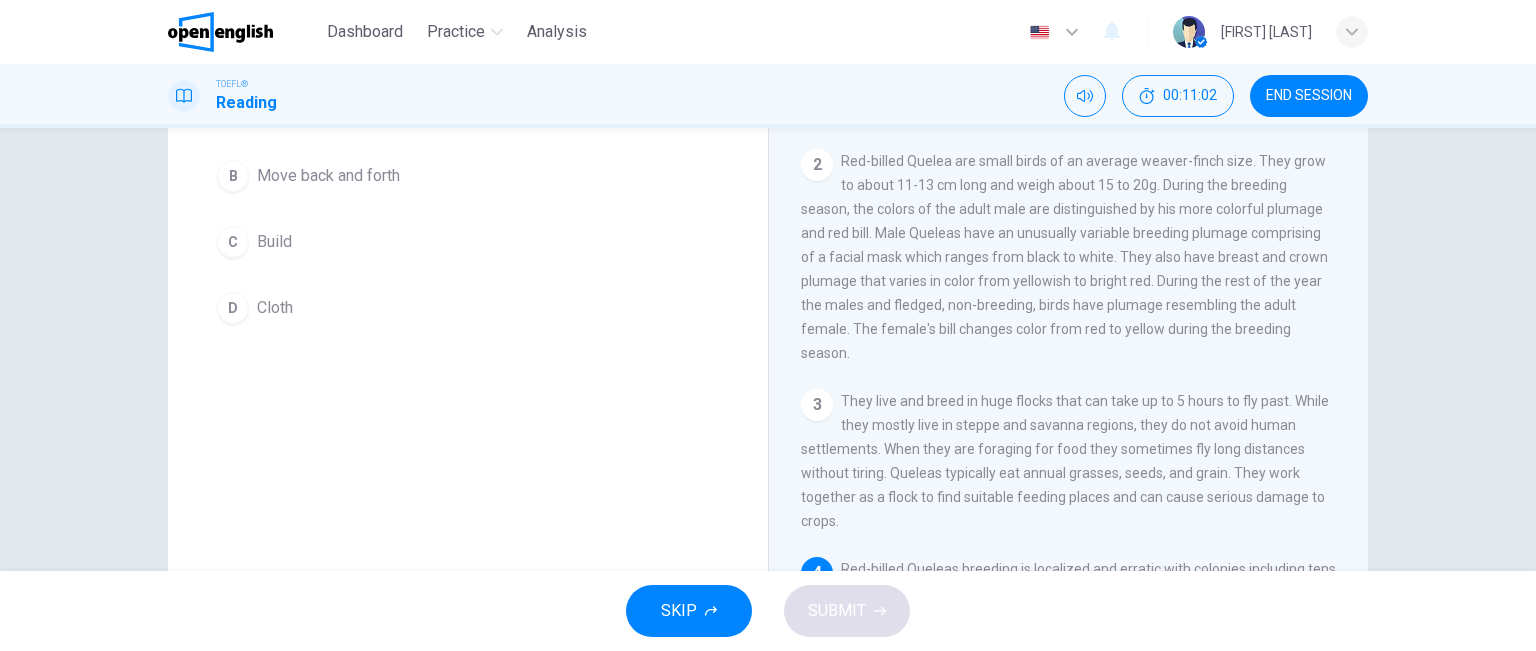 scroll, scrollTop: 234, scrollLeft: 0, axis: vertical 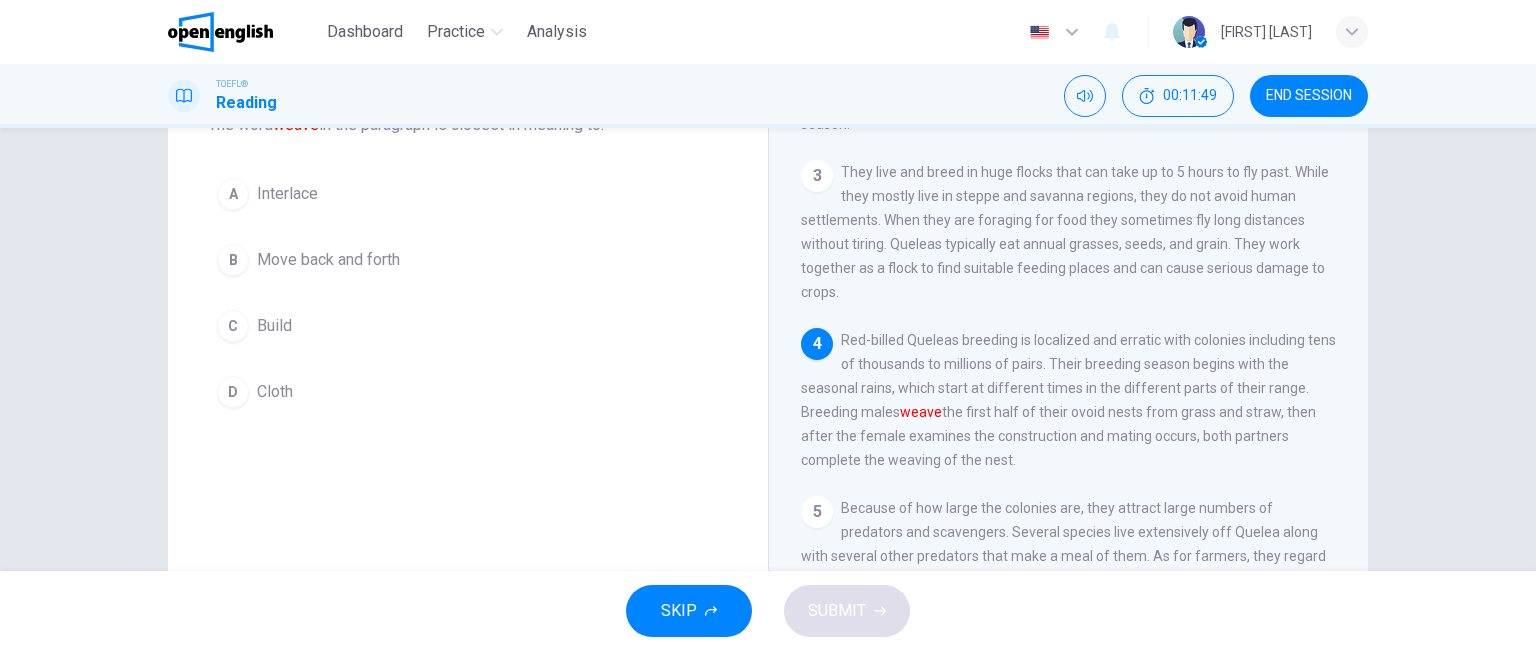 click on "Build" at bounding box center [274, 326] 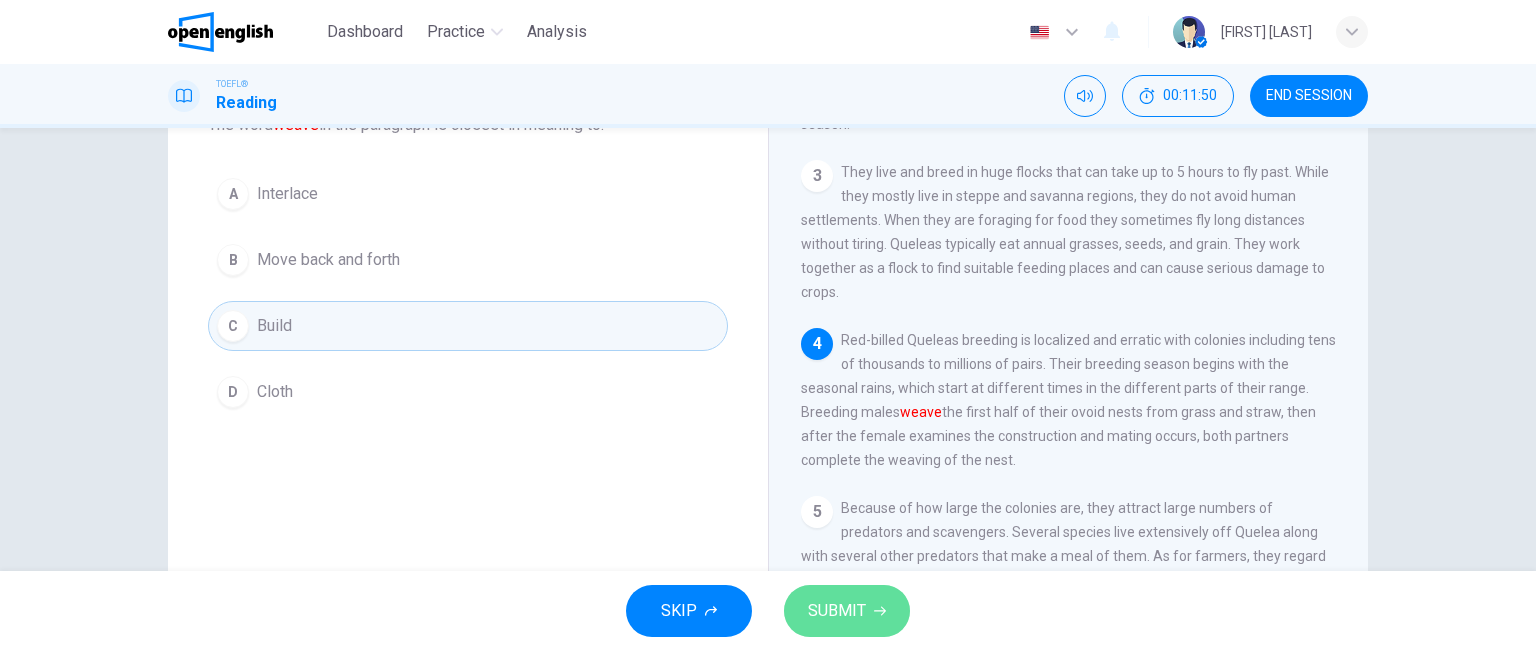 click on "SUBMIT" at bounding box center [847, 611] 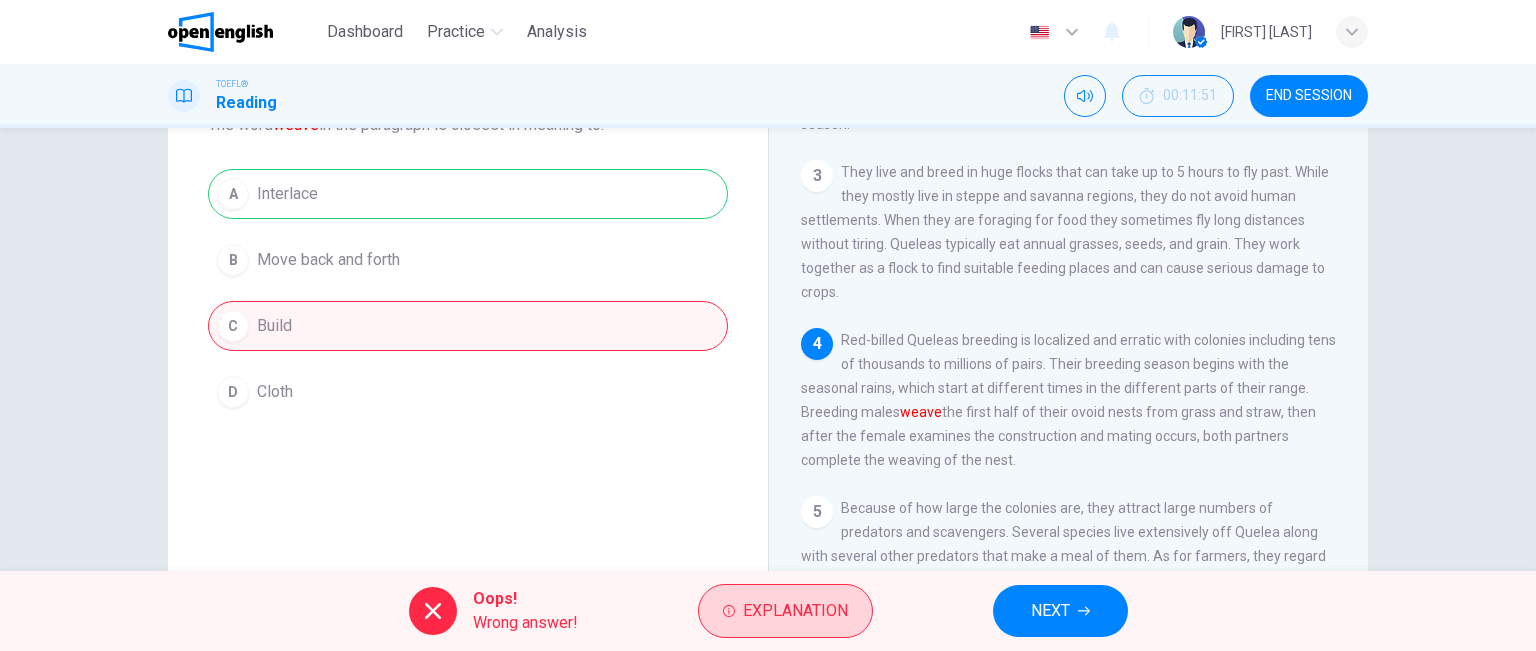 click on "Explanation" at bounding box center (785, 611) 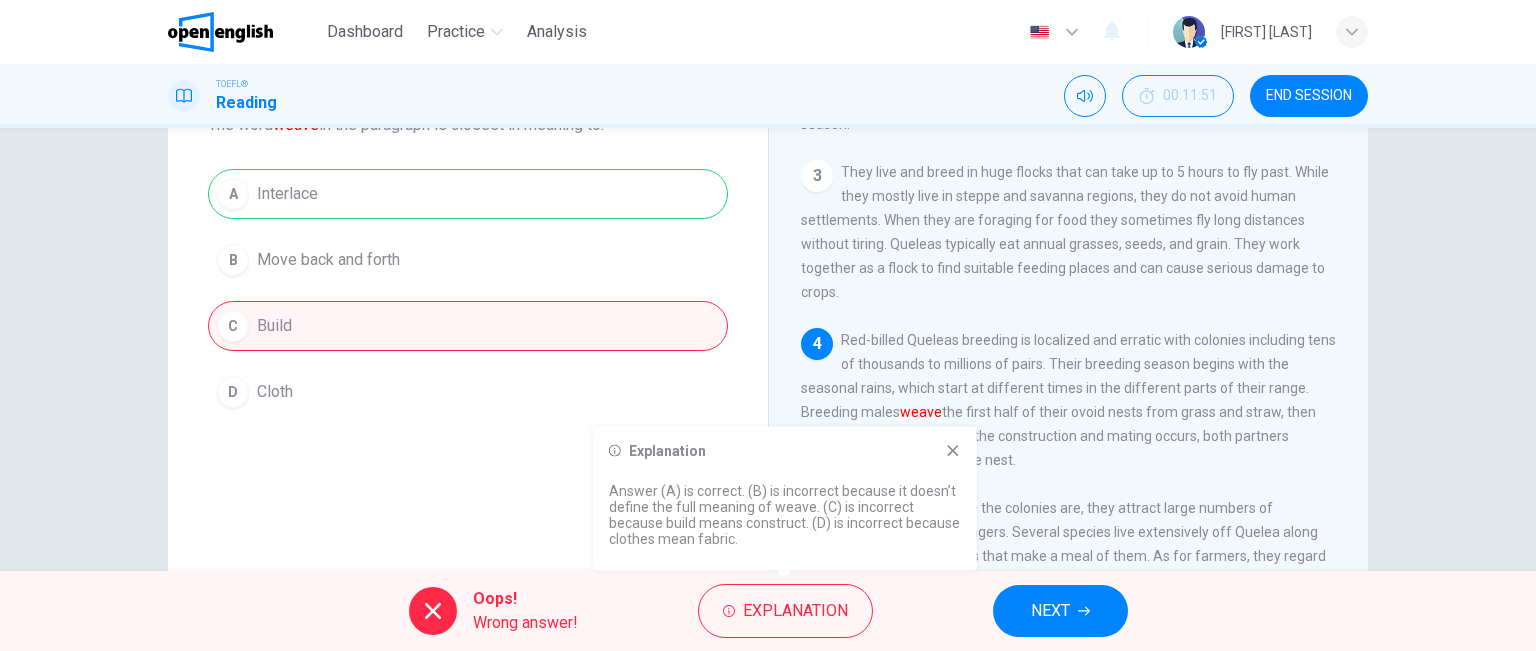 click on "Oops! Wrong answer! Explanation NEXT" at bounding box center (768, 611) 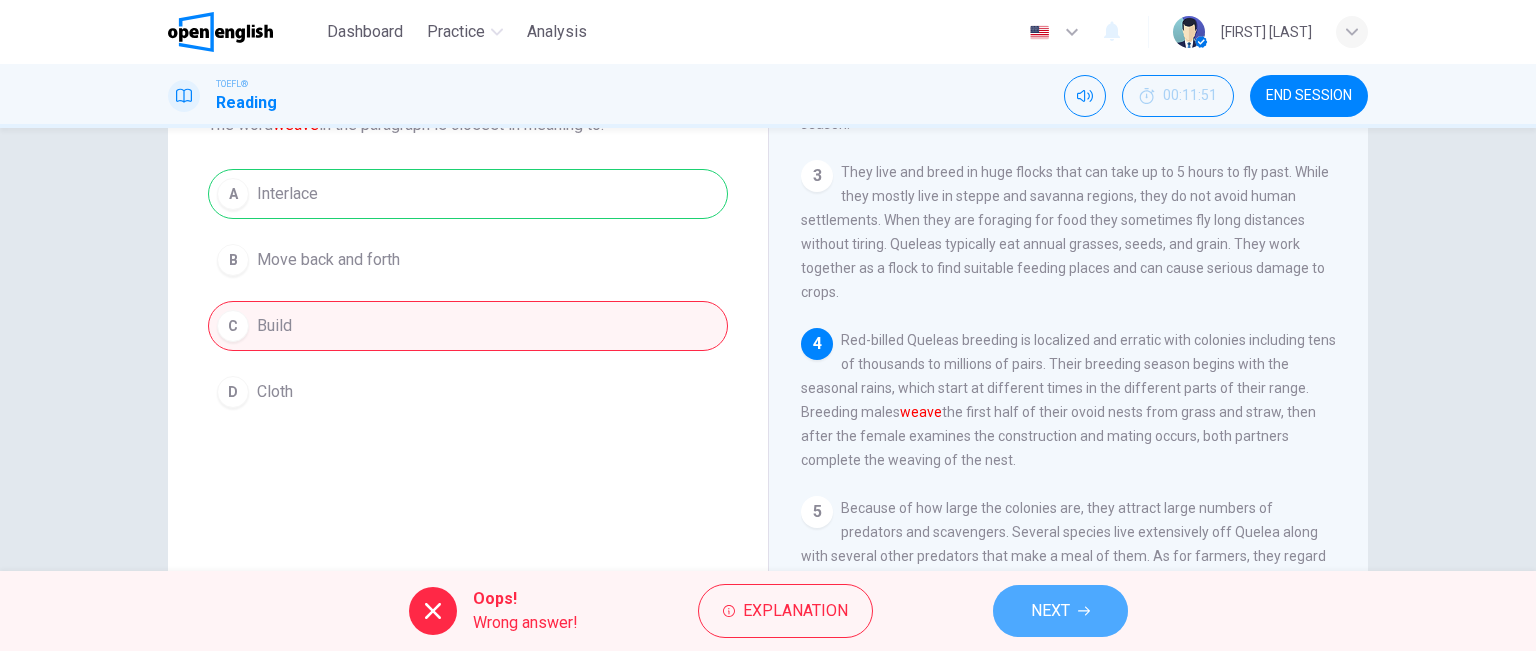 click on "NEXT" at bounding box center [1060, 611] 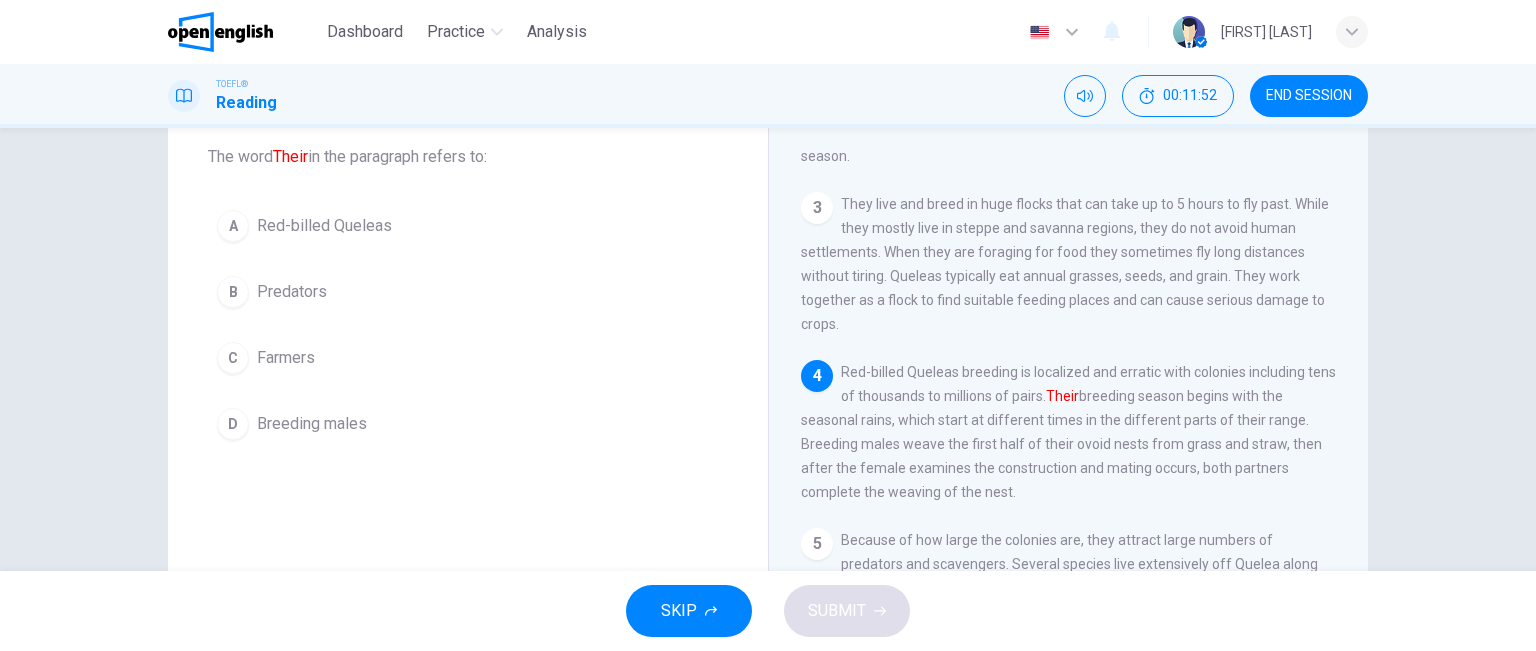 scroll, scrollTop: 111, scrollLeft: 0, axis: vertical 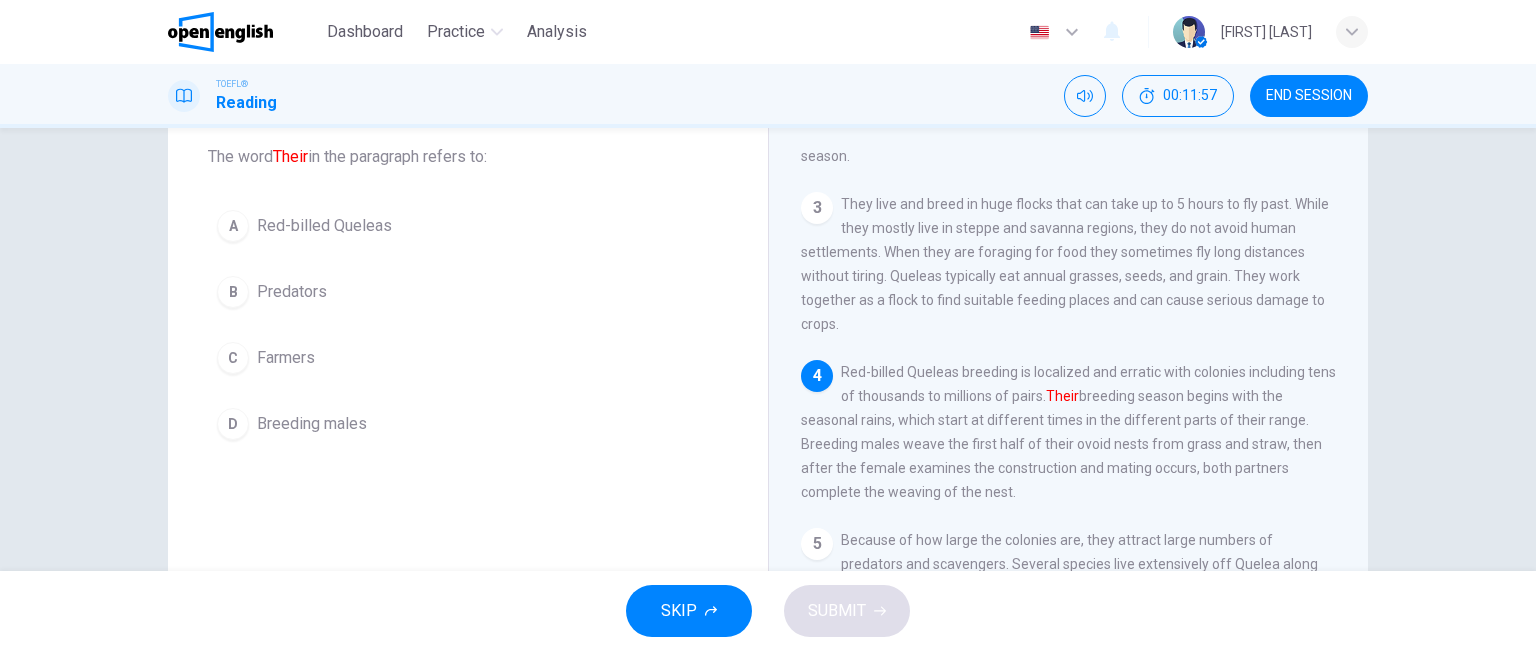 click on "Red-billed Queleas" at bounding box center [324, 226] 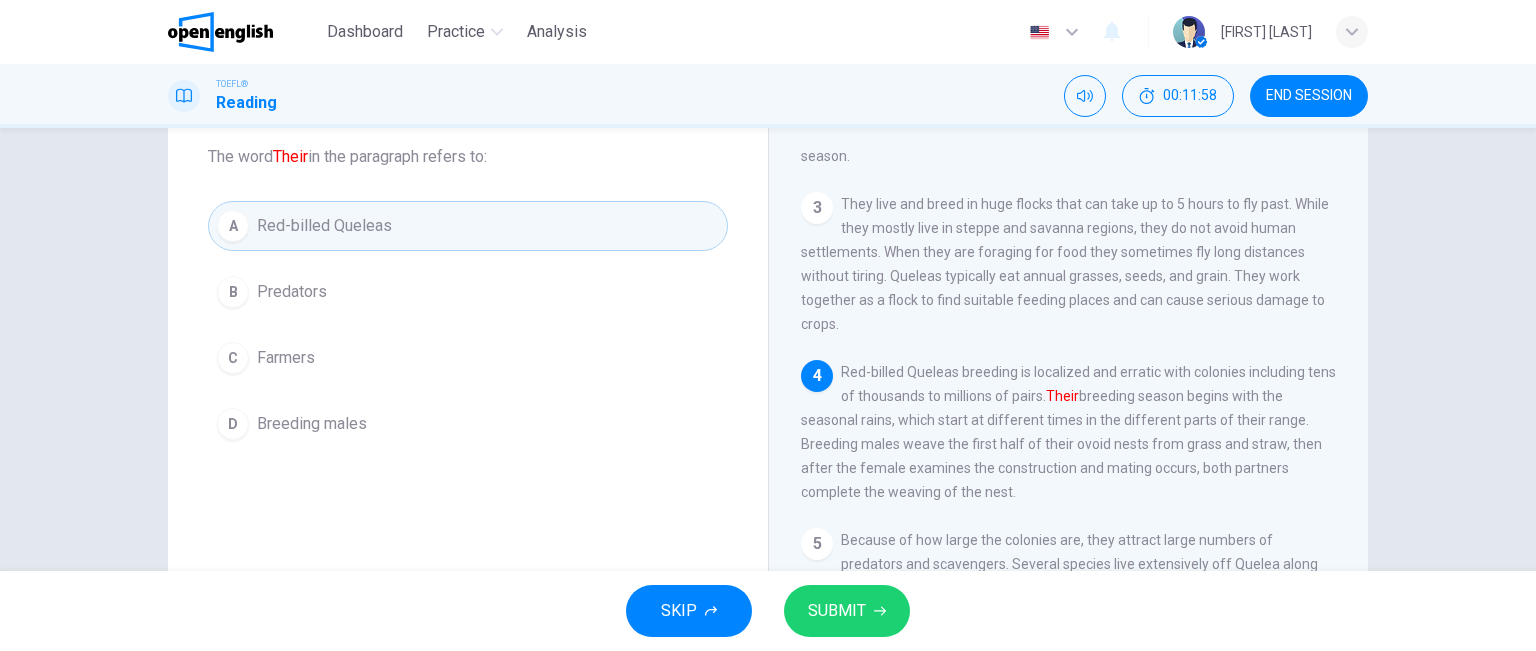 click on "SUBMIT" at bounding box center [837, 611] 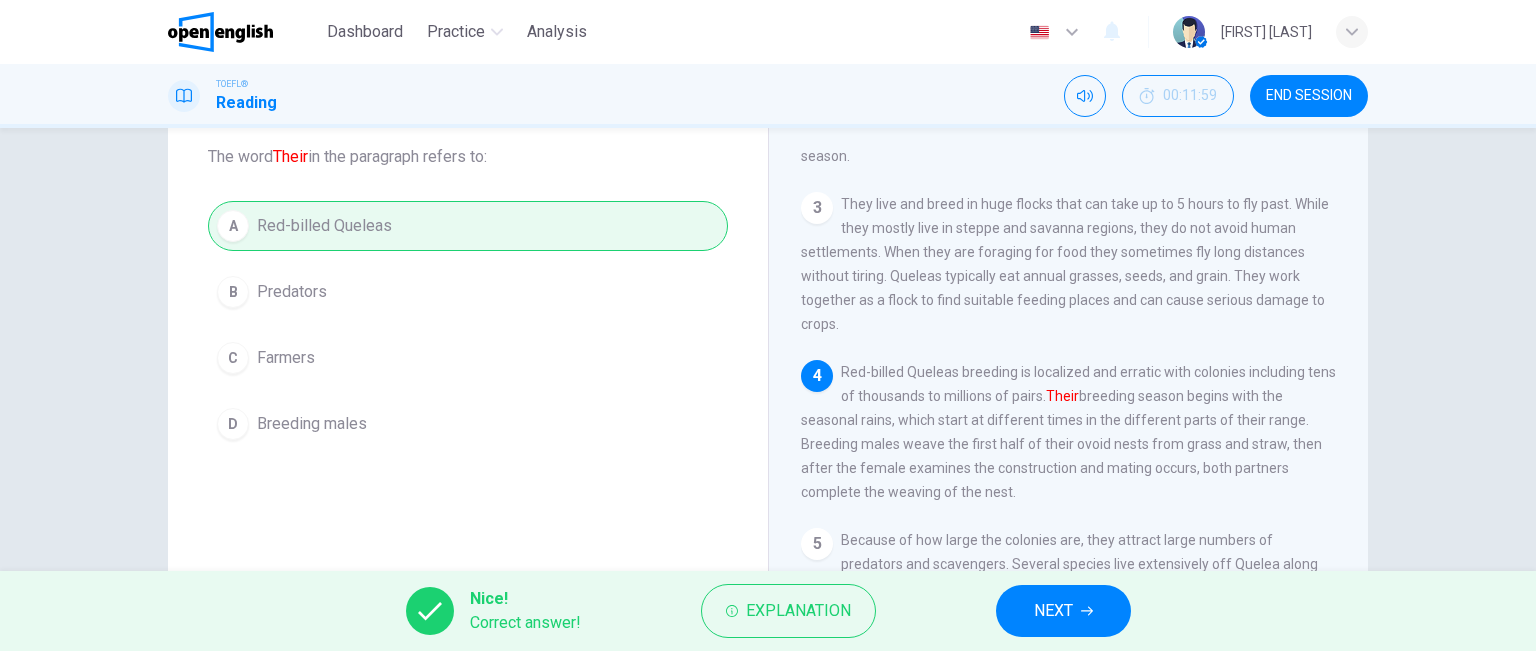 click 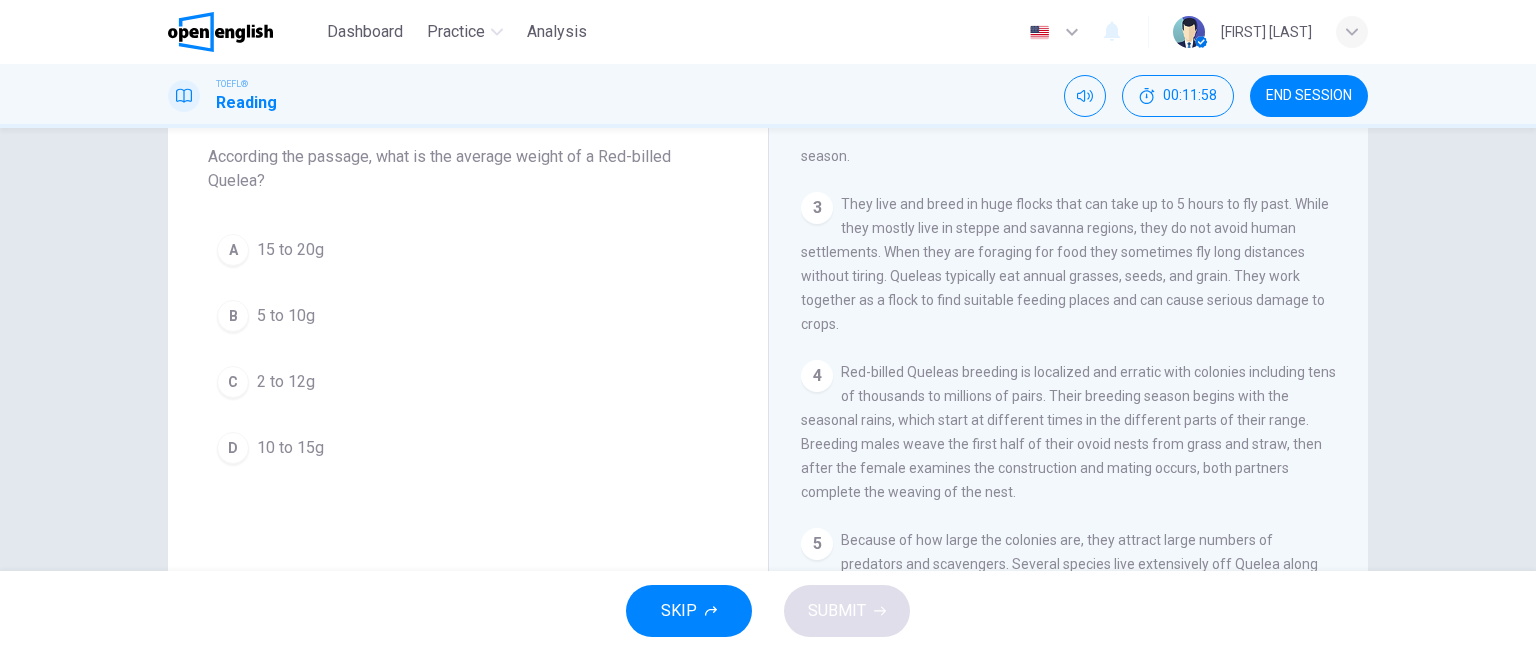 scroll, scrollTop: 123, scrollLeft: 0, axis: vertical 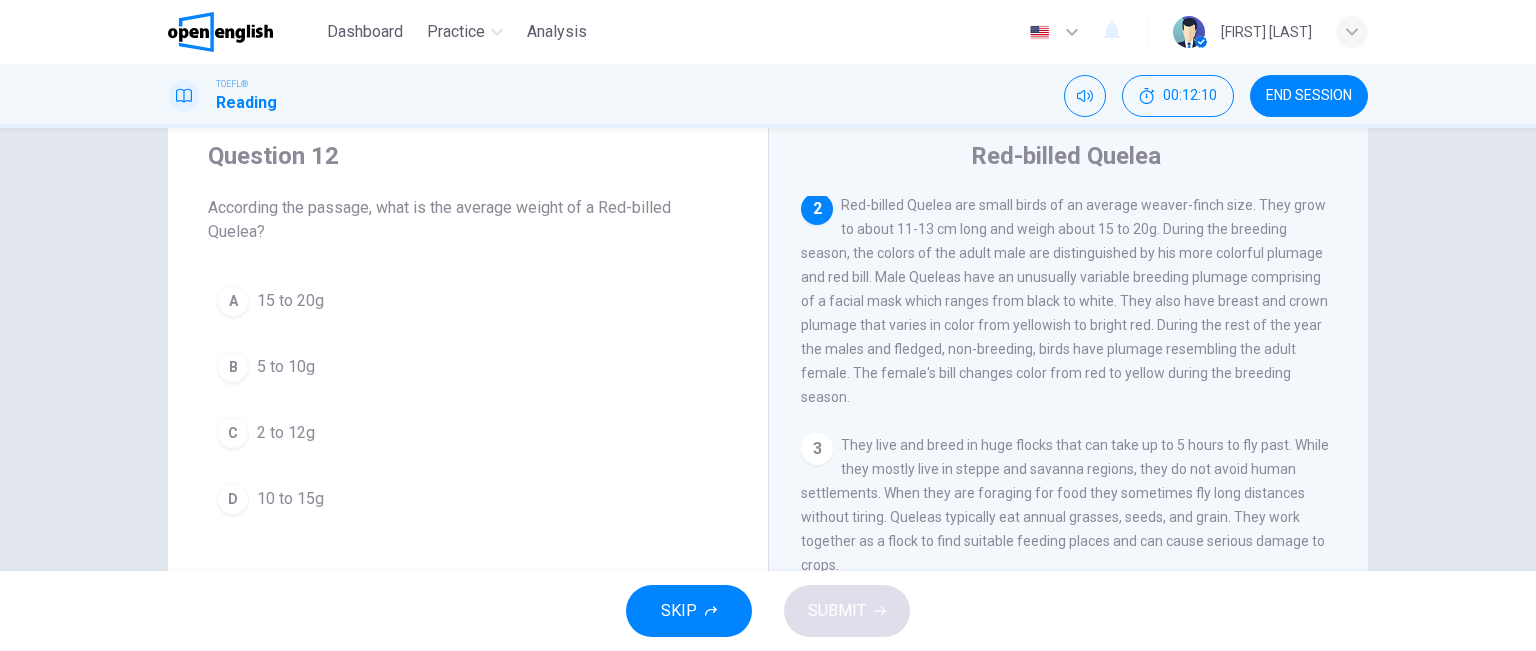 click on "A" at bounding box center [233, 301] 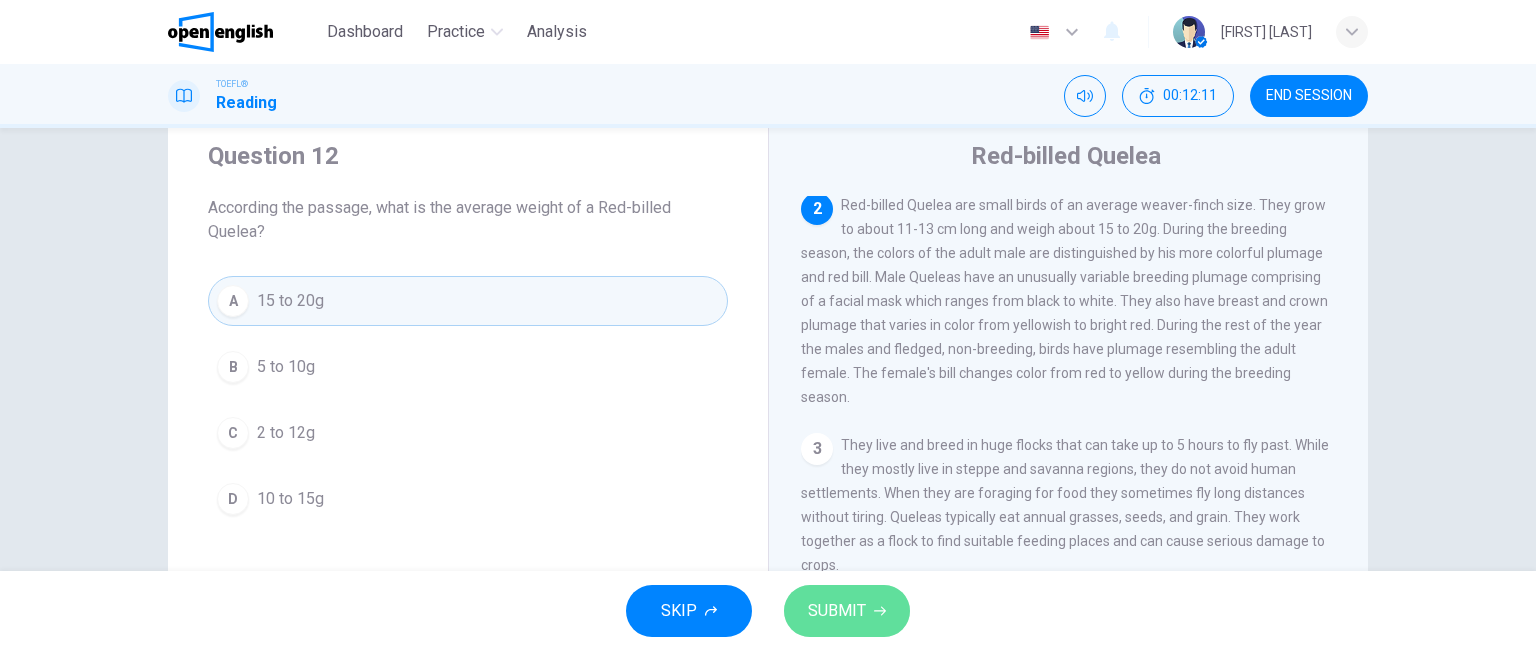 click on "SUBMIT" at bounding box center [837, 611] 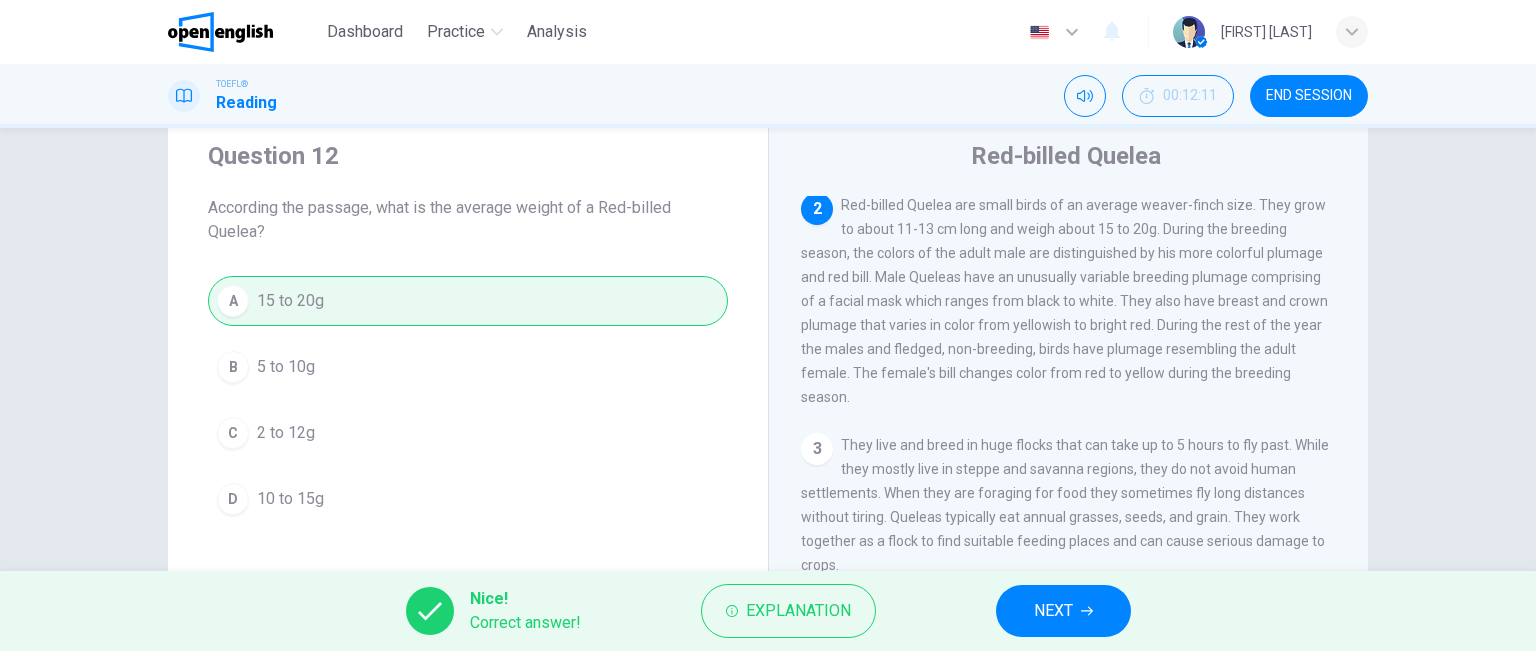 click on "NEXT" at bounding box center [1063, 611] 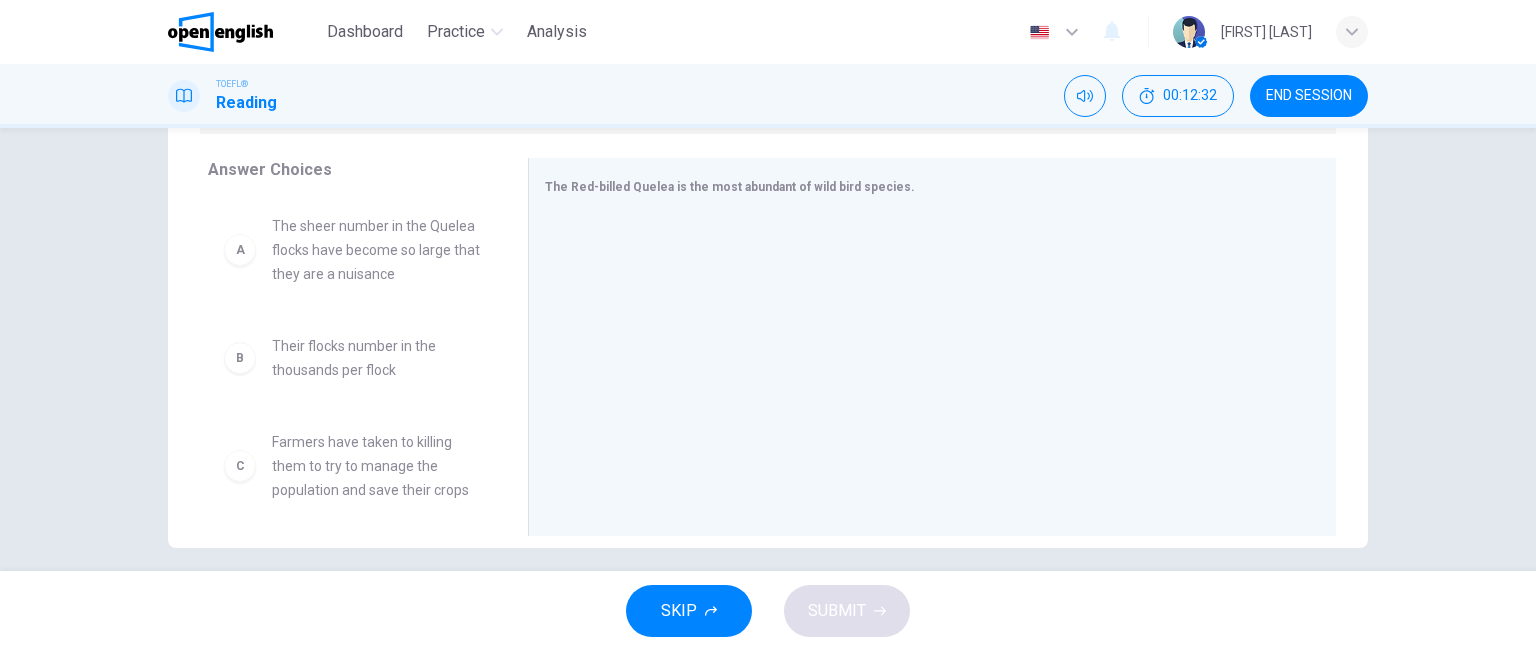 scroll, scrollTop: 316, scrollLeft: 0, axis: vertical 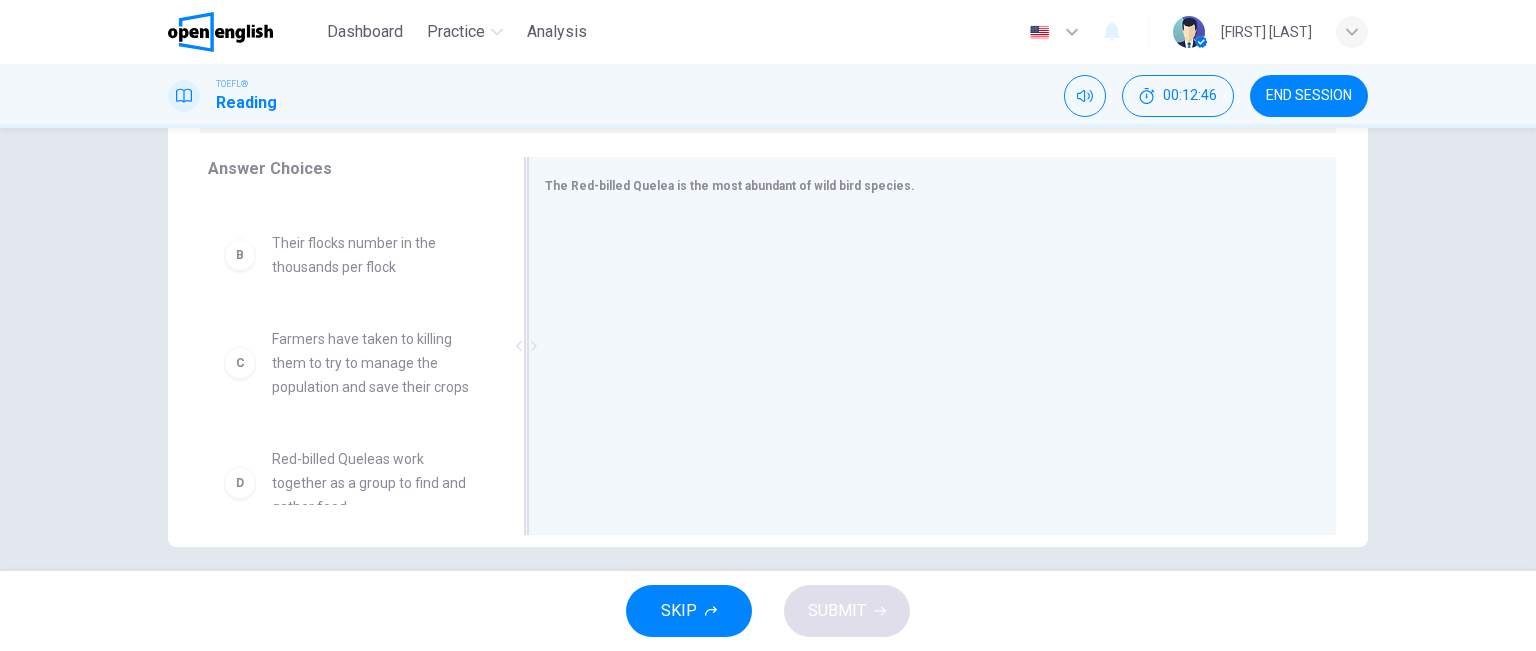 click at bounding box center [526, 346] 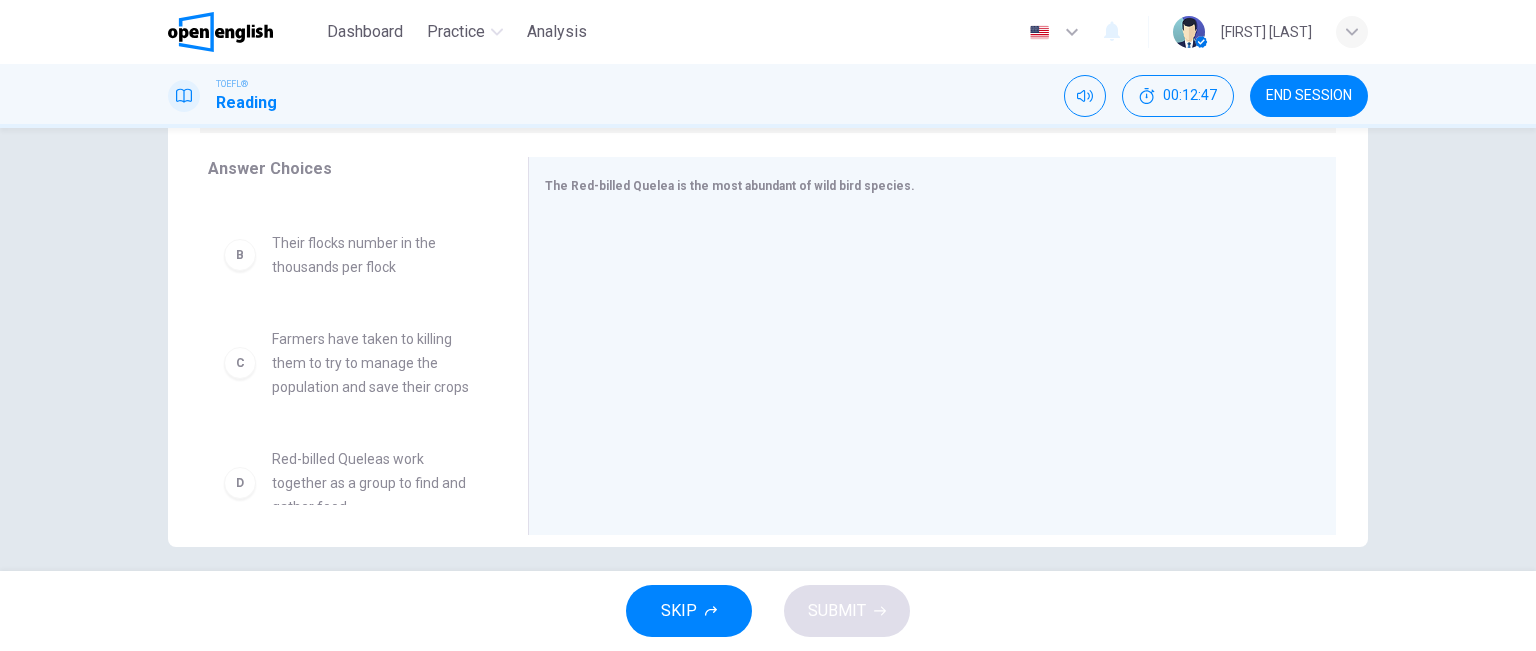 click on "Farmers have taken to killing them to try to manage the population and save their crops" at bounding box center [376, 363] 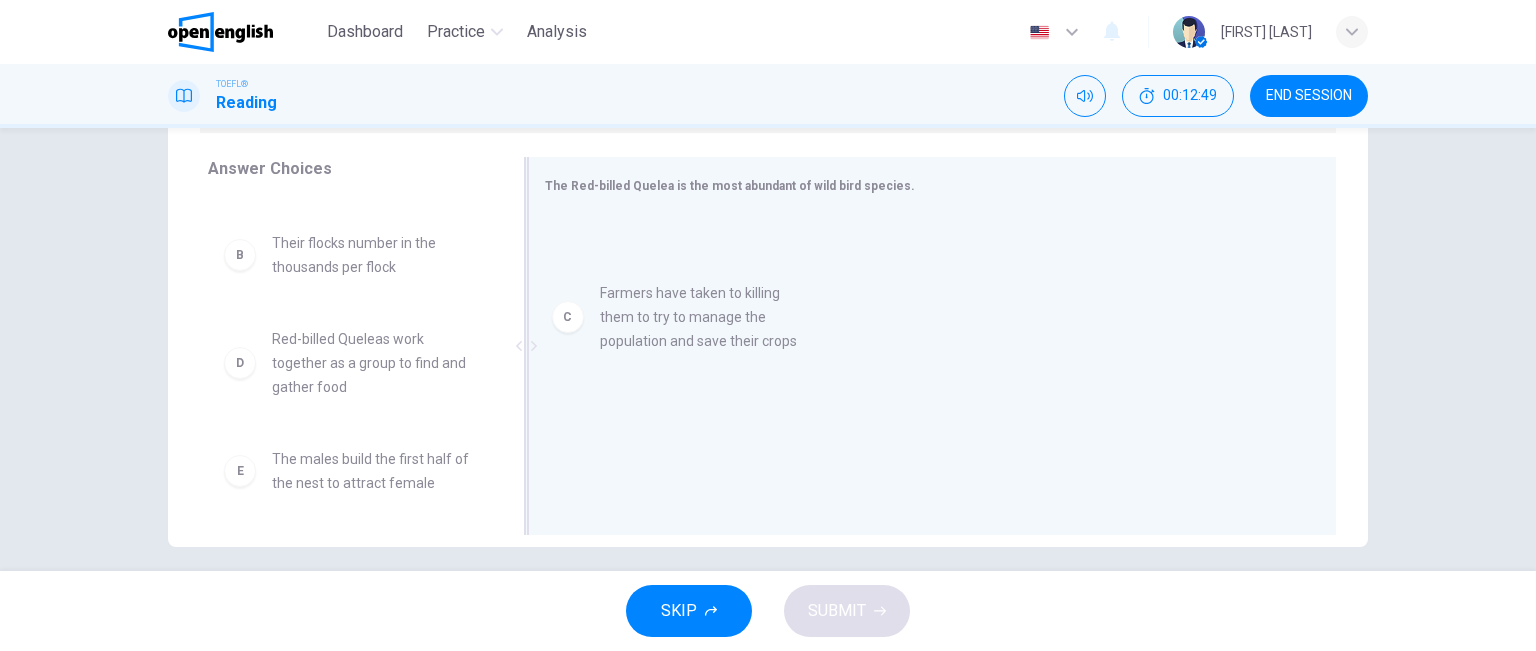 drag, startPoint x: 240, startPoint y: 374, endPoint x: 574, endPoint y: 315, distance: 339.17105 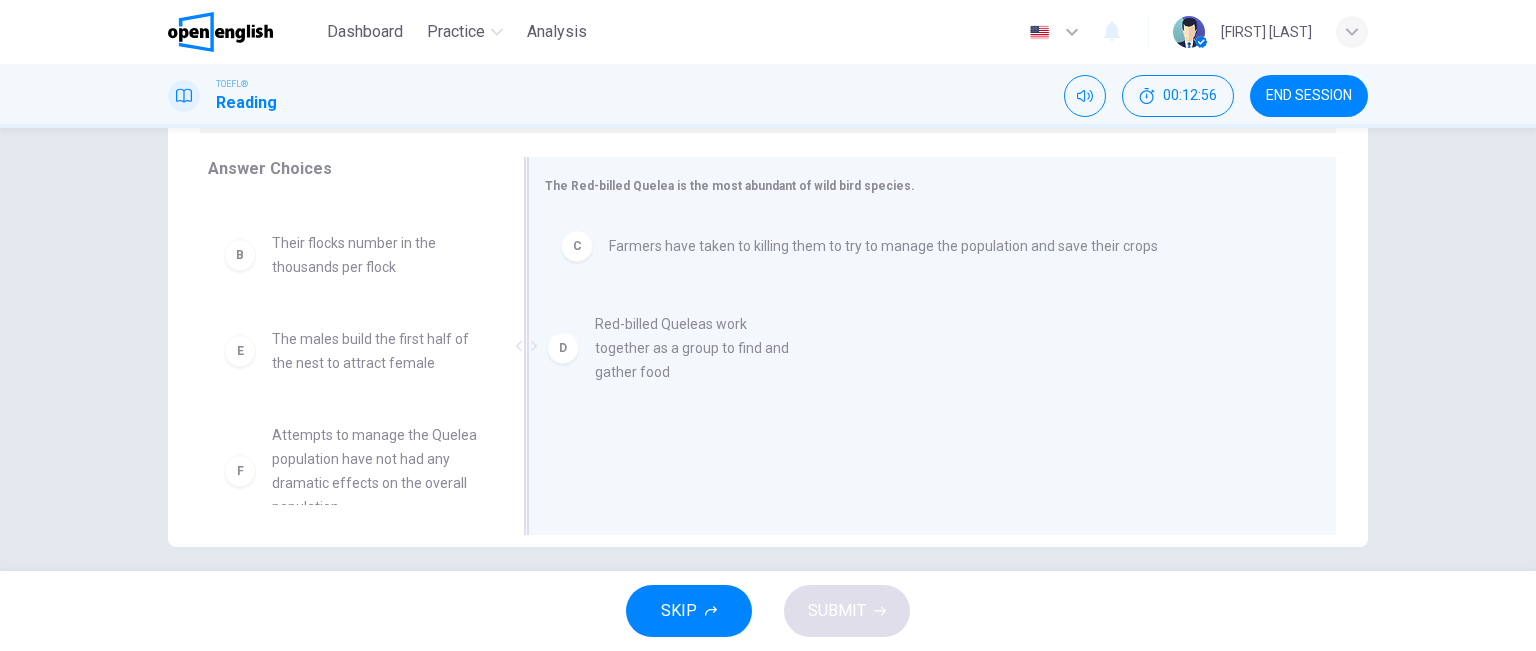 drag, startPoint x: 388, startPoint y: 361, endPoint x: 739, endPoint y: 342, distance: 351.51385 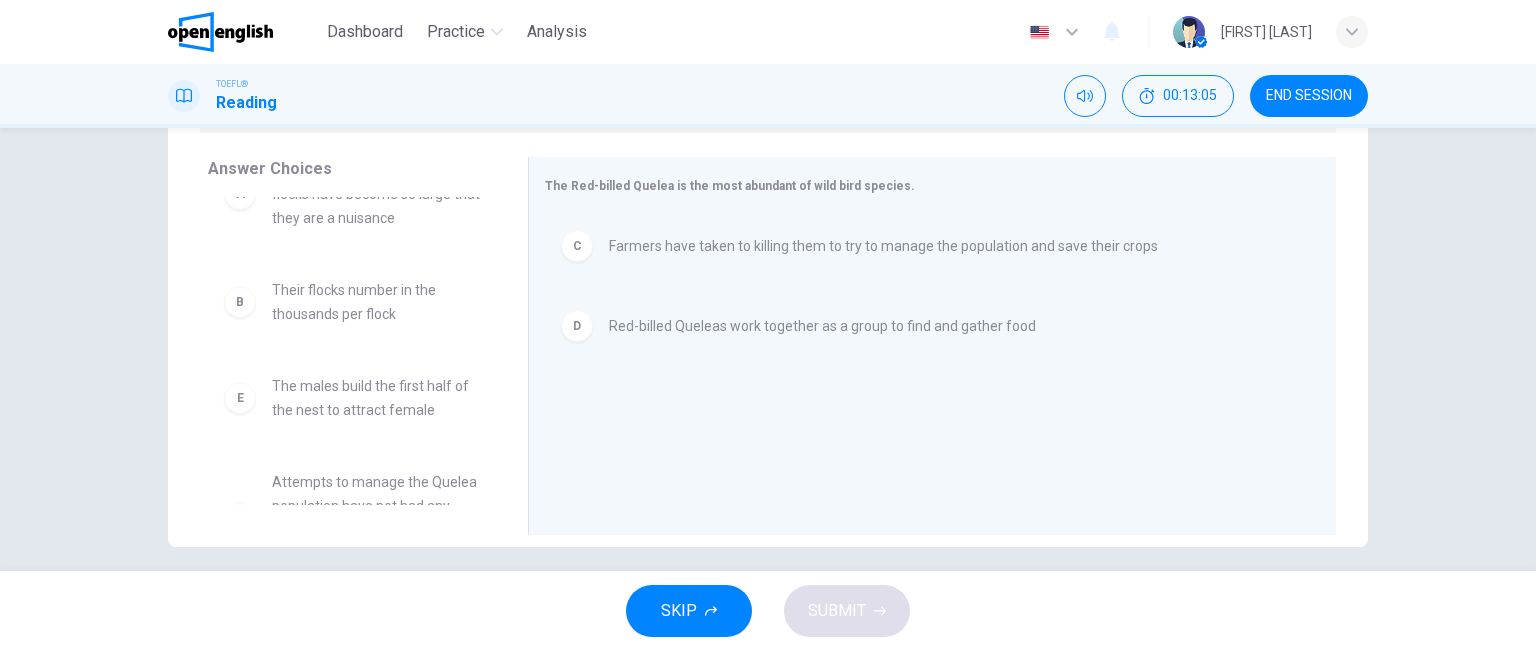 scroll, scrollTop: 51, scrollLeft: 0, axis: vertical 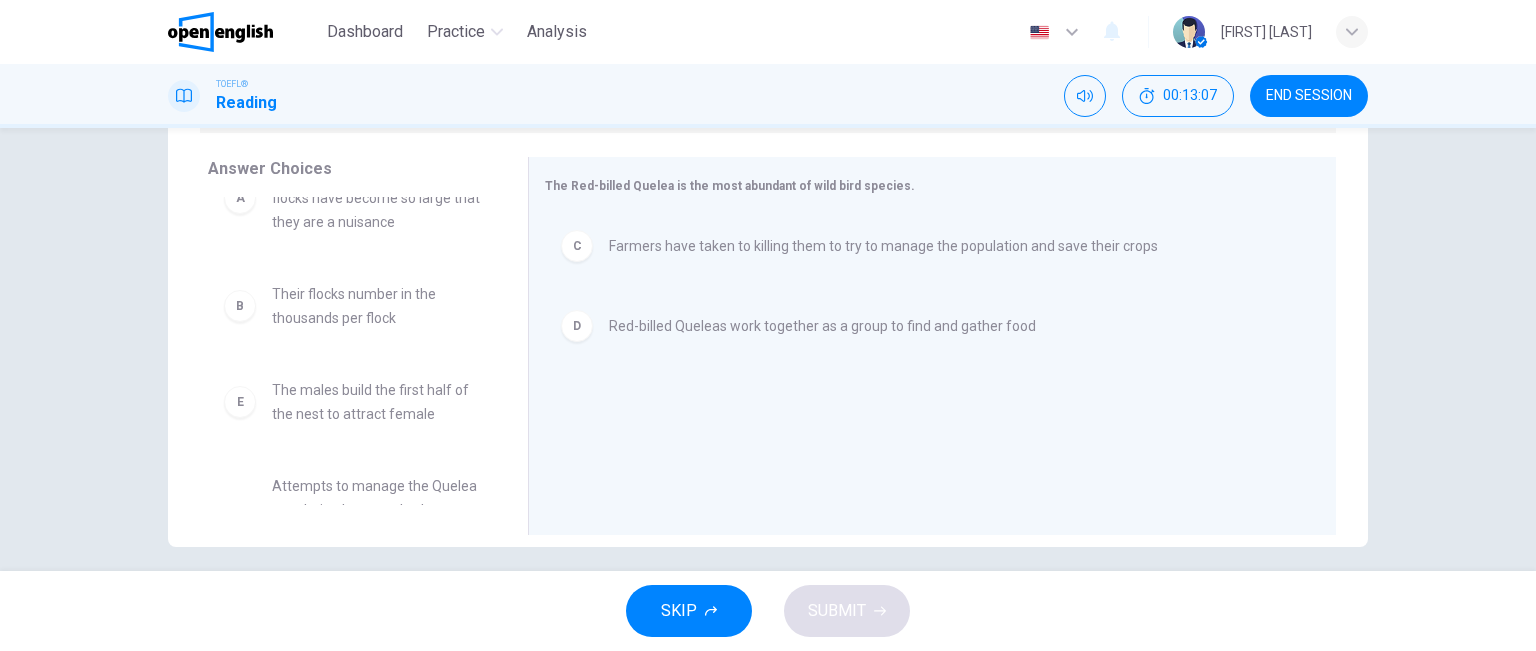 drag, startPoint x: 509, startPoint y: 331, endPoint x: 499, endPoint y: 269, distance: 62.801273 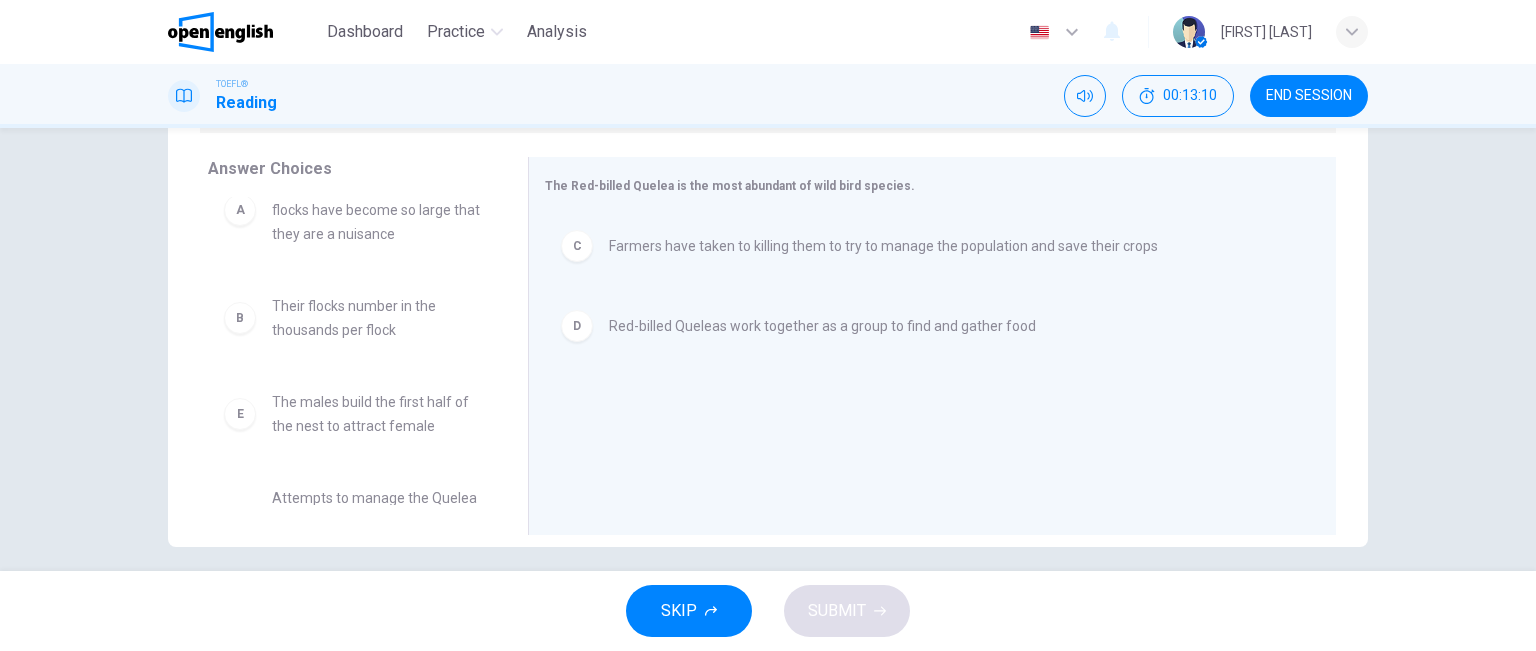 scroll, scrollTop: 48, scrollLeft: 0, axis: vertical 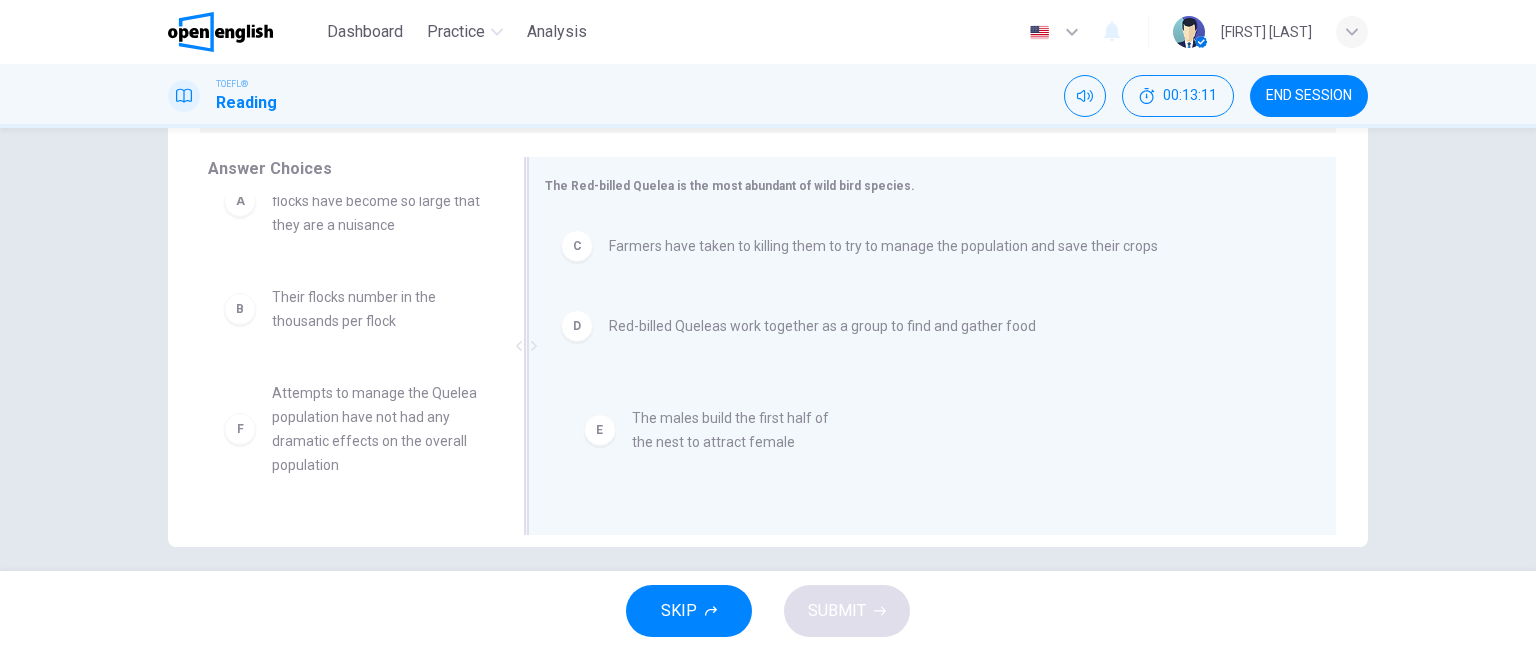 drag, startPoint x: 403, startPoint y: 404, endPoint x: 780, endPoint y: 431, distance: 377.9656 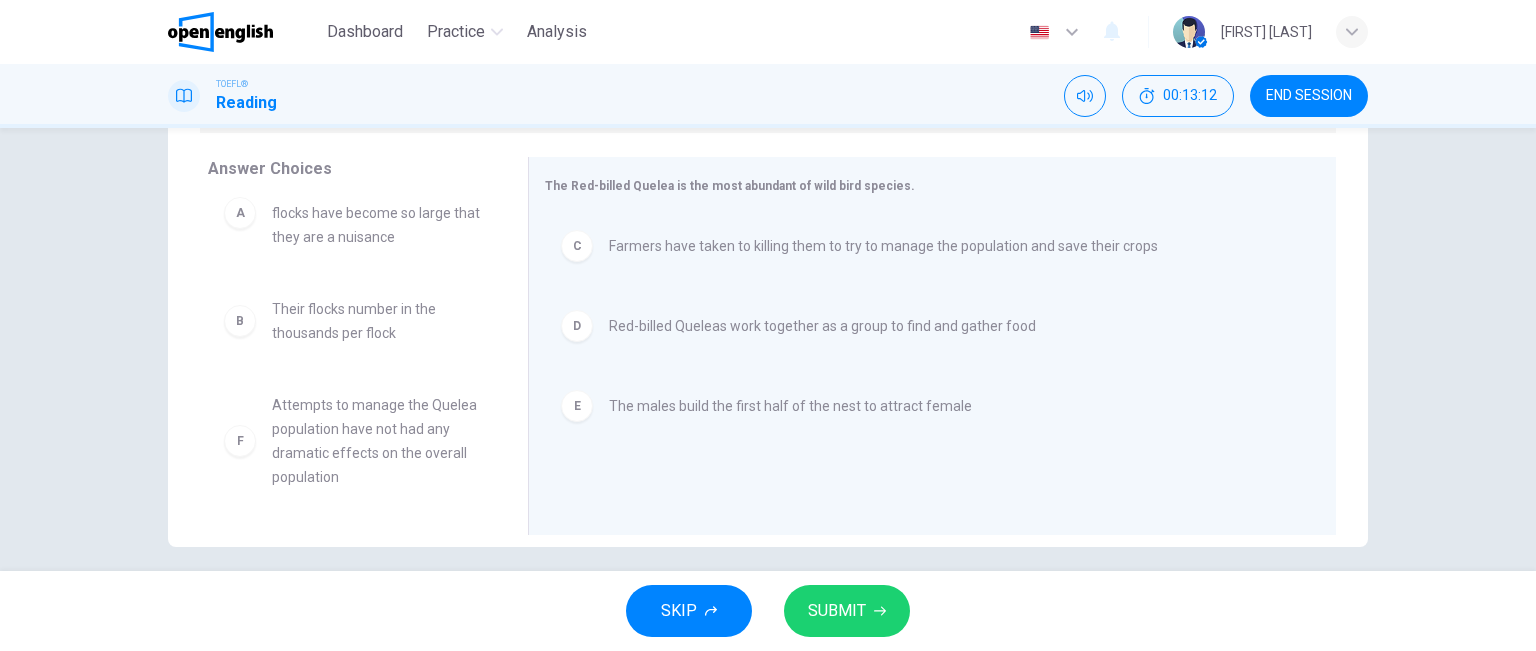 scroll, scrollTop: 36, scrollLeft: 0, axis: vertical 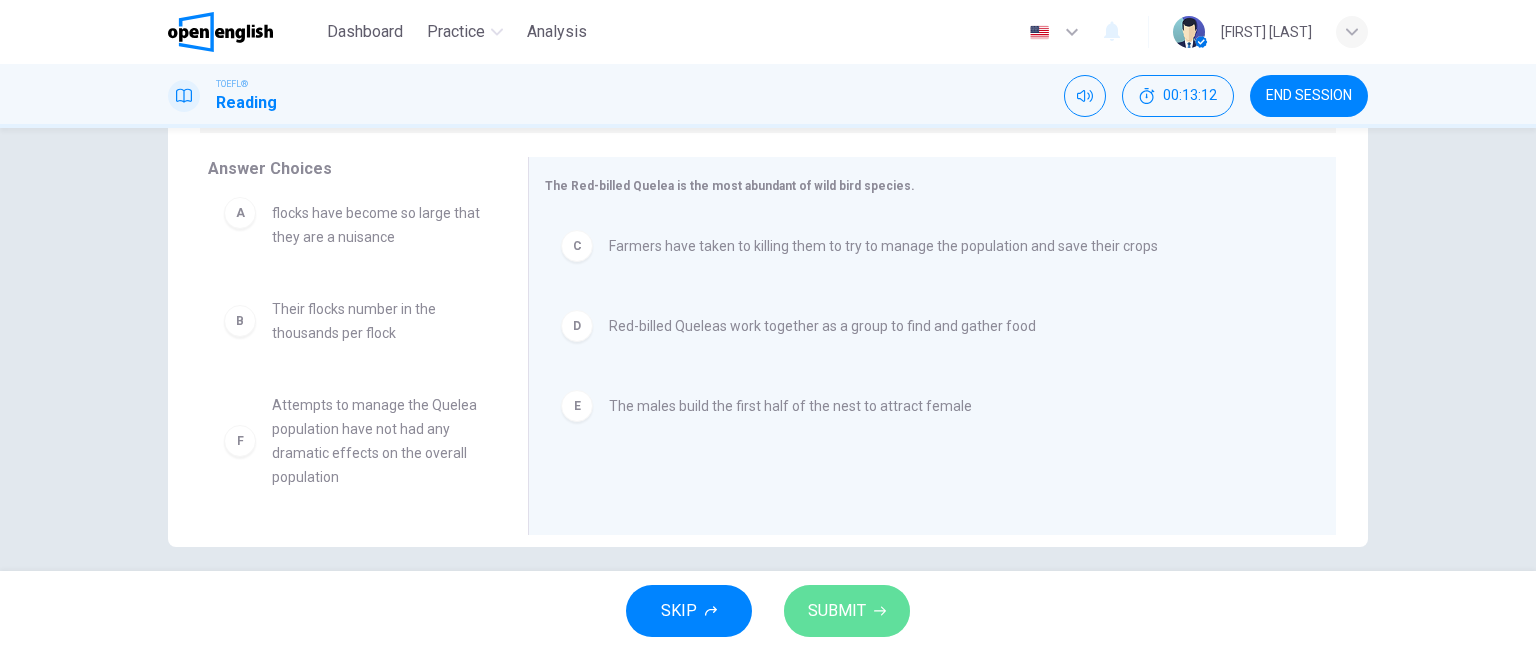 click on "SUBMIT" at bounding box center (837, 611) 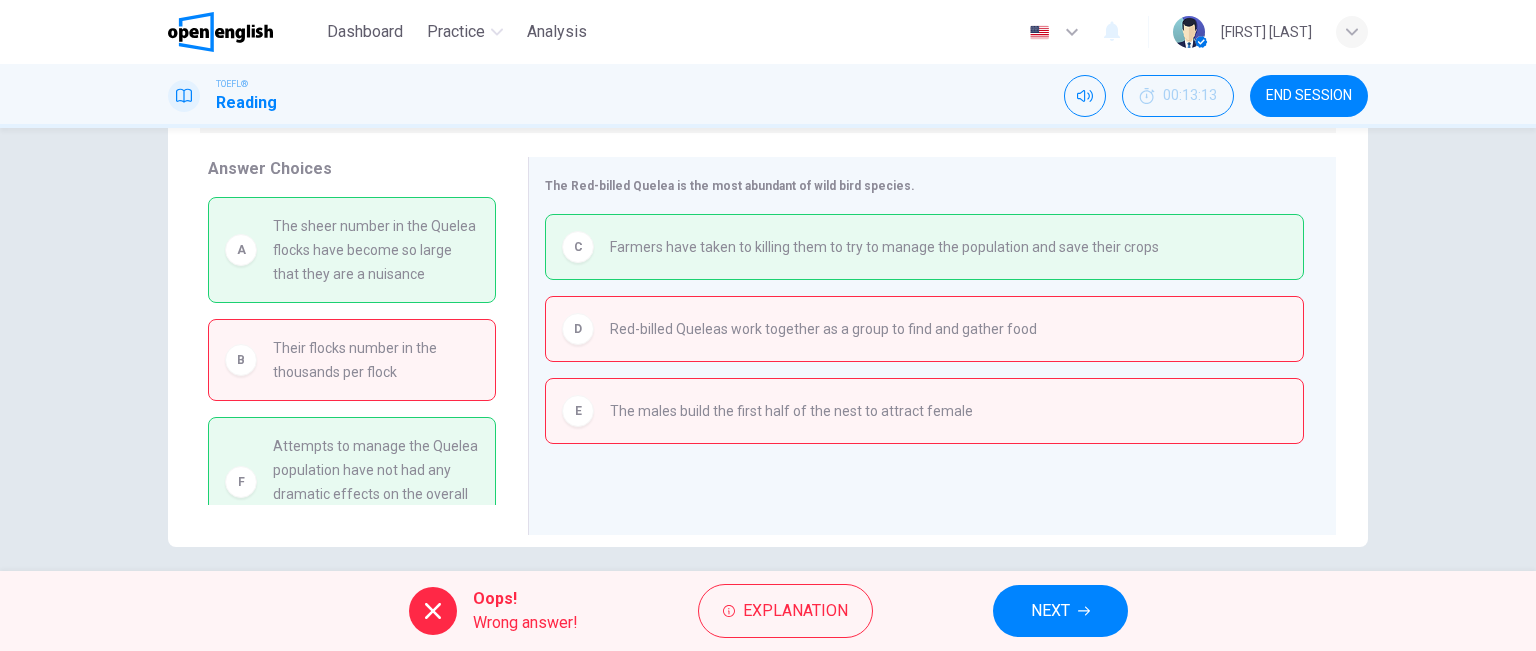 scroll, scrollTop: 40, scrollLeft: 0, axis: vertical 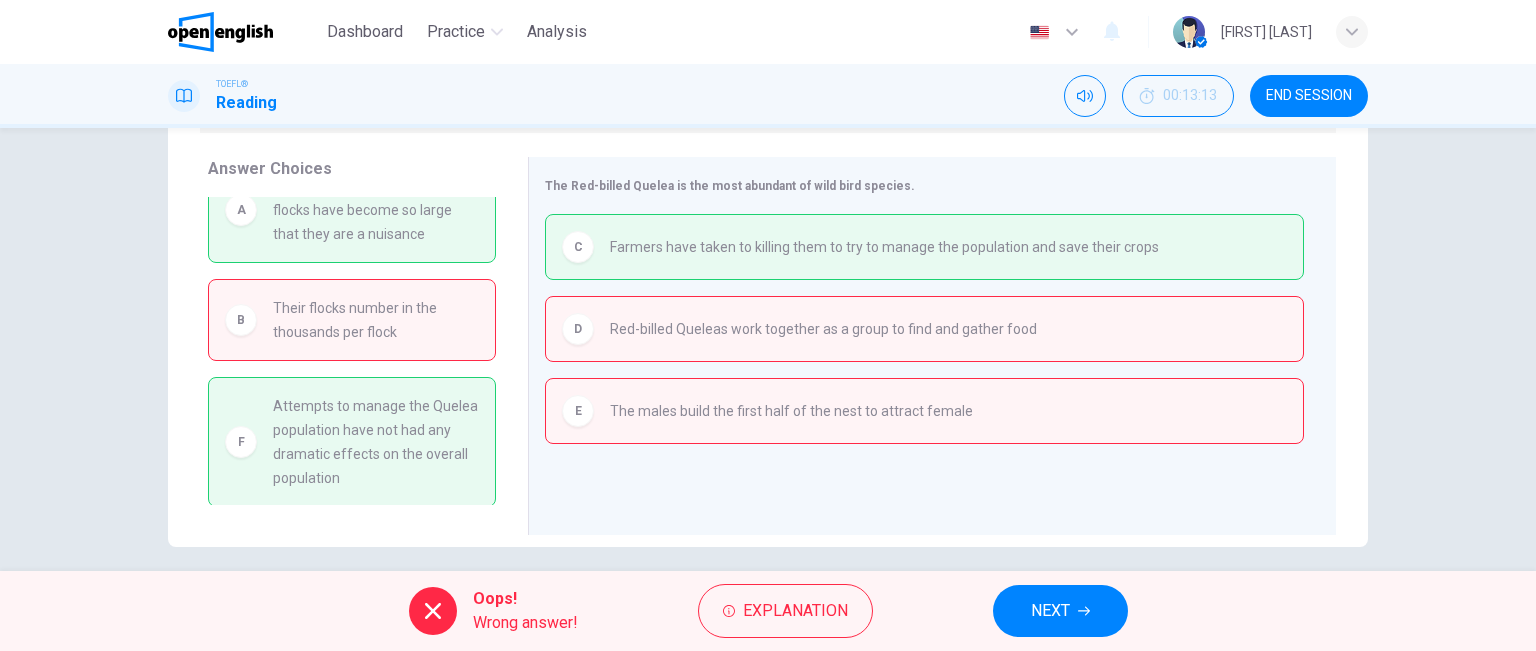 click on "NEXT" at bounding box center [1060, 611] 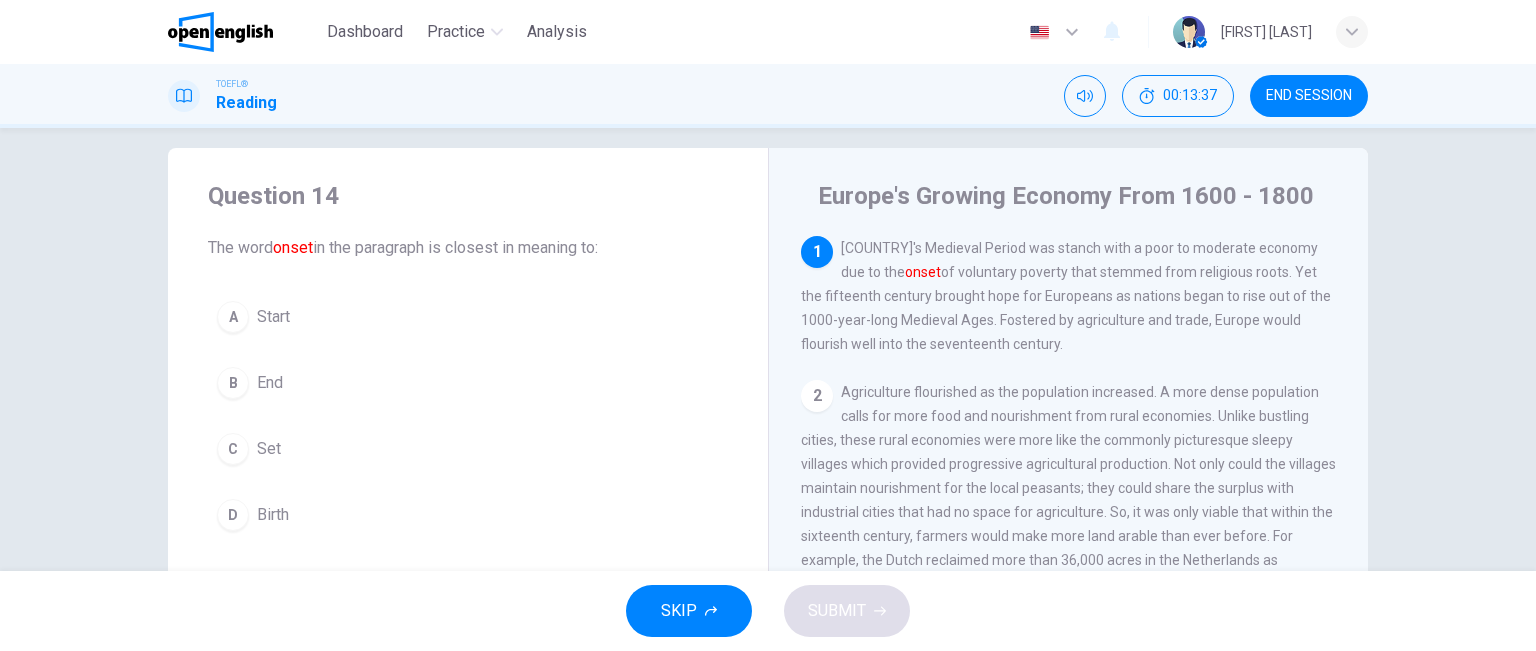 scroll, scrollTop: 24, scrollLeft: 0, axis: vertical 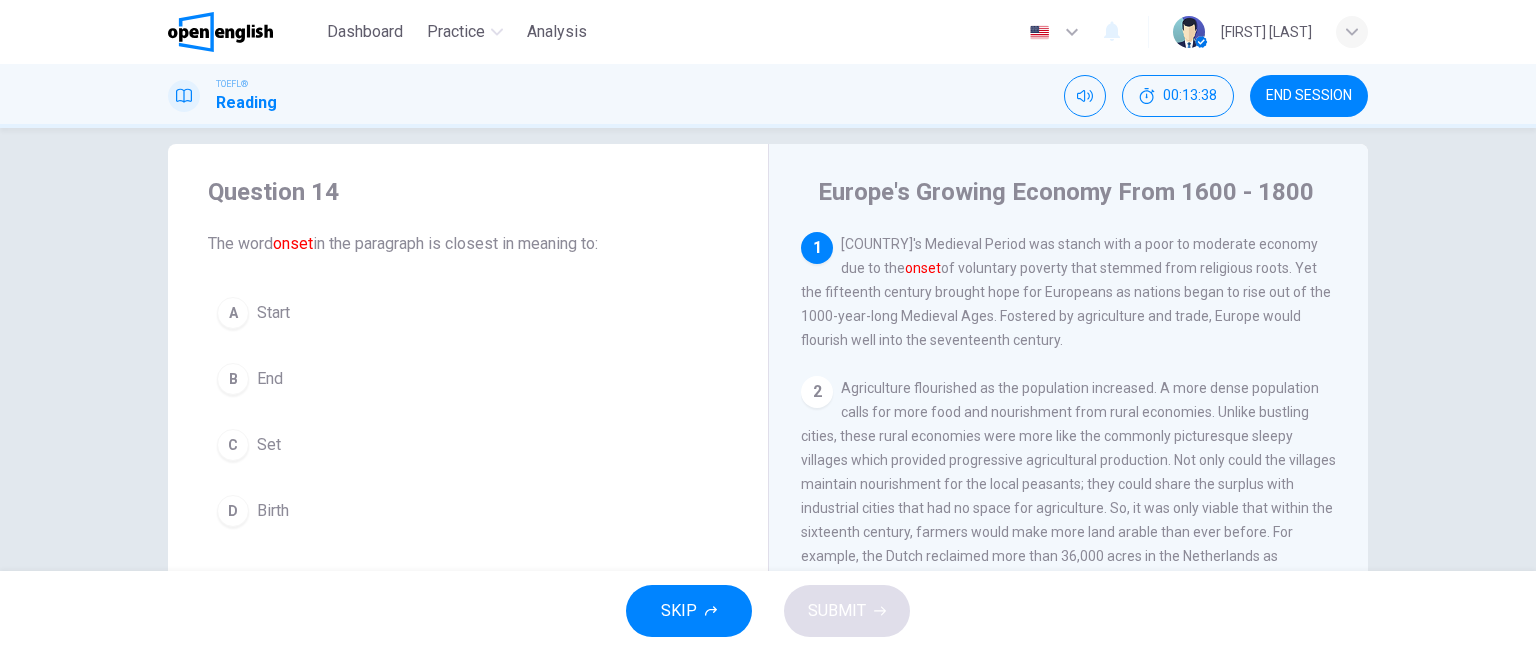 click on "Start" at bounding box center [273, 313] 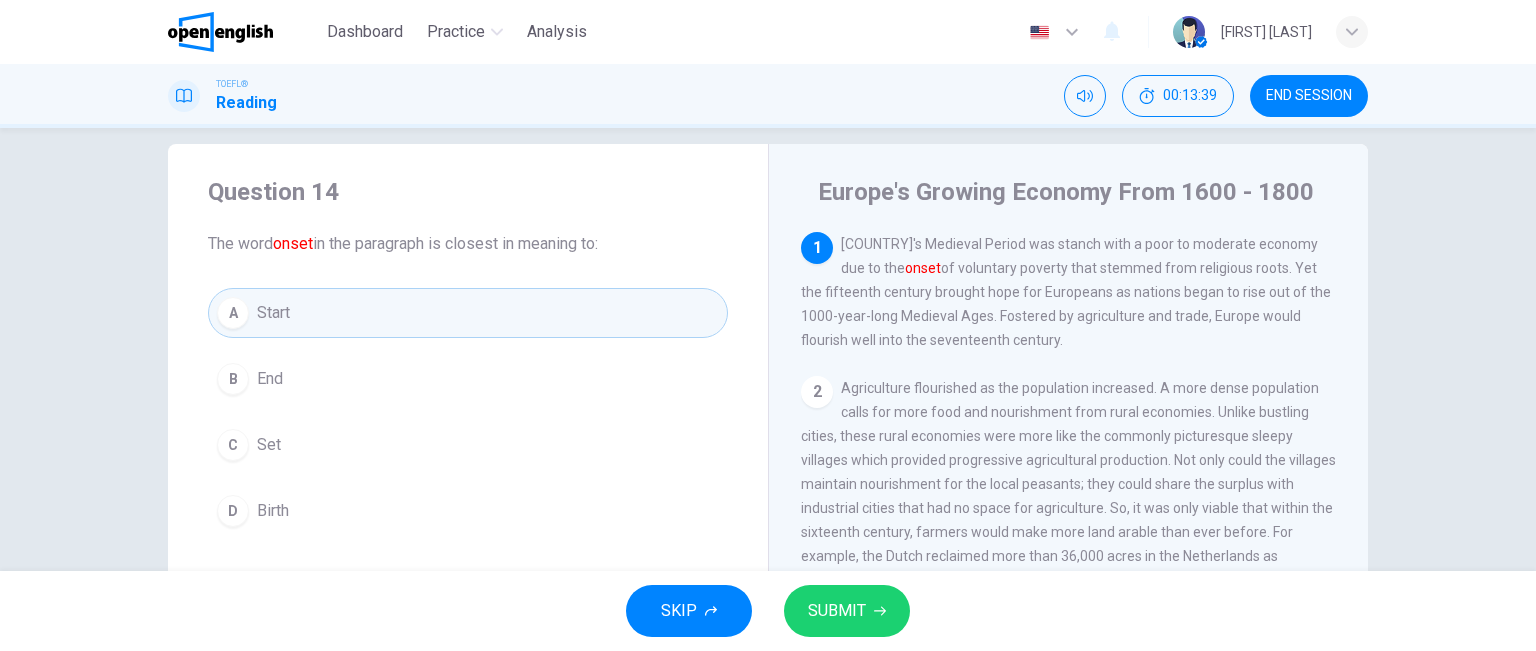click on "SUBMIT" at bounding box center (847, 611) 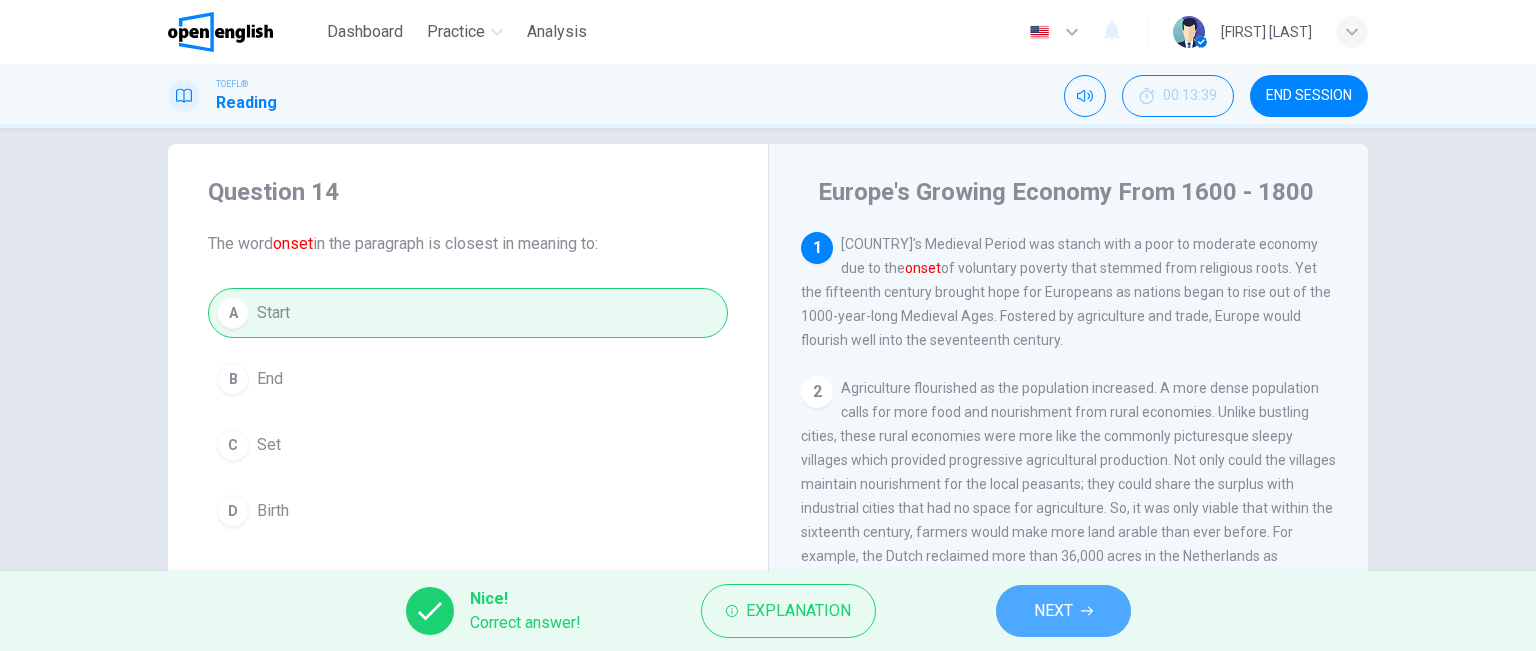 click on "NEXT" at bounding box center [1063, 611] 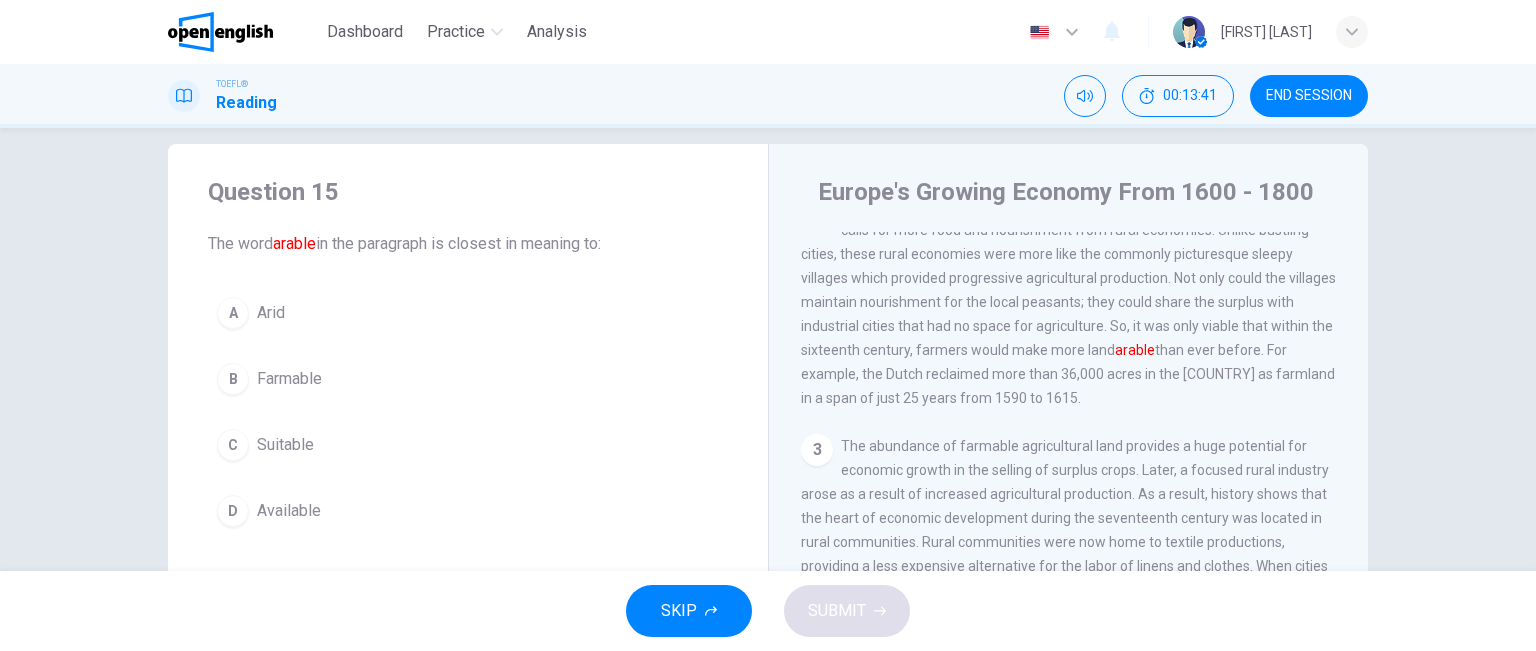 scroll, scrollTop: 183, scrollLeft: 0, axis: vertical 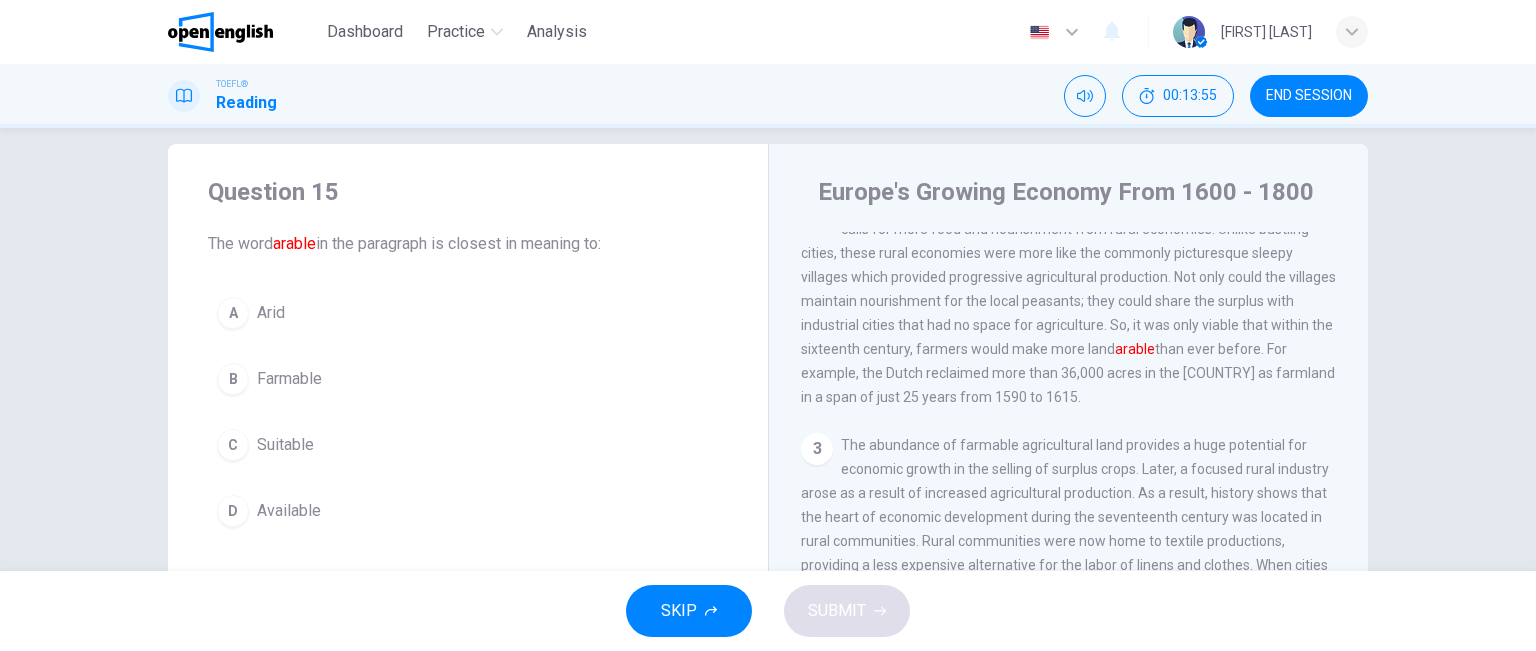 click on "B" at bounding box center (233, 379) 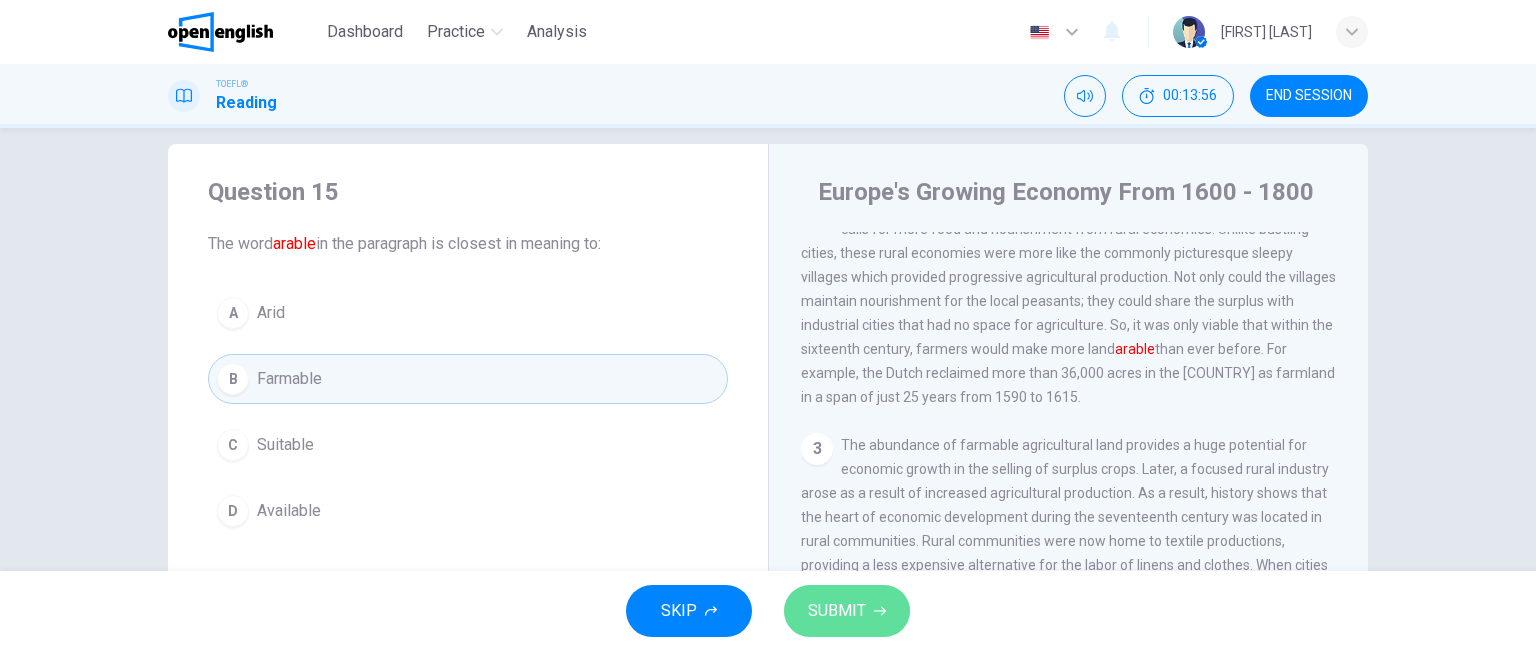 click on "SUBMIT" at bounding box center (837, 611) 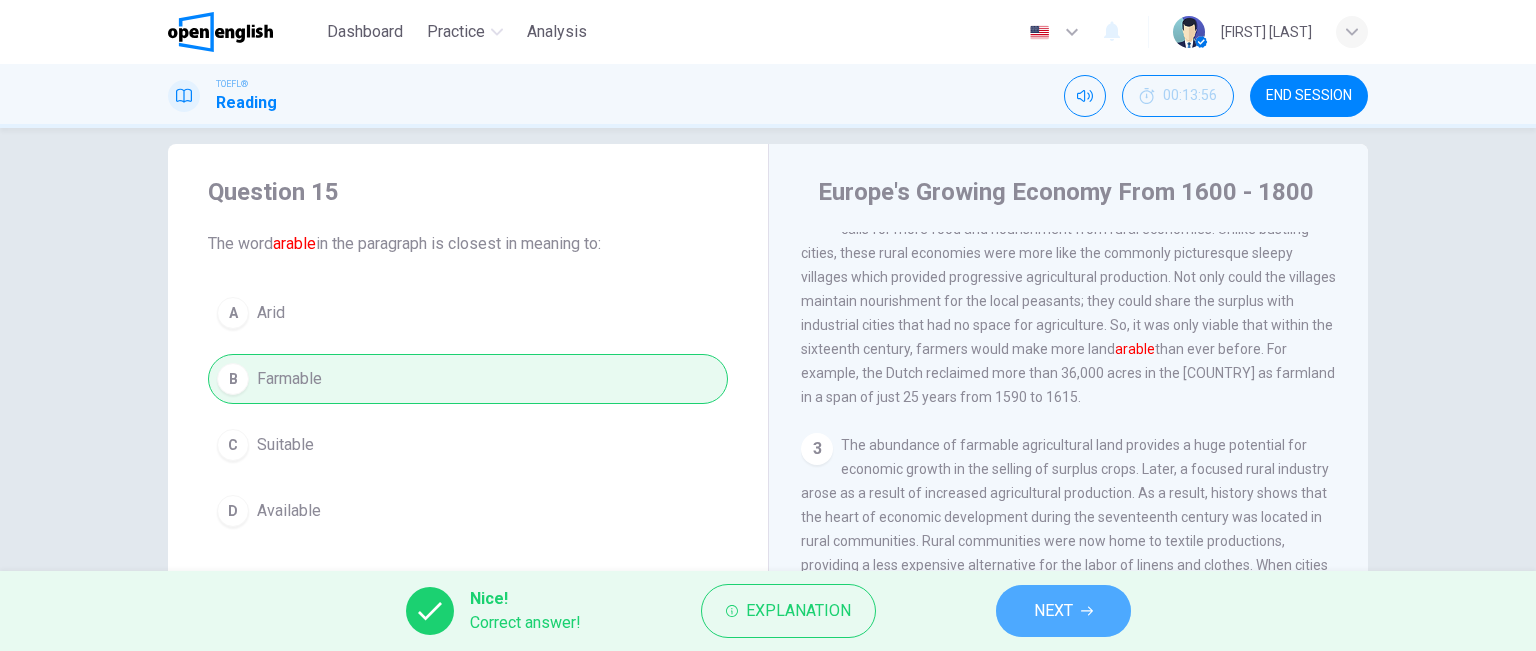 click on "NEXT" at bounding box center [1053, 611] 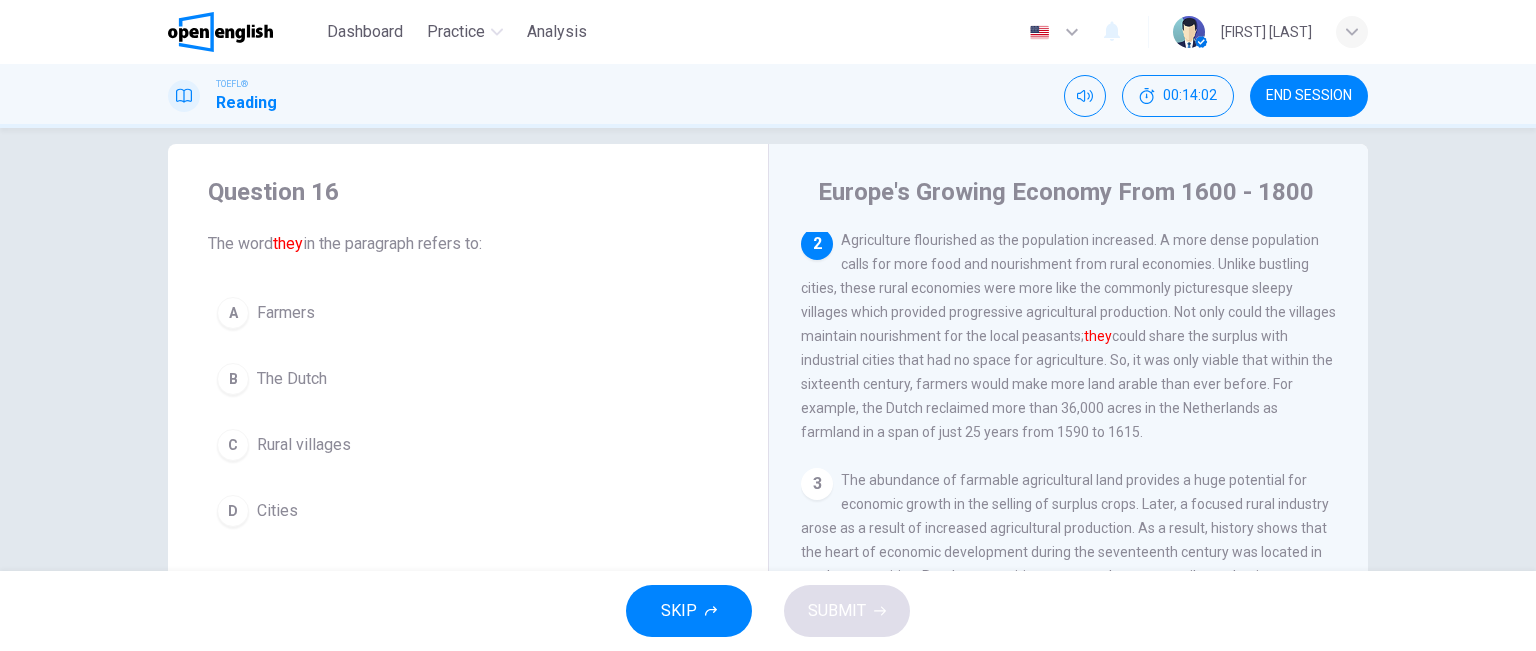 scroll, scrollTop: 144, scrollLeft: 0, axis: vertical 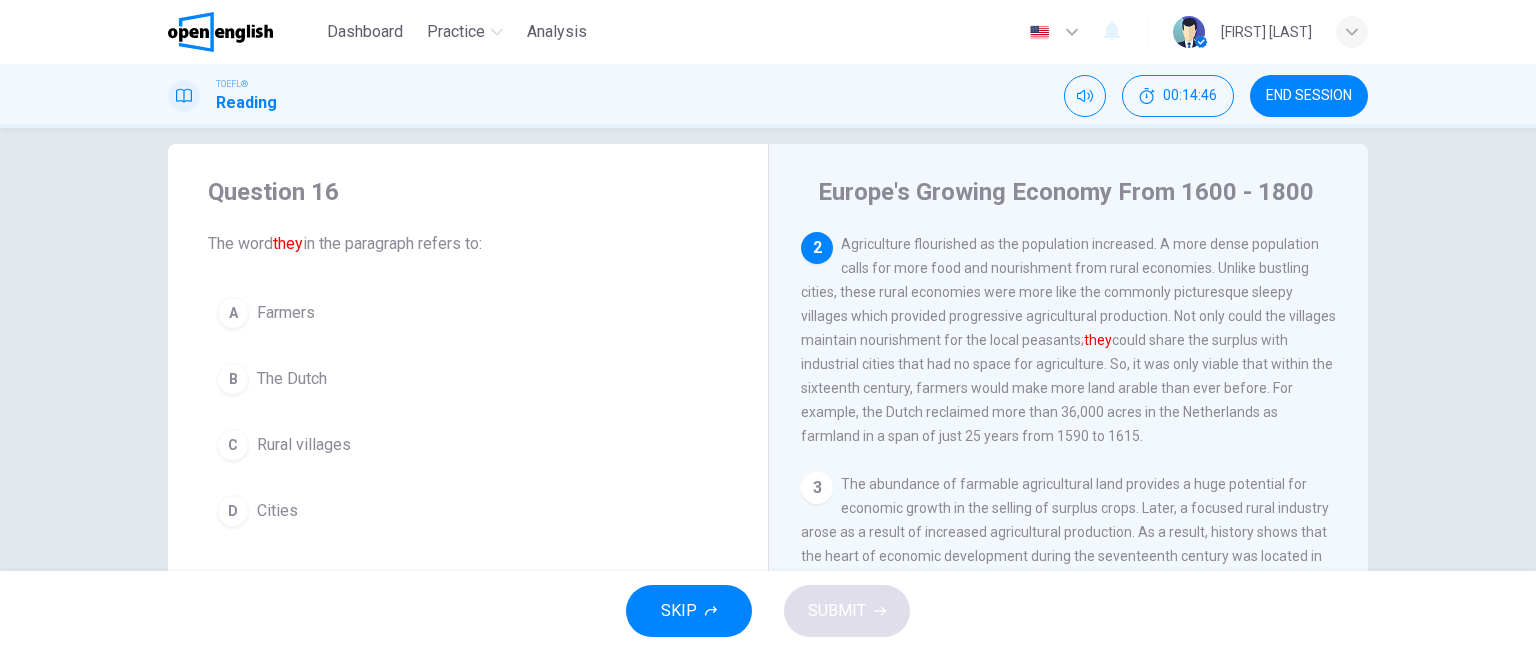 click on "Rural villages" at bounding box center [304, 445] 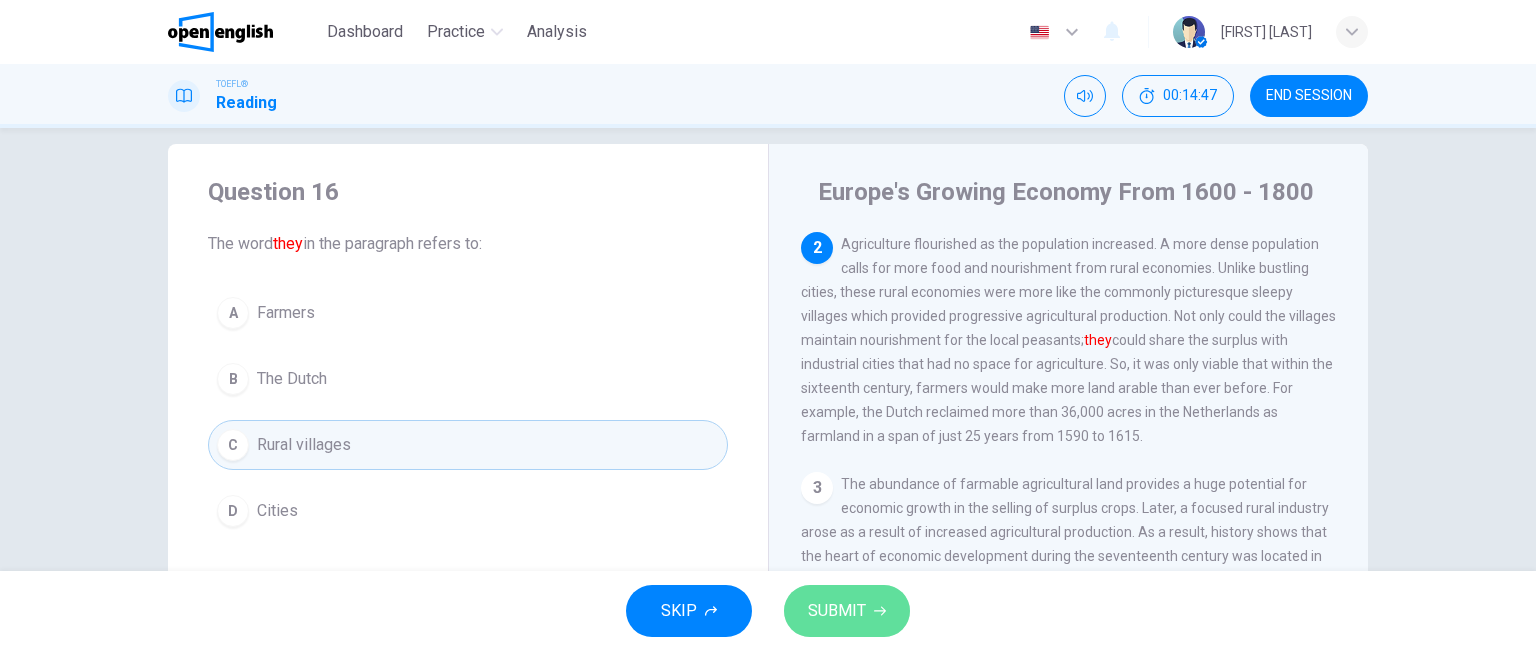click on "SUBMIT" at bounding box center [837, 611] 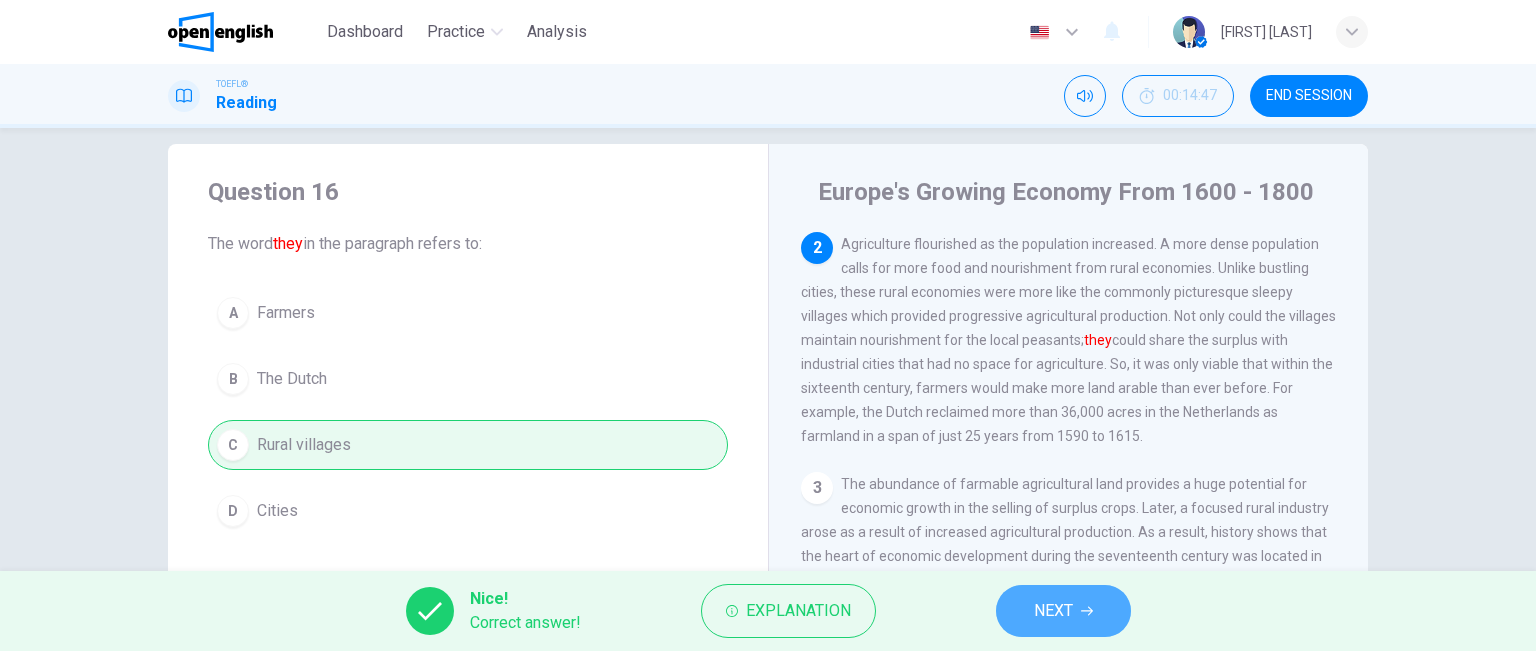 click on "NEXT" at bounding box center (1053, 611) 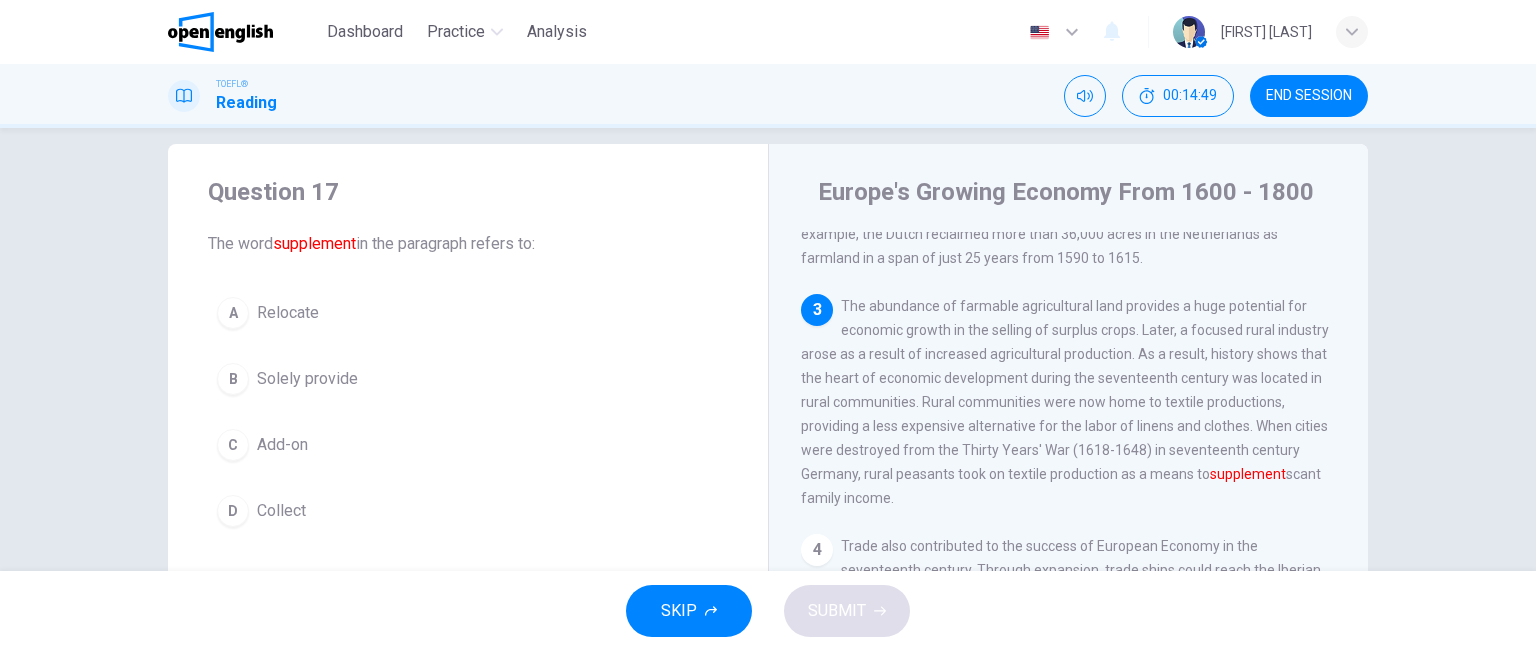 scroll, scrollTop: 325, scrollLeft: 0, axis: vertical 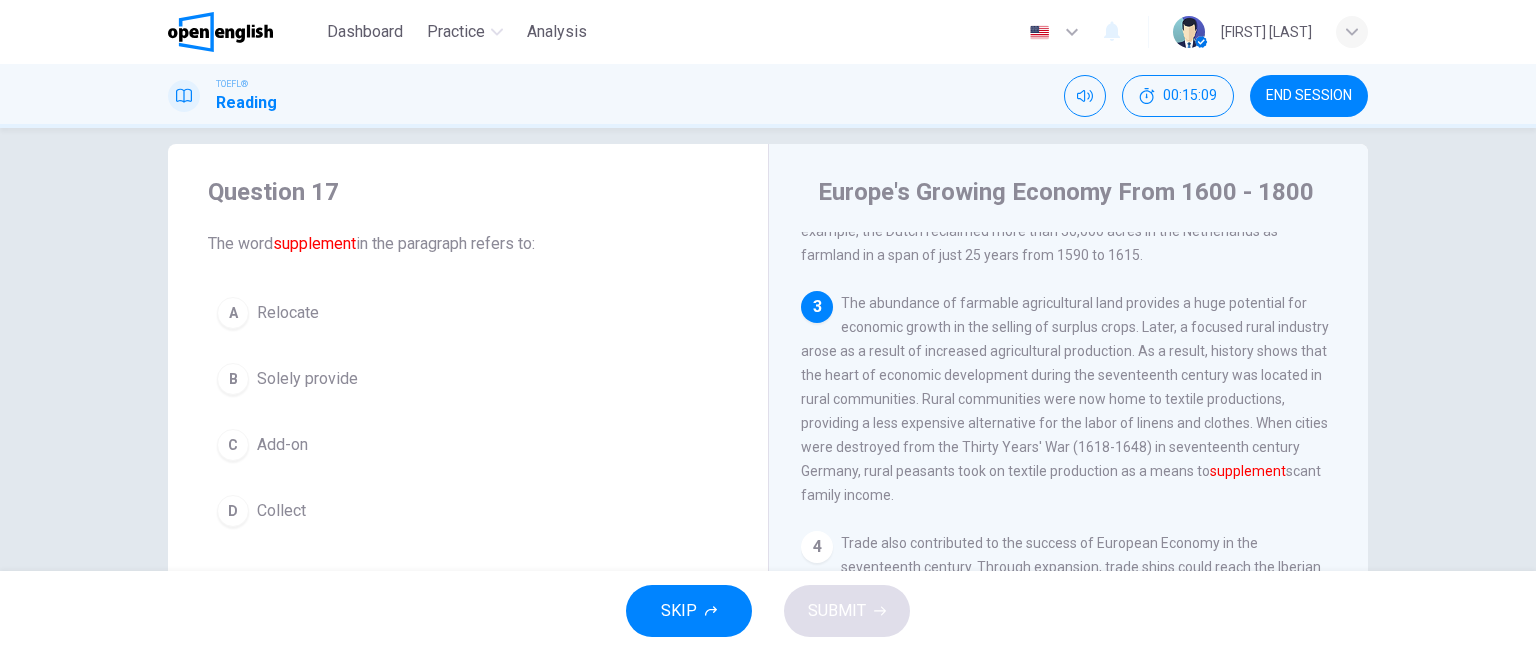 click on "Solely provide" at bounding box center [307, 379] 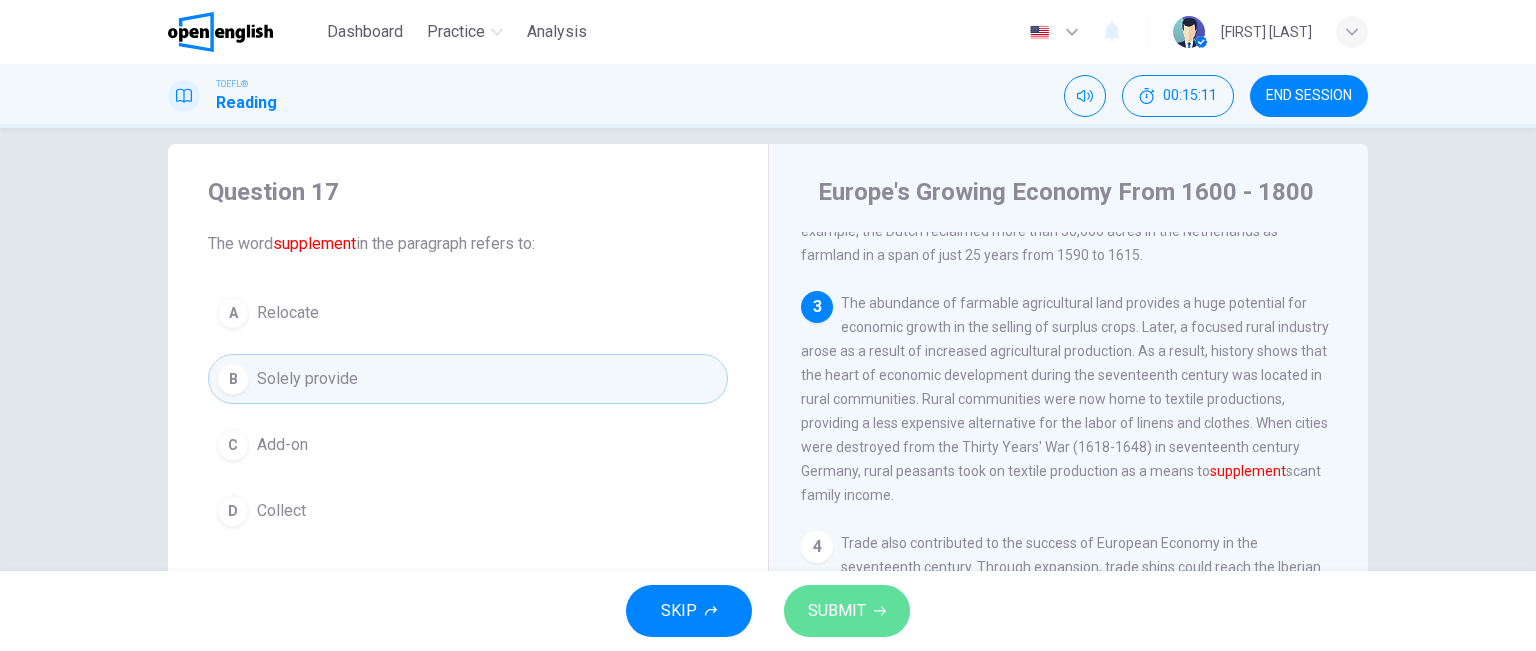 click on "SUBMIT" at bounding box center [847, 611] 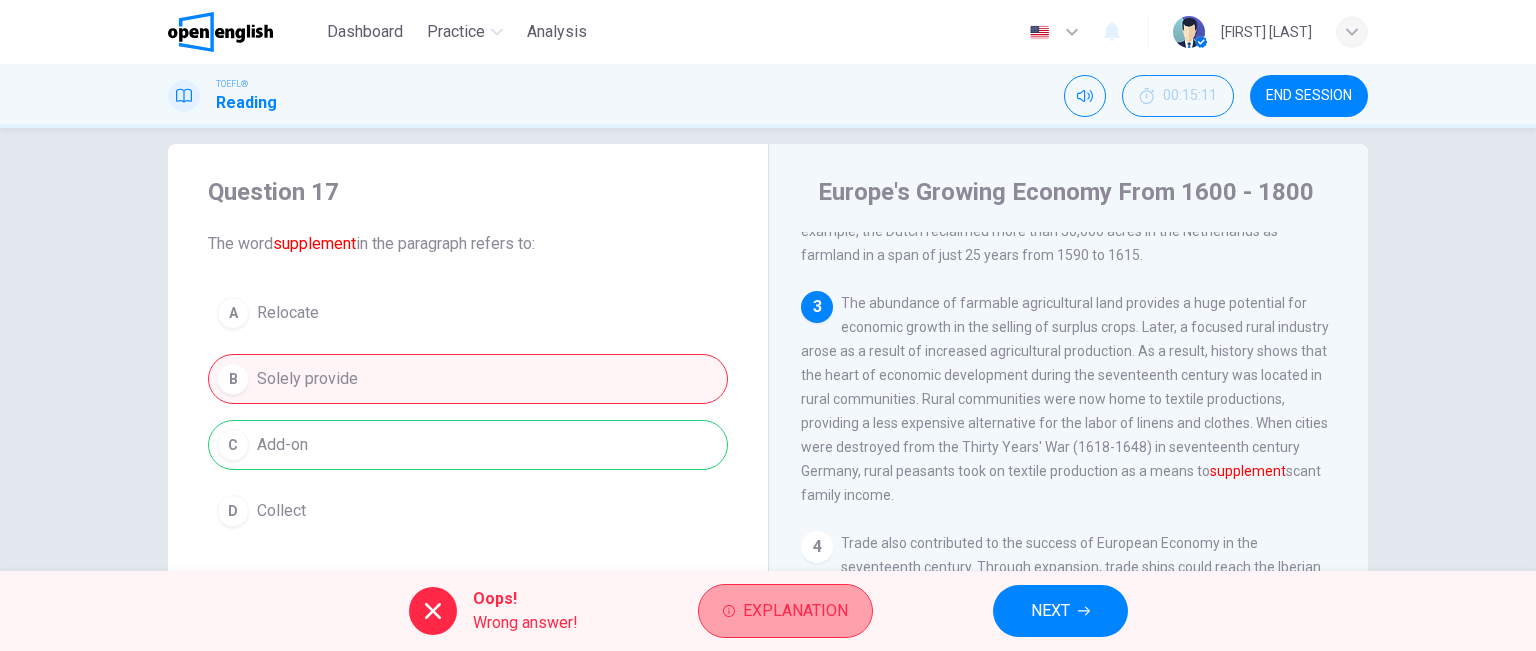 click on "Explanation" at bounding box center (795, 611) 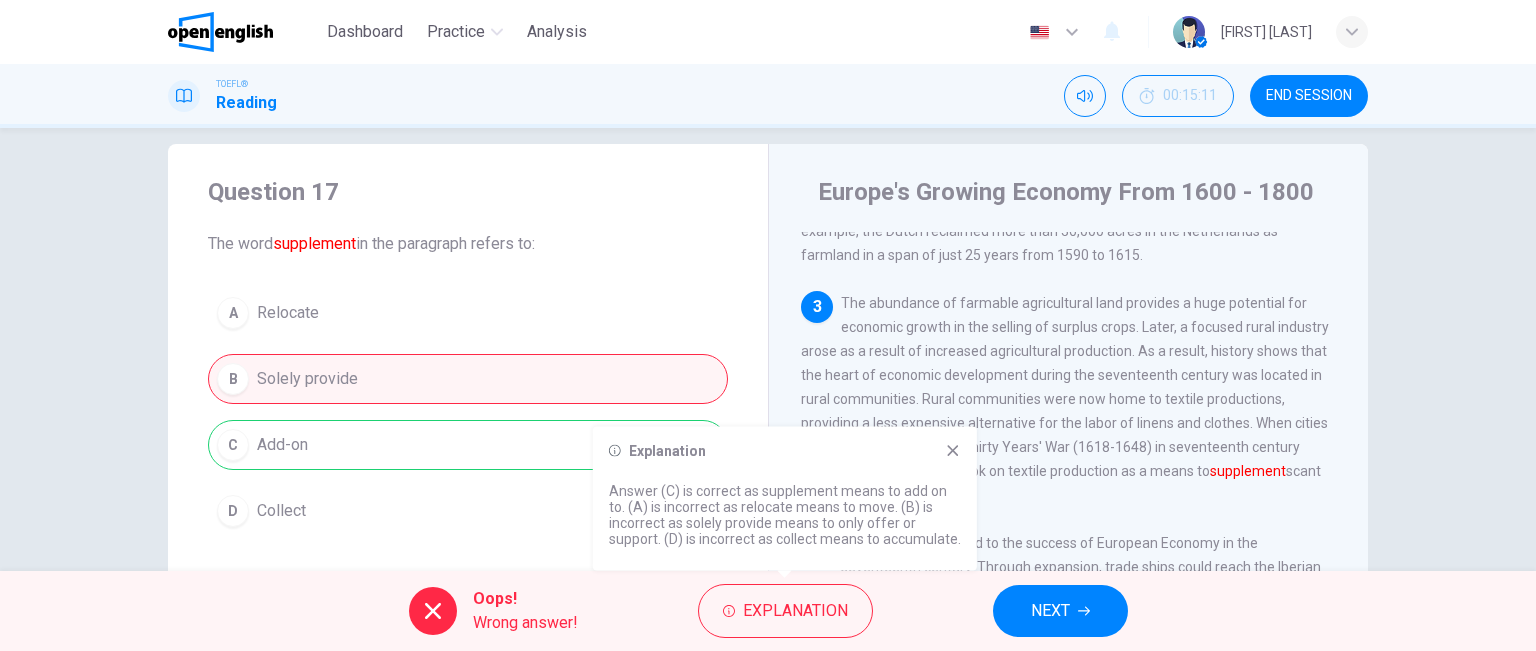 click 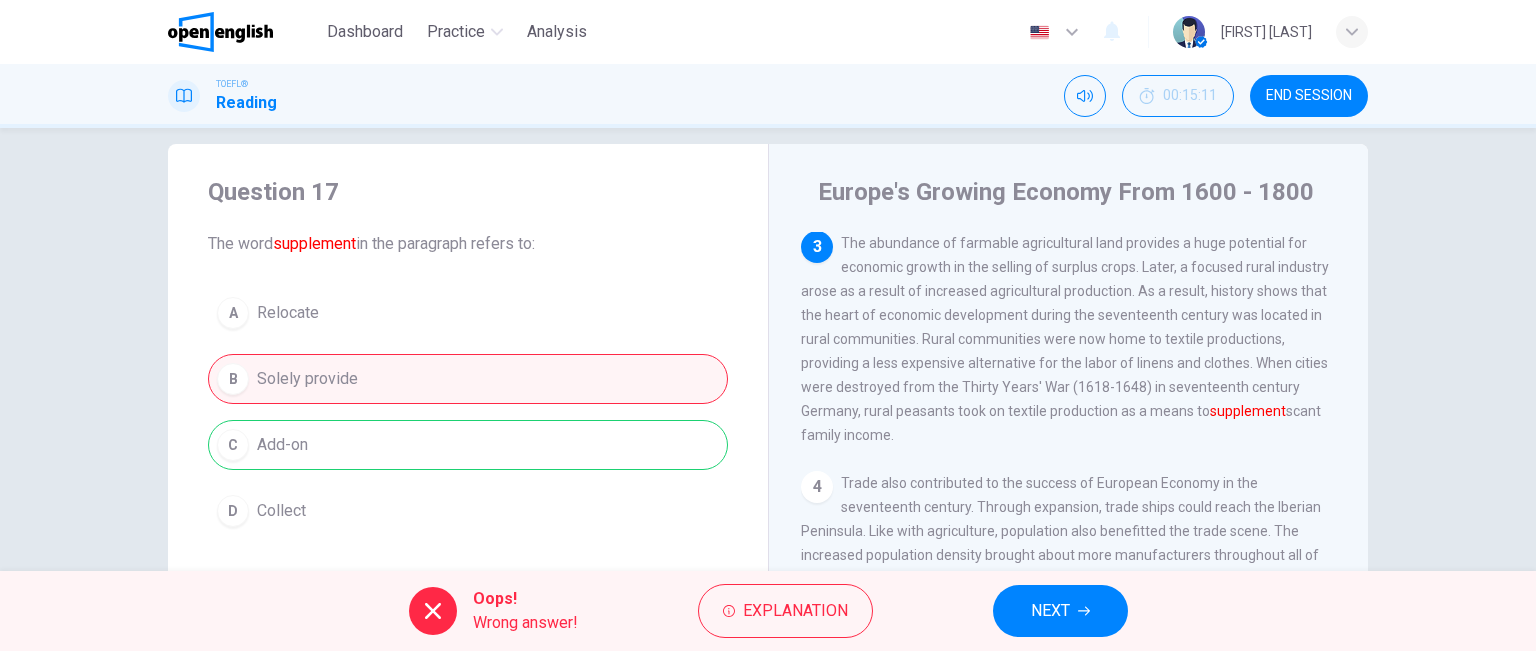 scroll, scrollTop: 485, scrollLeft: 0, axis: vertical 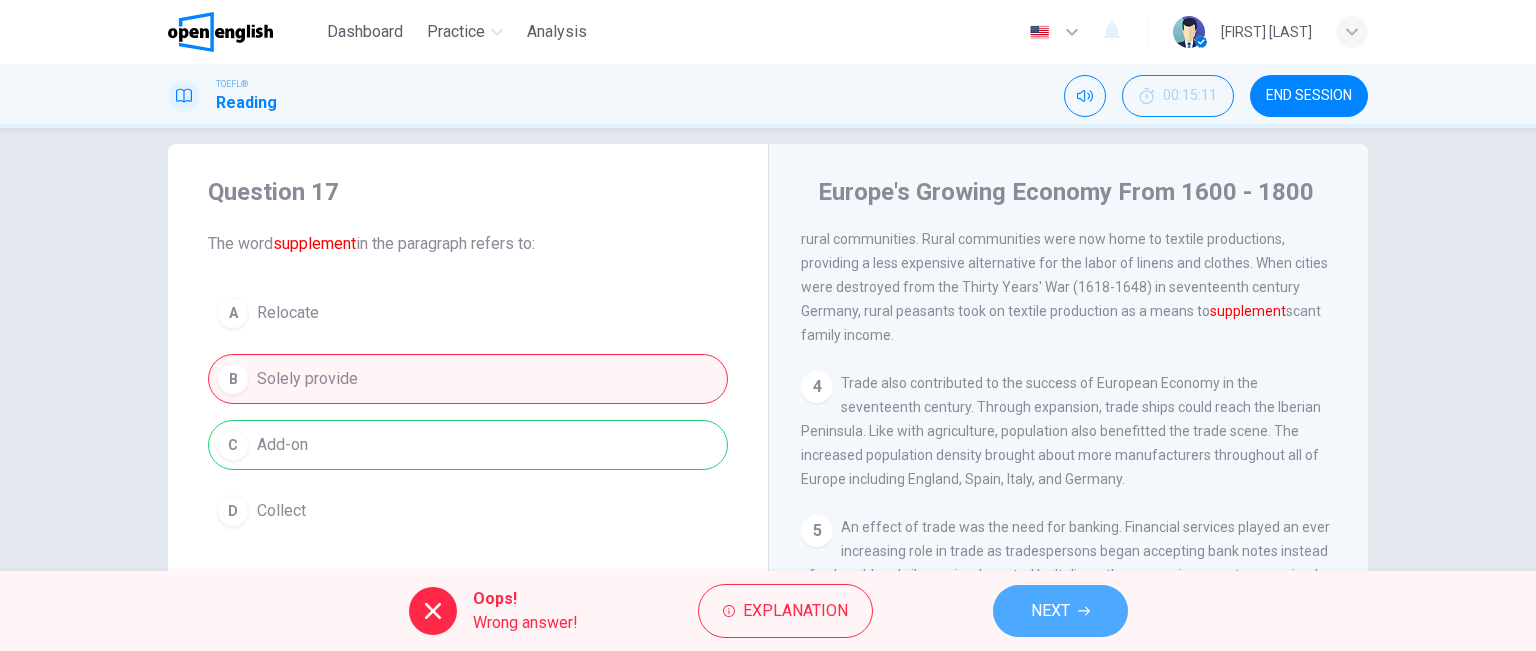 click on "NEXT" at bounding box center [1050, 611] 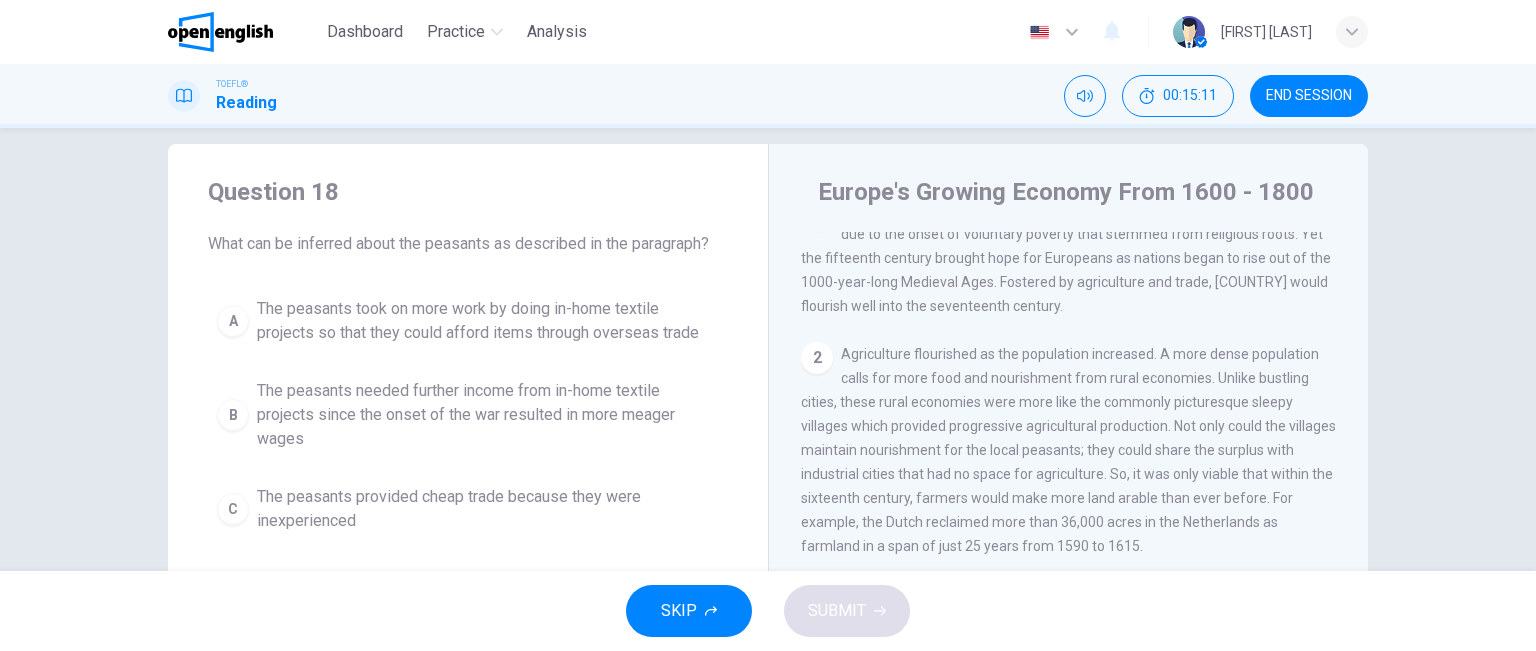 scroll, scrollTop: 0, scrollLeft: 0, axis: both 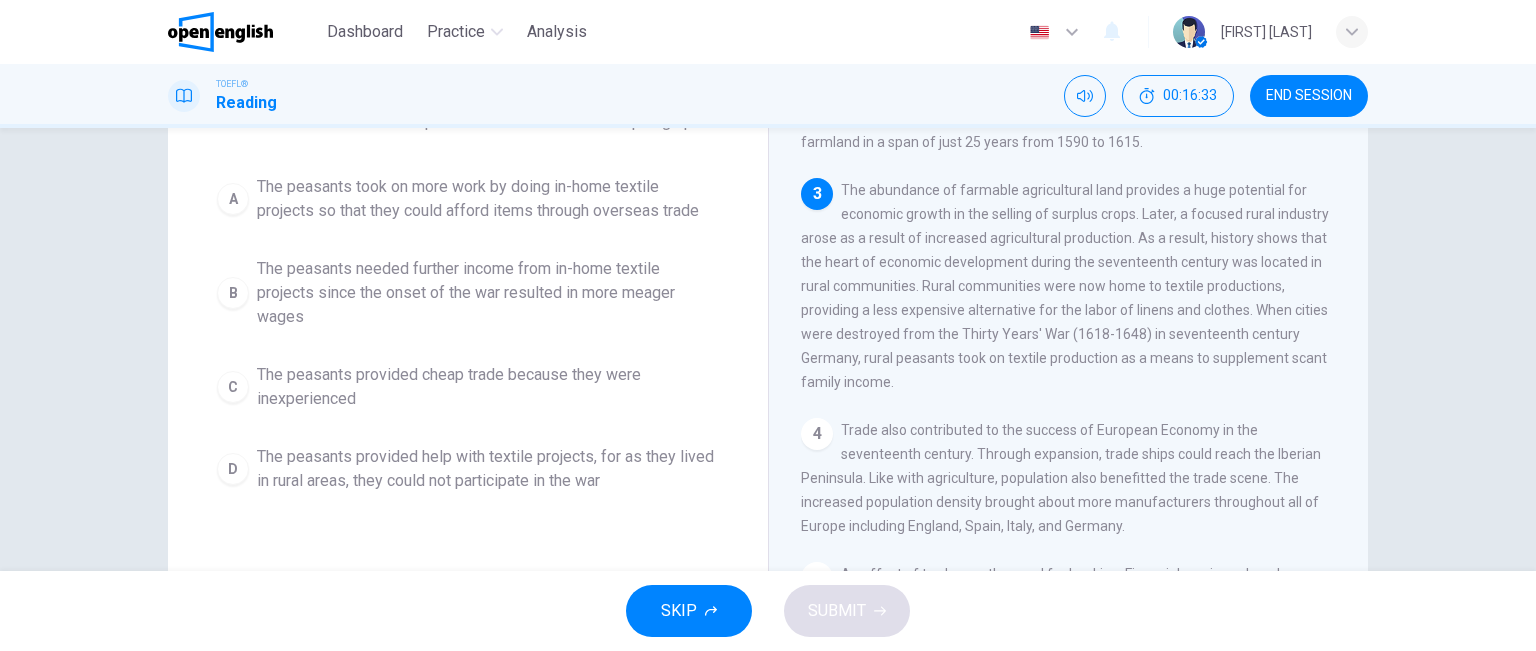 click on "The peasants needed further income from in-home textile projects since the onset of the war resulted in more meager wages" at bounding box center [488, 293] 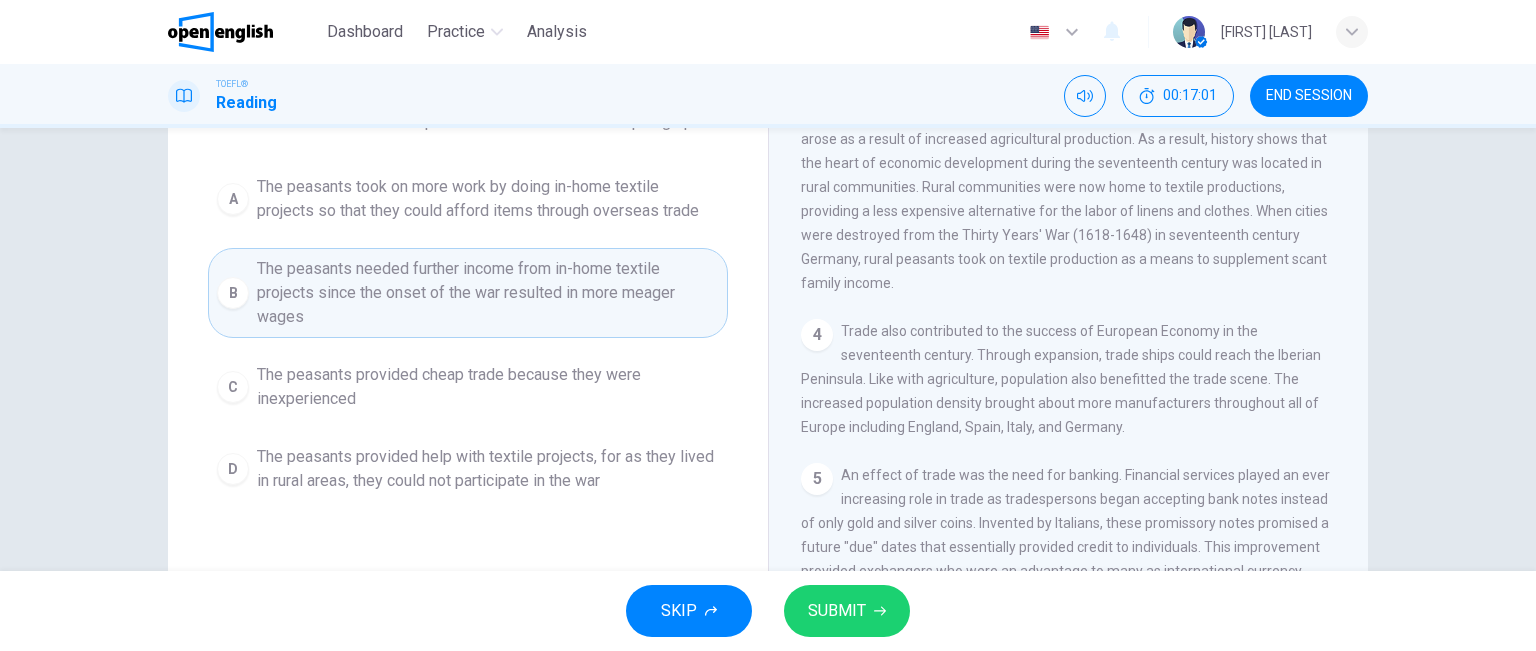 scroll, scrollTop: 416, scrollLeft: 0, axis: vertical 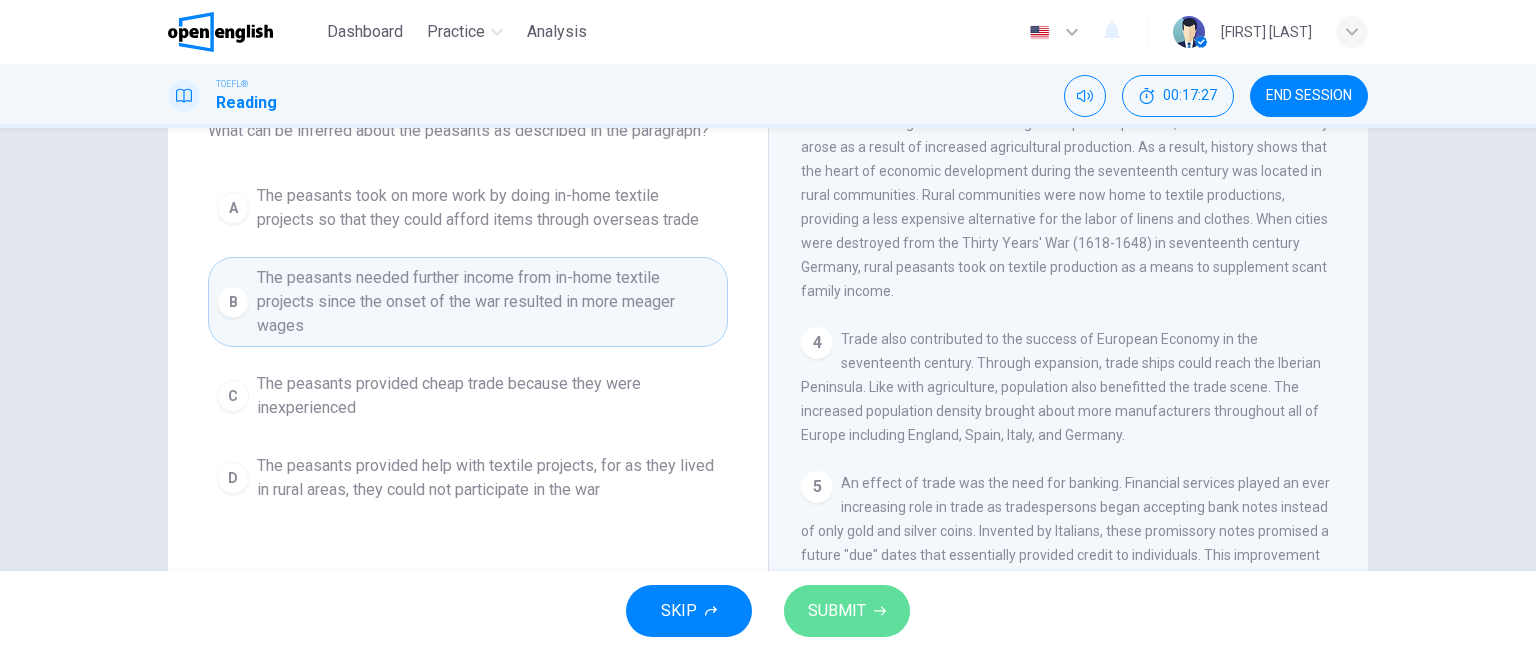 click on "SUBMIT" at bounding box center (837, 611) 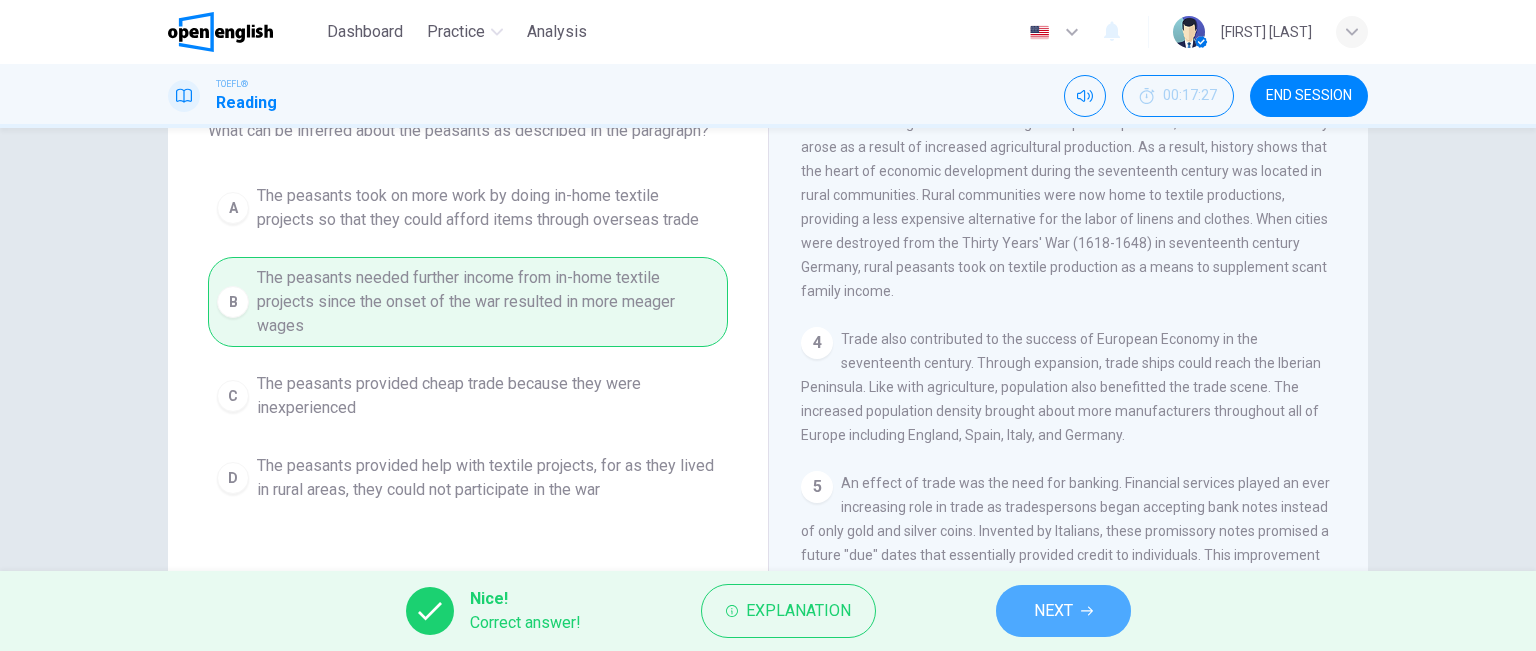 click on "NEXT" at bounding box center (1063, 611) 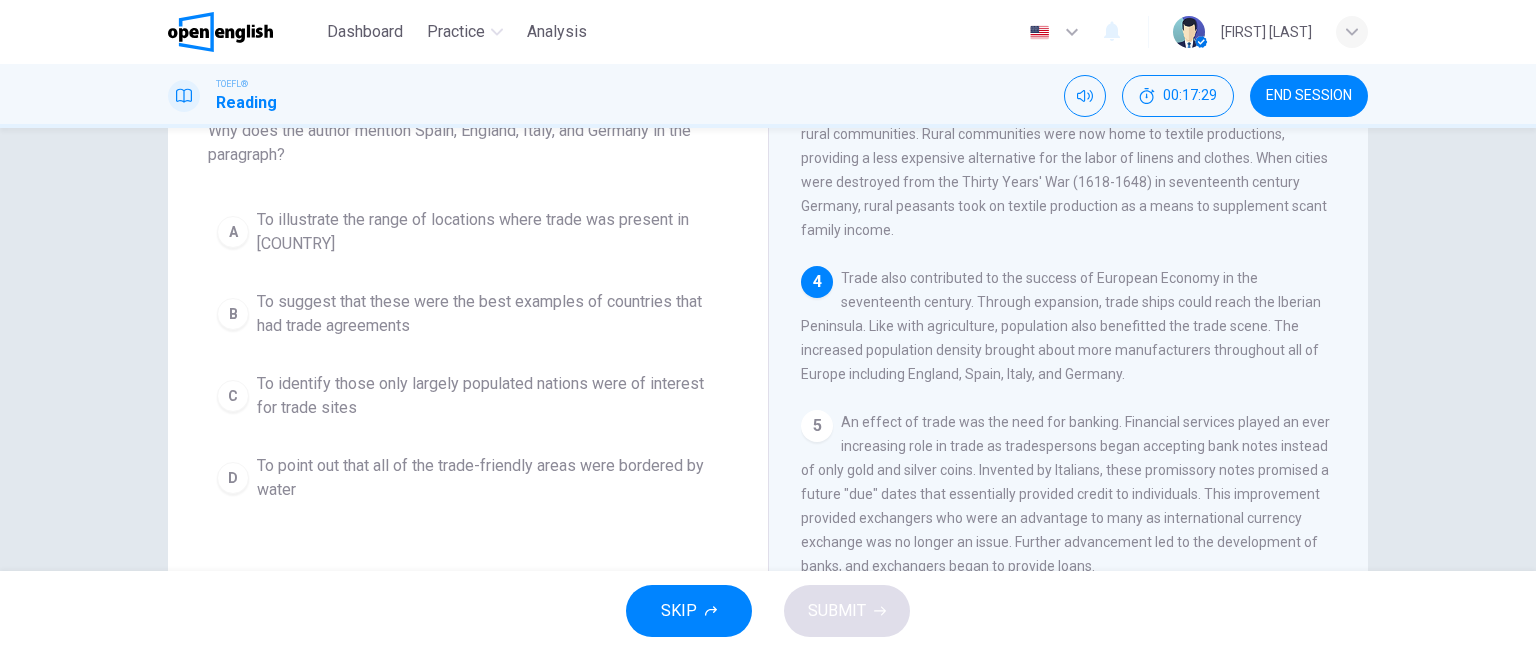 scroll, scrollTop: 521, scrollLeft: 0, axis: vertical 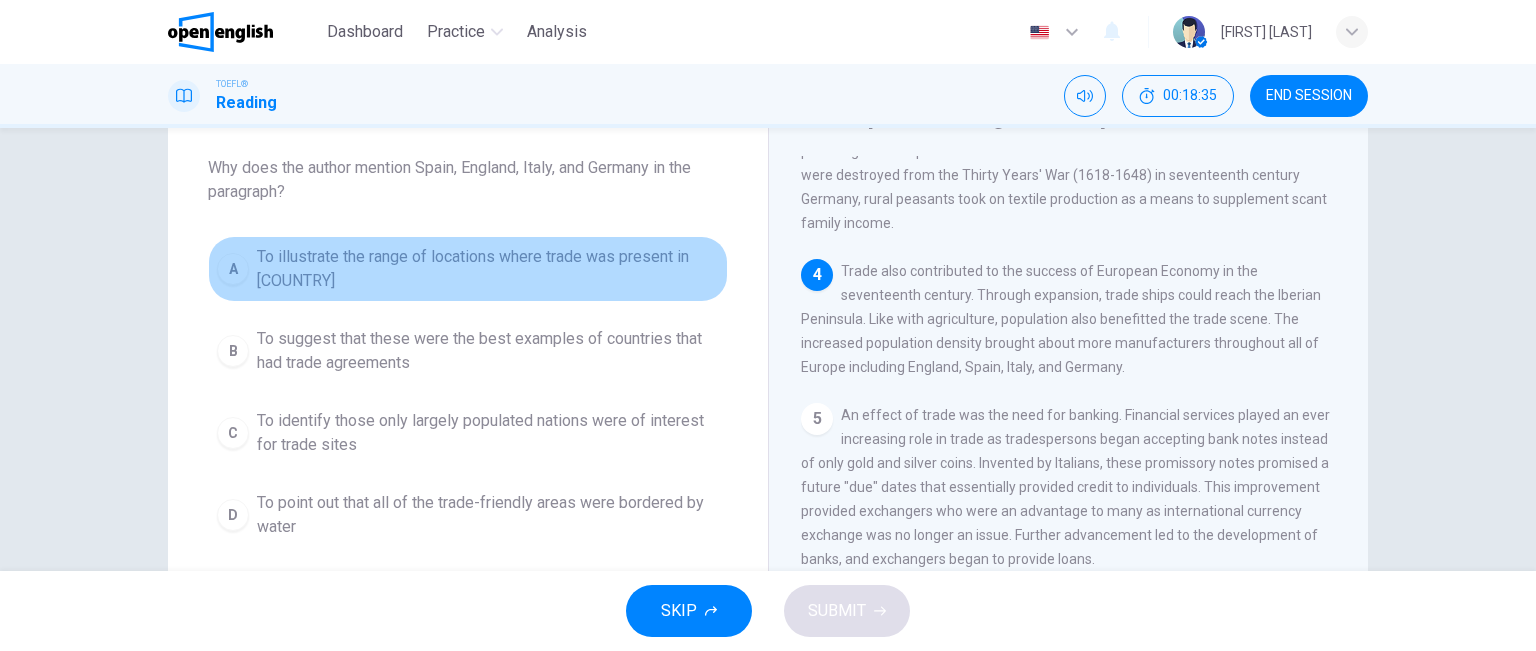 click on "To illustrate the range of locations where trade was present in [COUNTRY]" at bounding box center (488, 269) 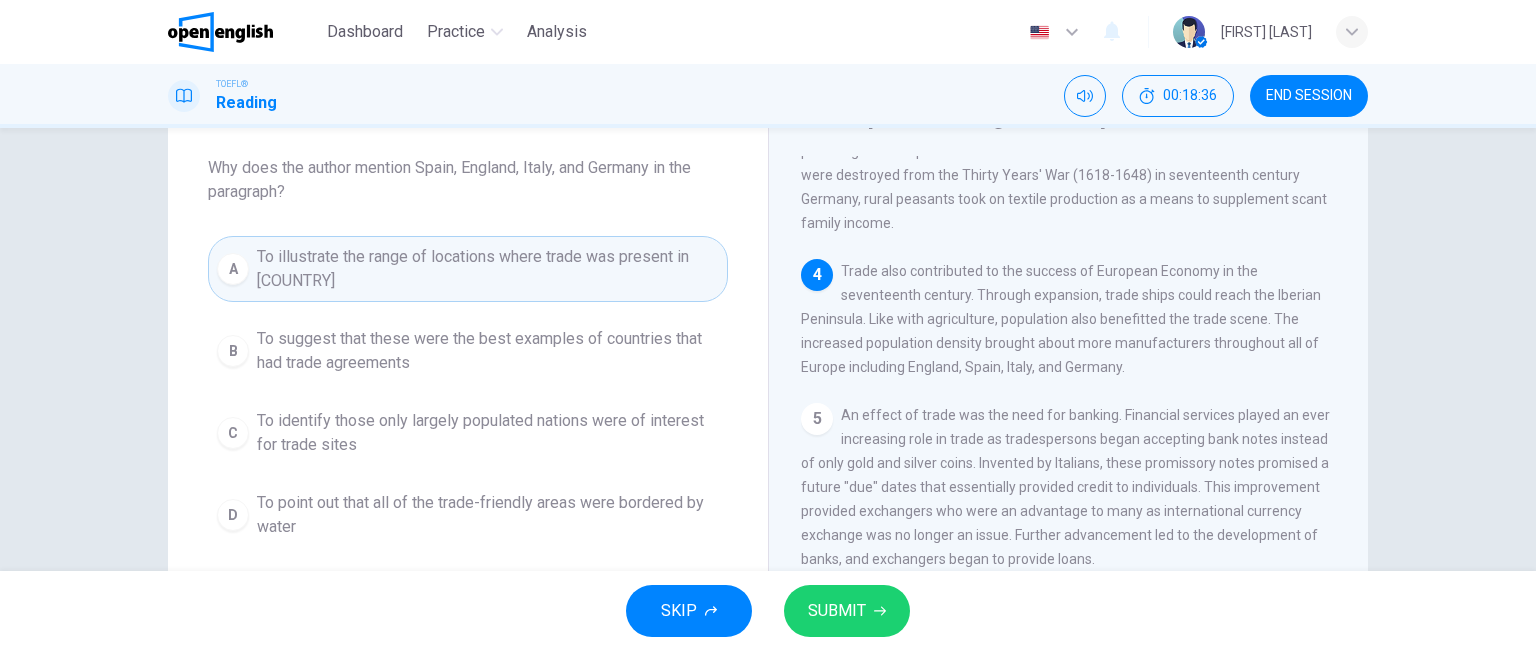 click on "SUBMIT" at bounding box center [837, 611] 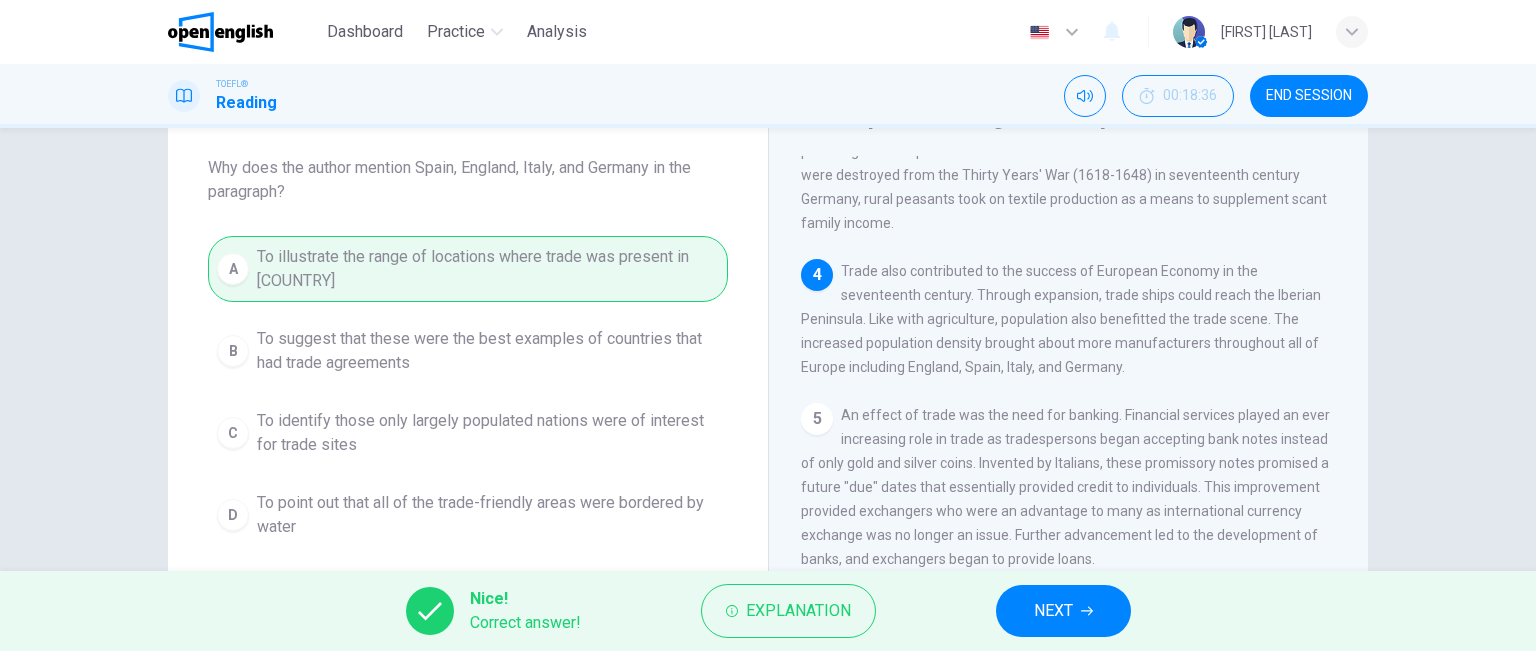 click on "NEXT" at bounding box center [1053, 611] 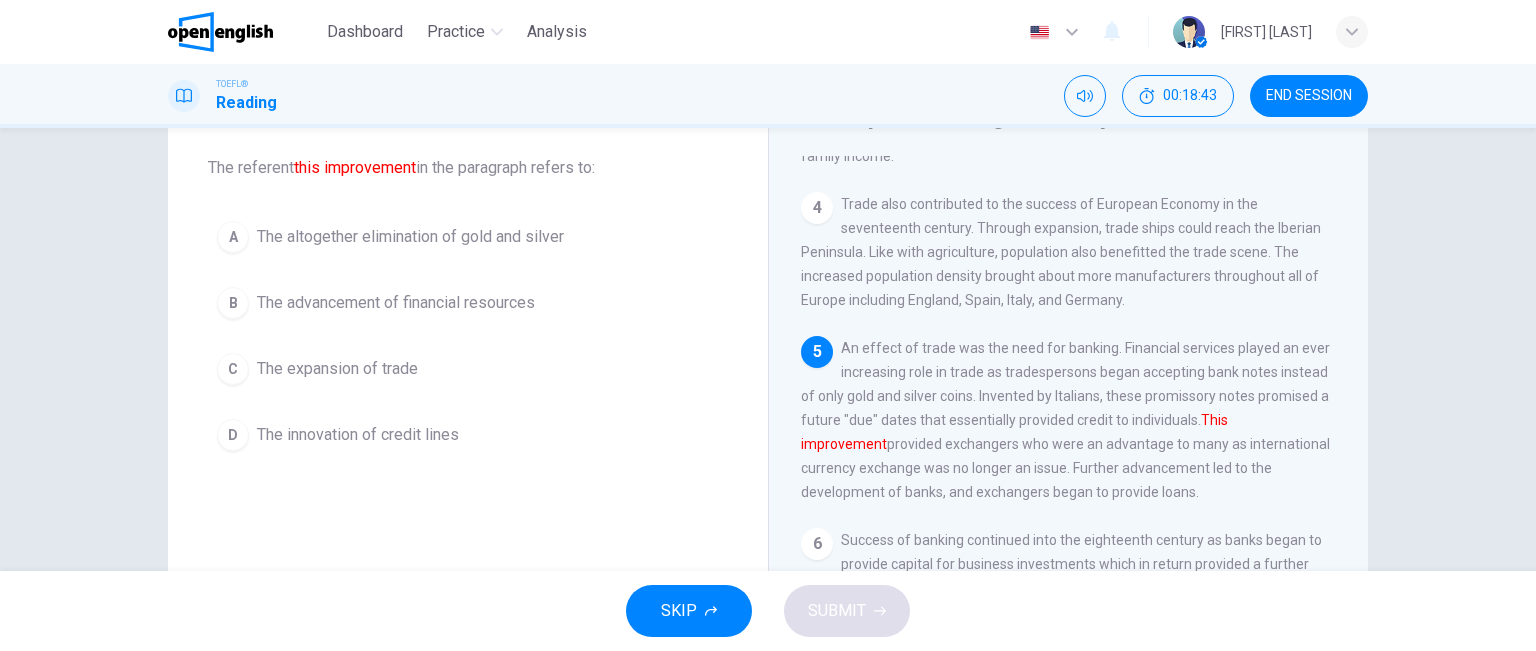 scroll, scrollTop: 660, scrollLeft: 0, axis: vertical 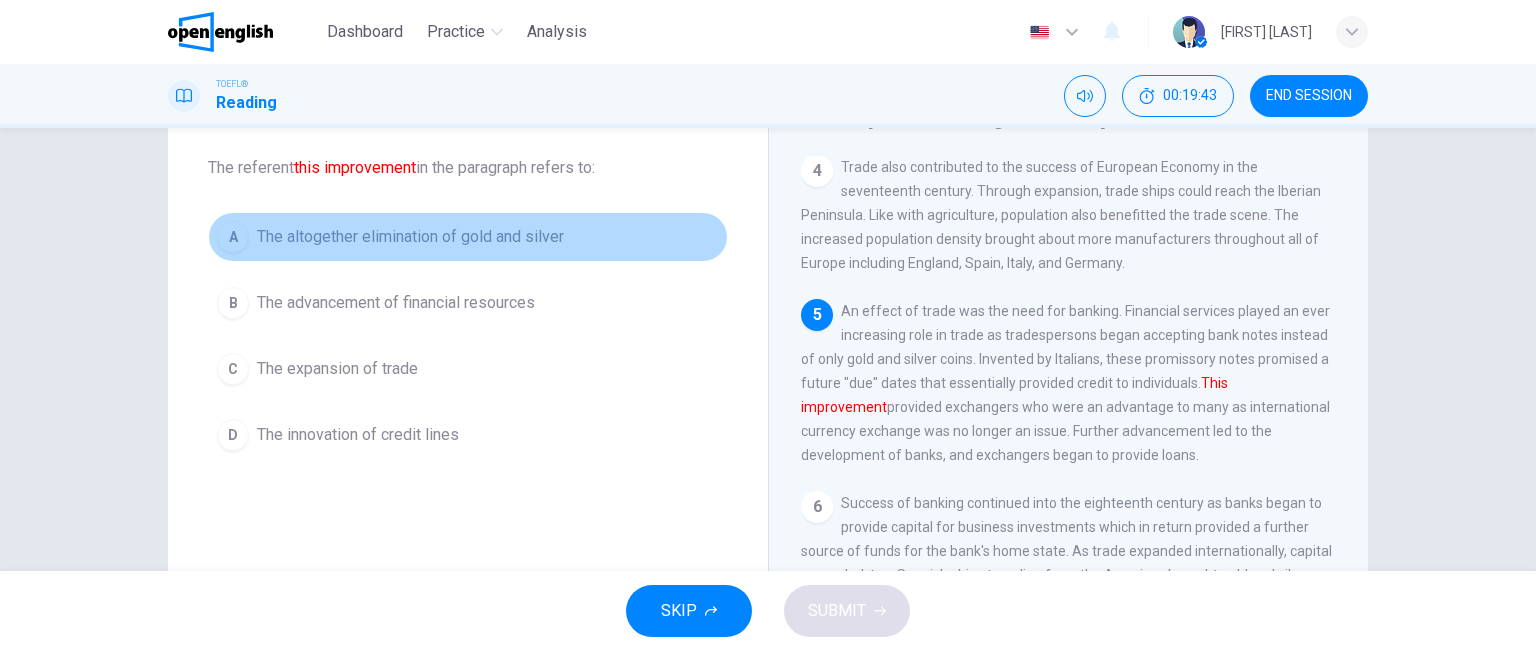 click on "A" at bounding box center (233, 237) 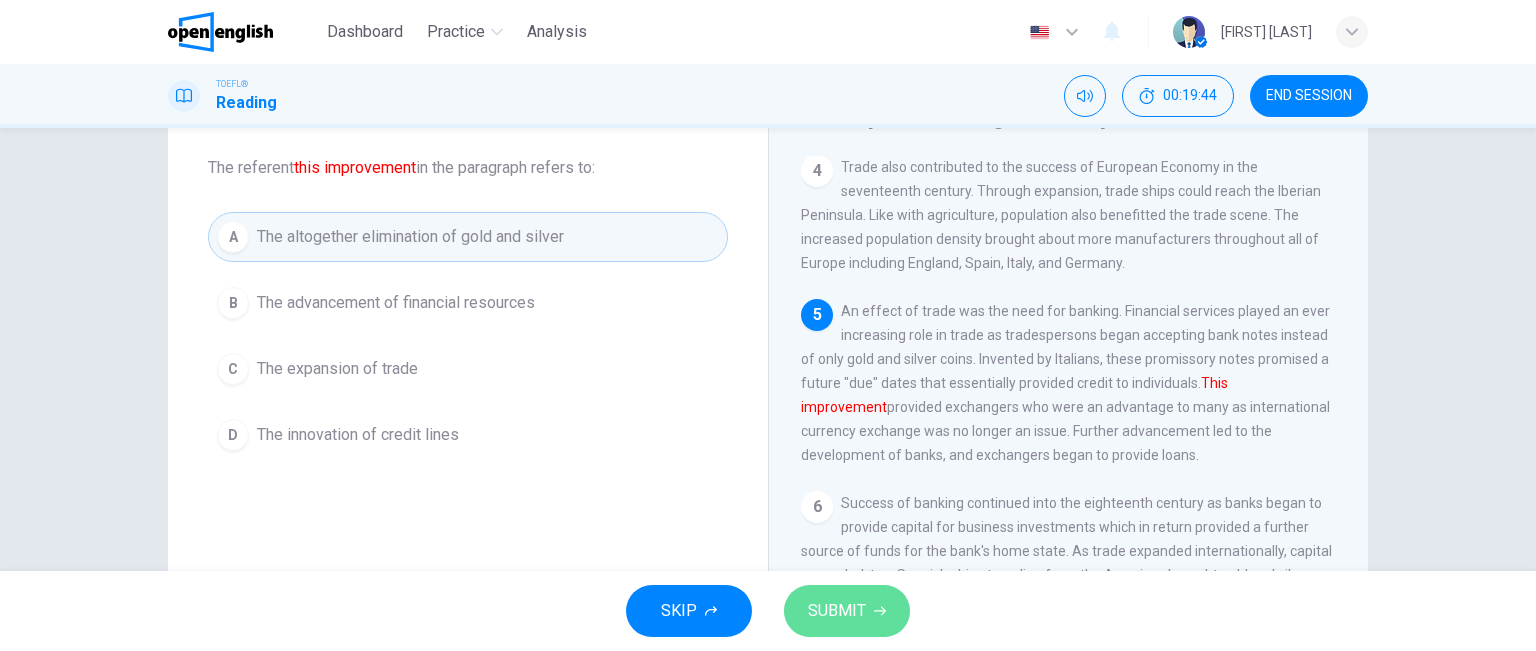 click on "SUBMIT" at bounding box center (837, 611) 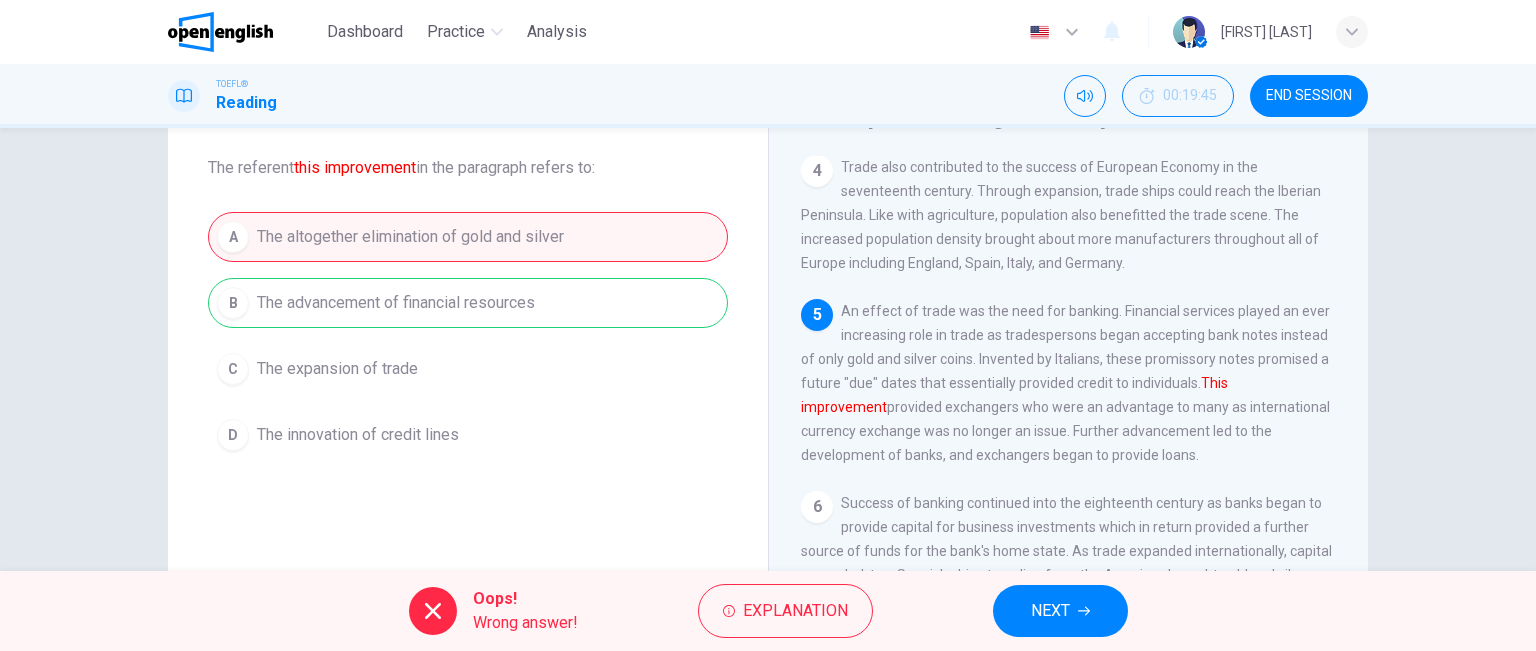click on "NEXT" at bounding box center (1050, 611) 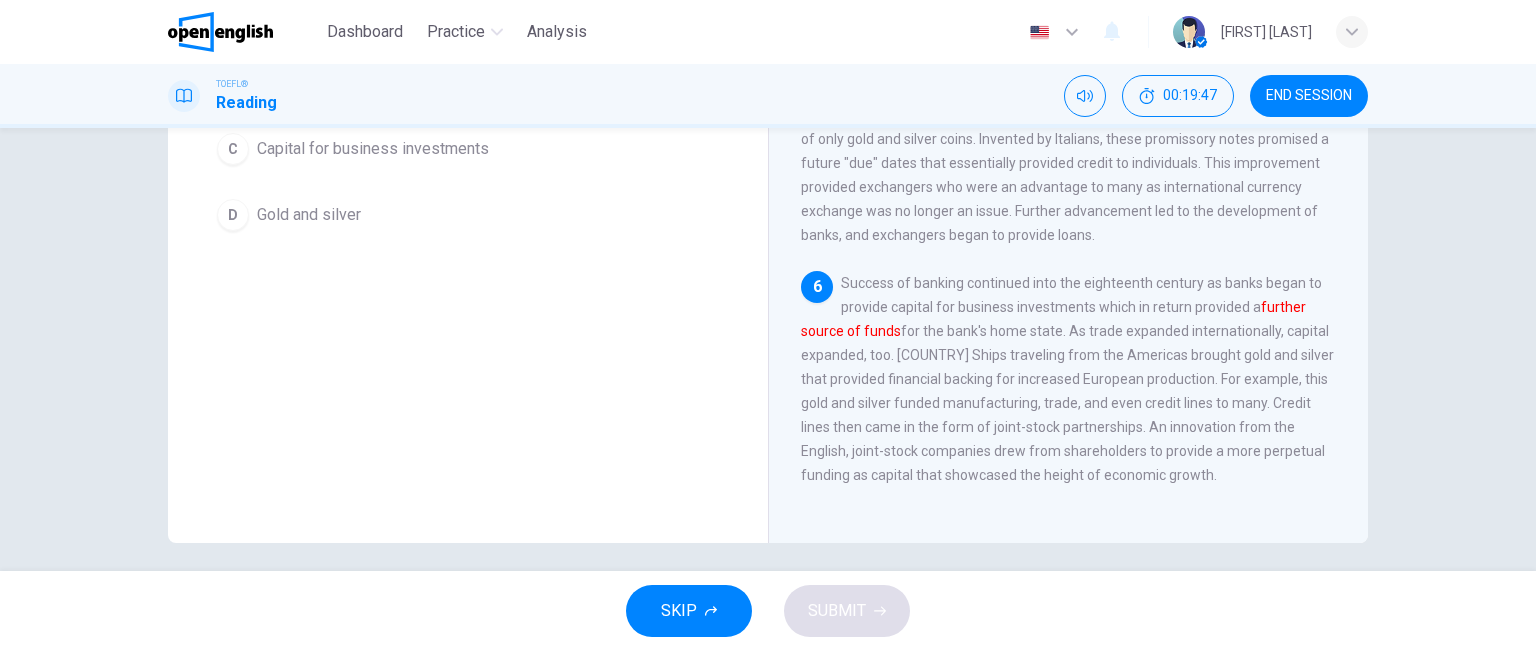 scroll, scrollTop: 332, scrollLeft: 0, axis: vertical 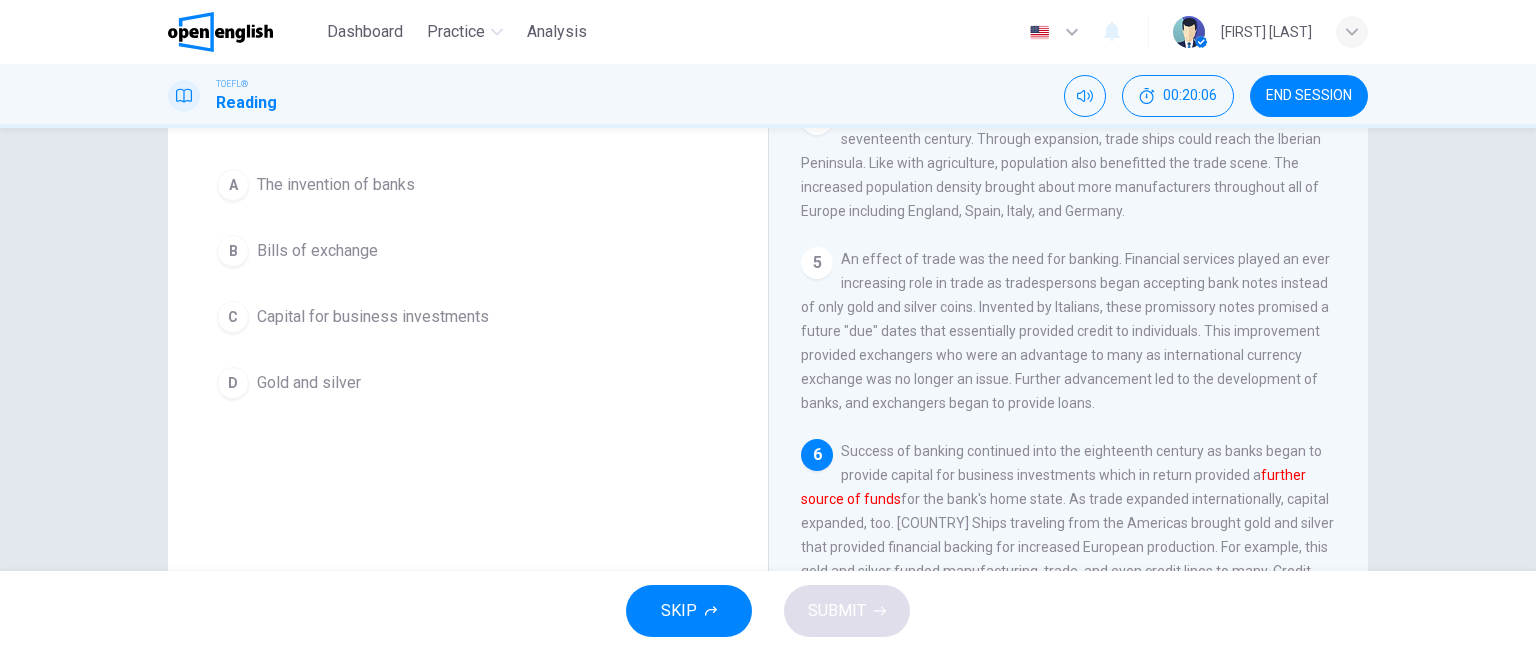click on "Capital for business investments" at bounding box center [373, 317] 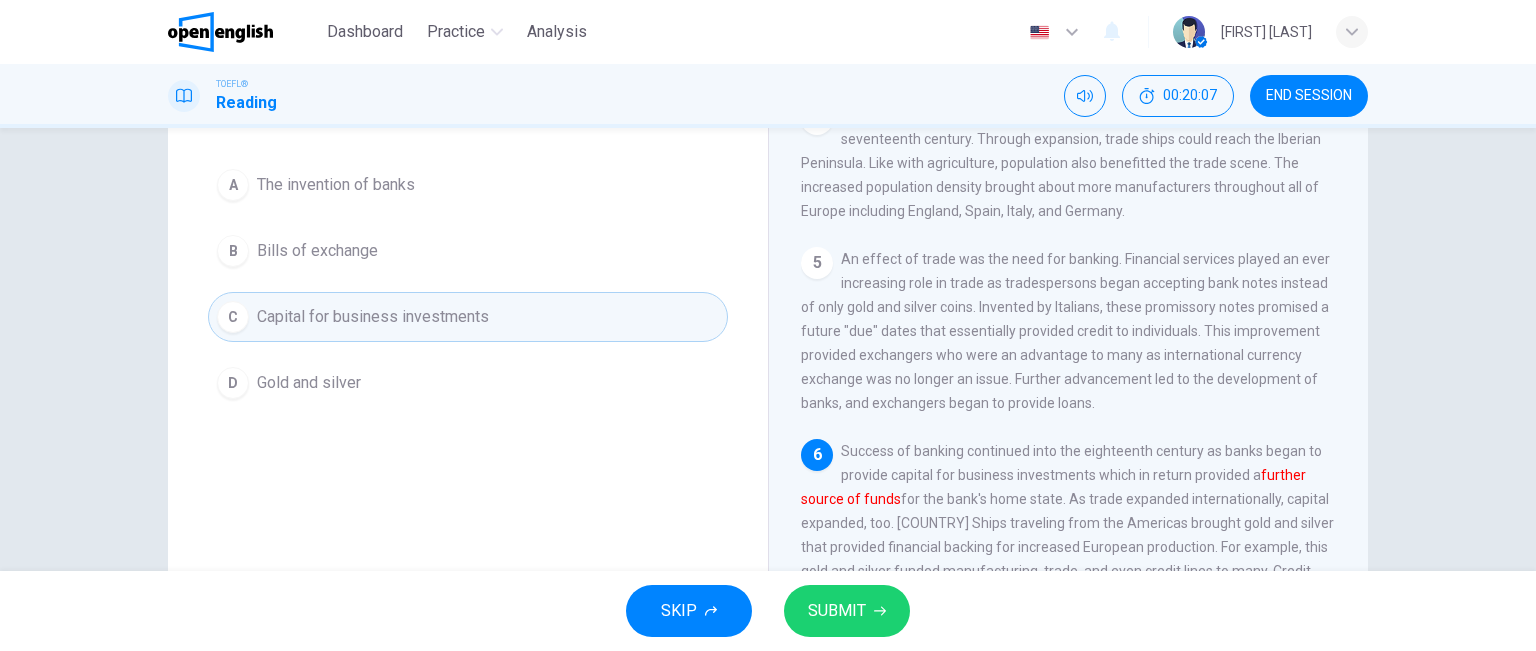 click on "SUBMIT" at bounding box center [837, 611] 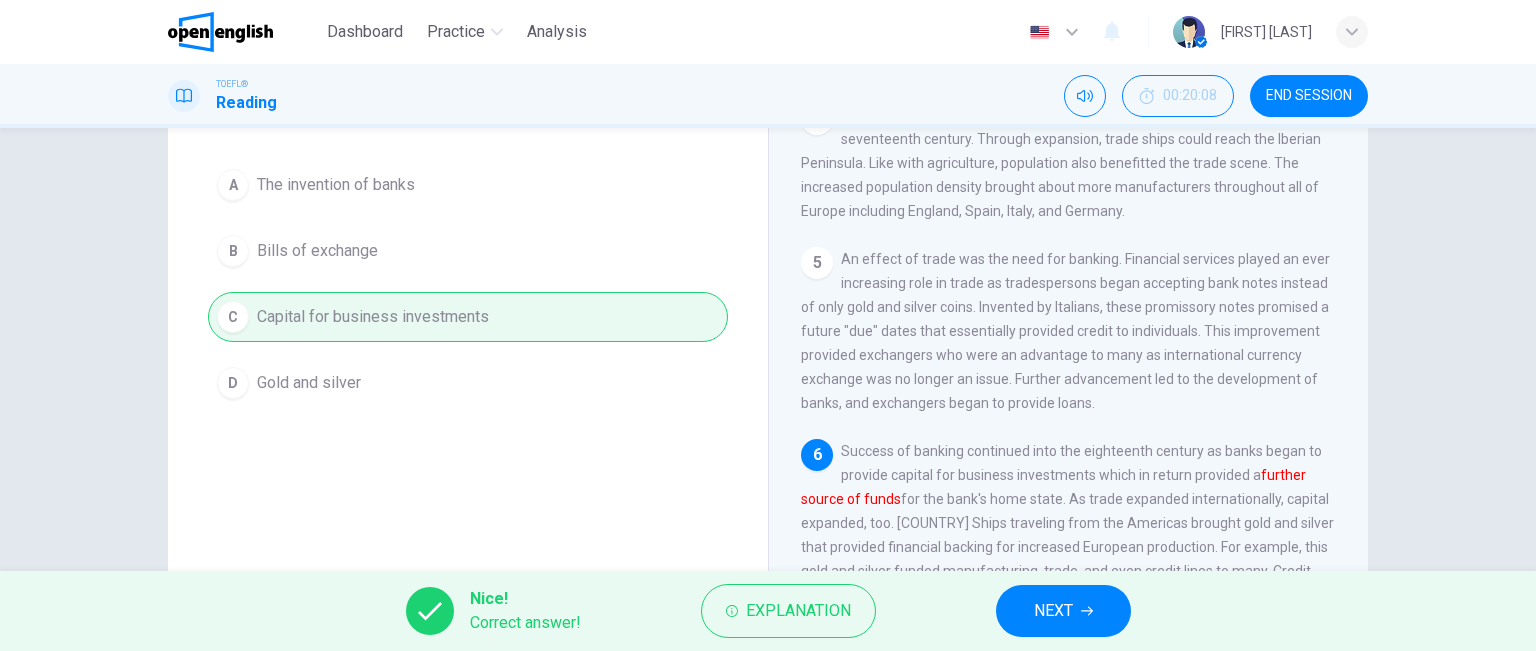click on "NEXT" at bounding box center (1063, 611) 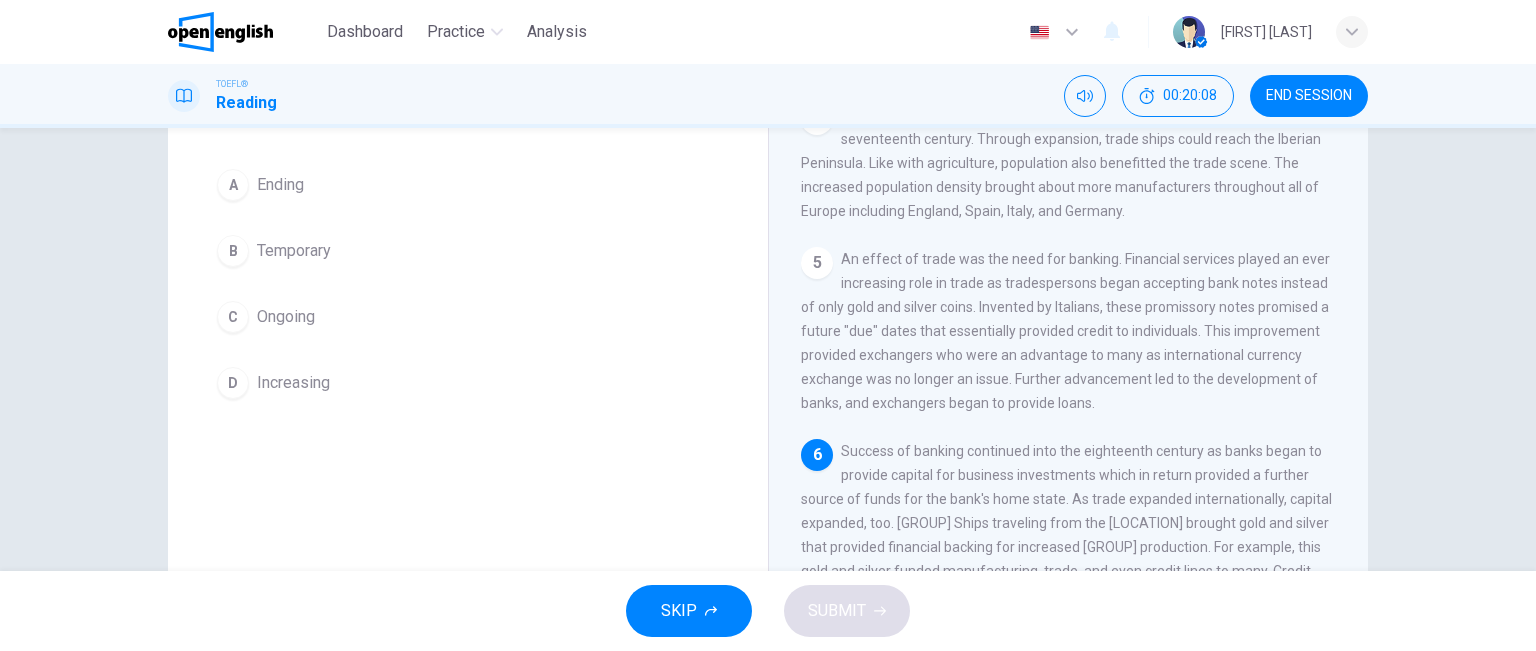 scroll, scrollTop: 660, scrollLeft: 0, axis: vertical 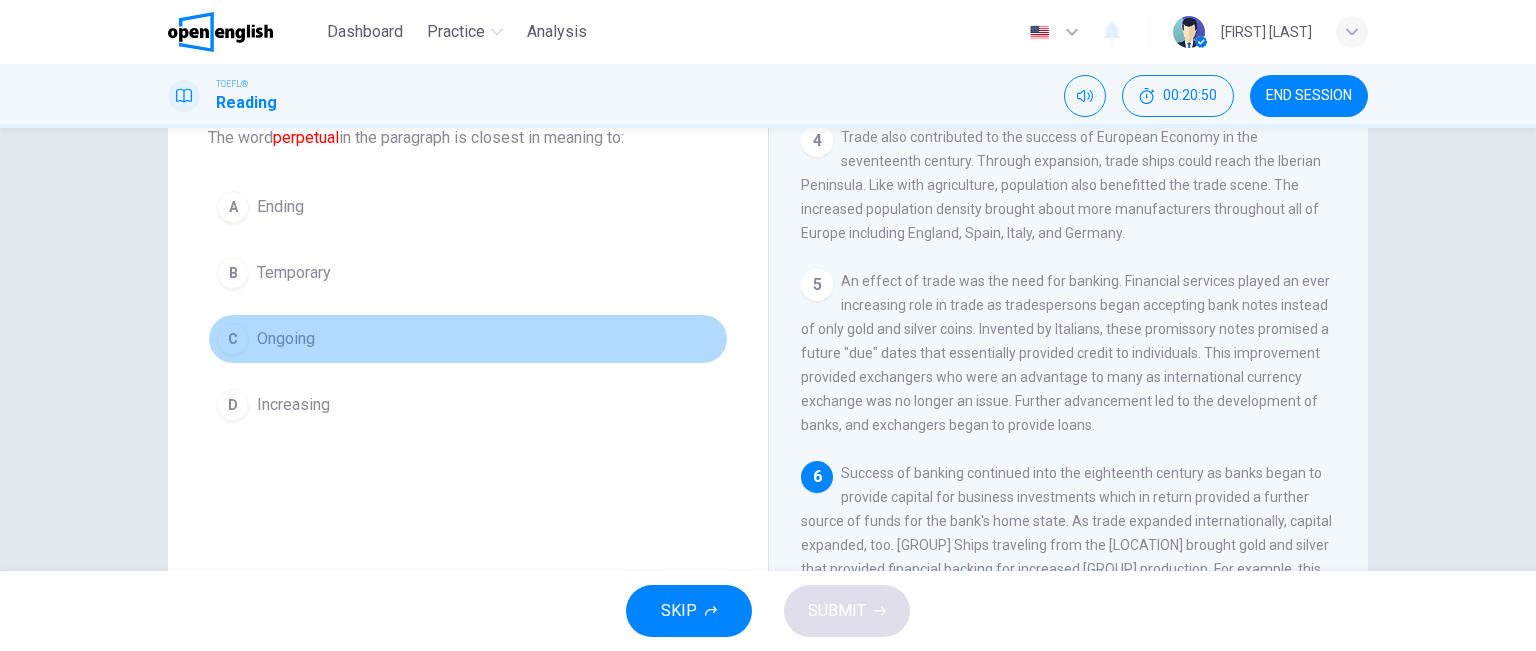 click on "Ongoing" at bounding box center (286, 339) 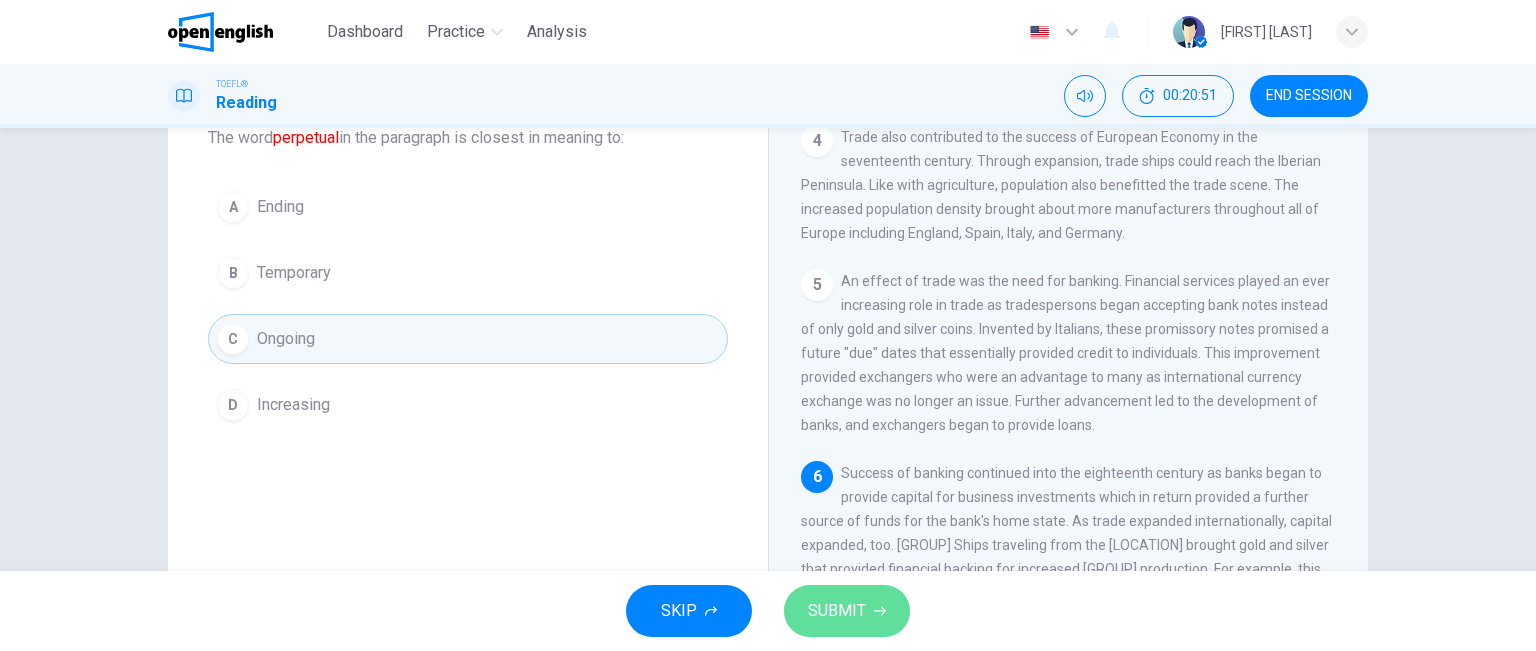 click on "SUBMIT" at bounding box center [847, 611] 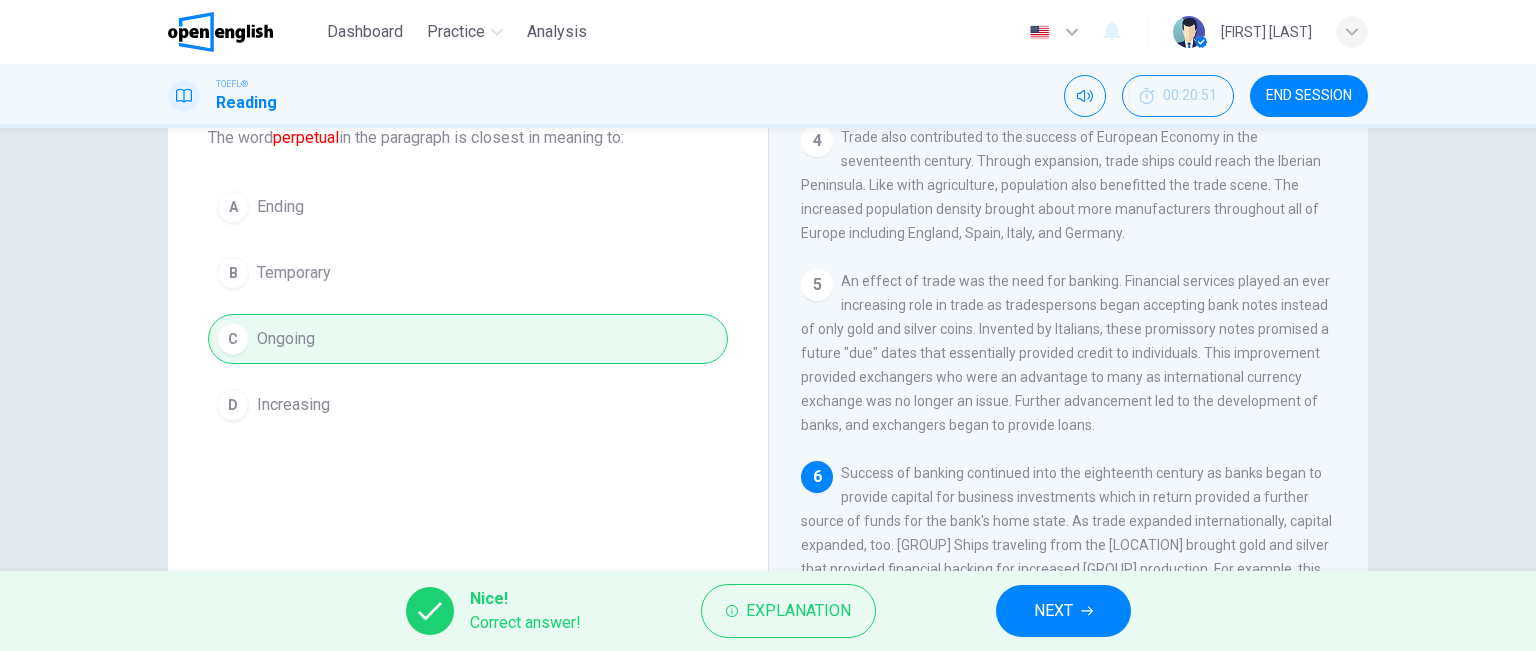 scroll, scrollTop: 332, scrollLeft: 0, axis: vertical 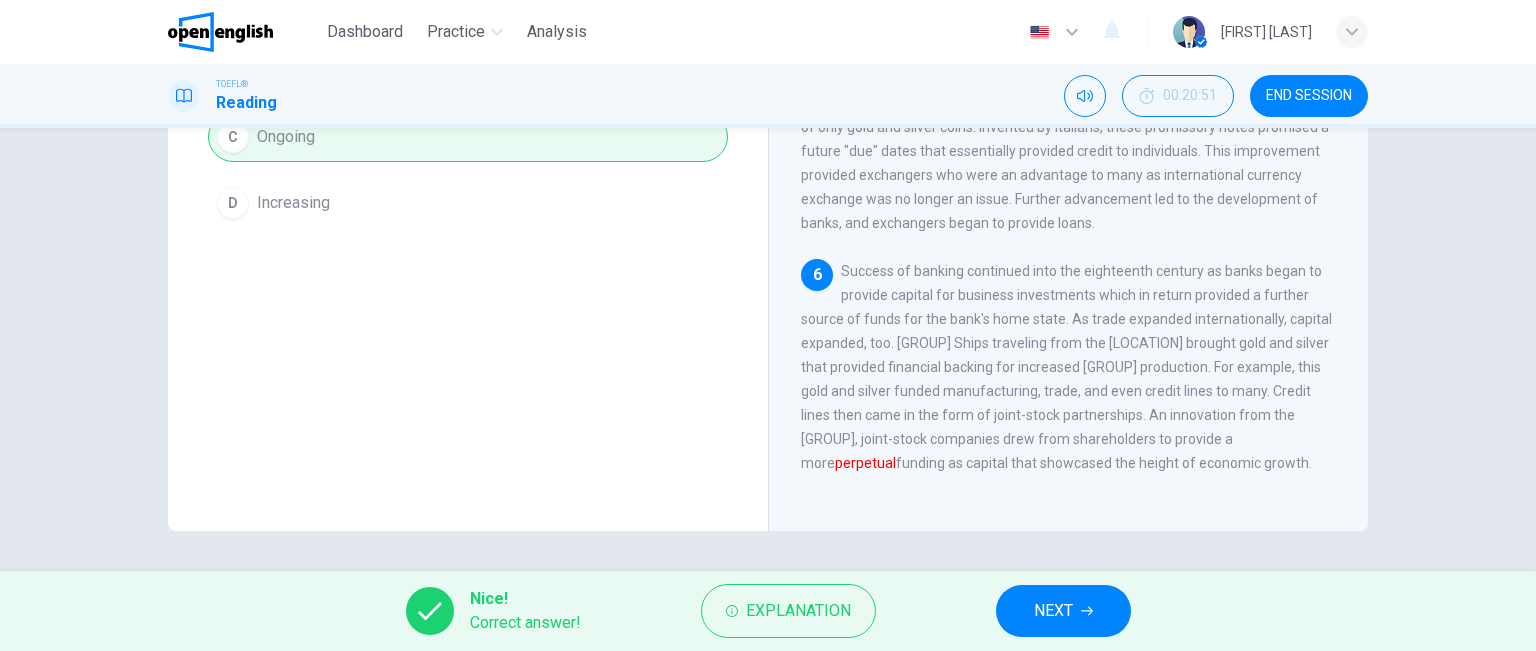 click on "NEXT" at bounding box center (1063, 611) 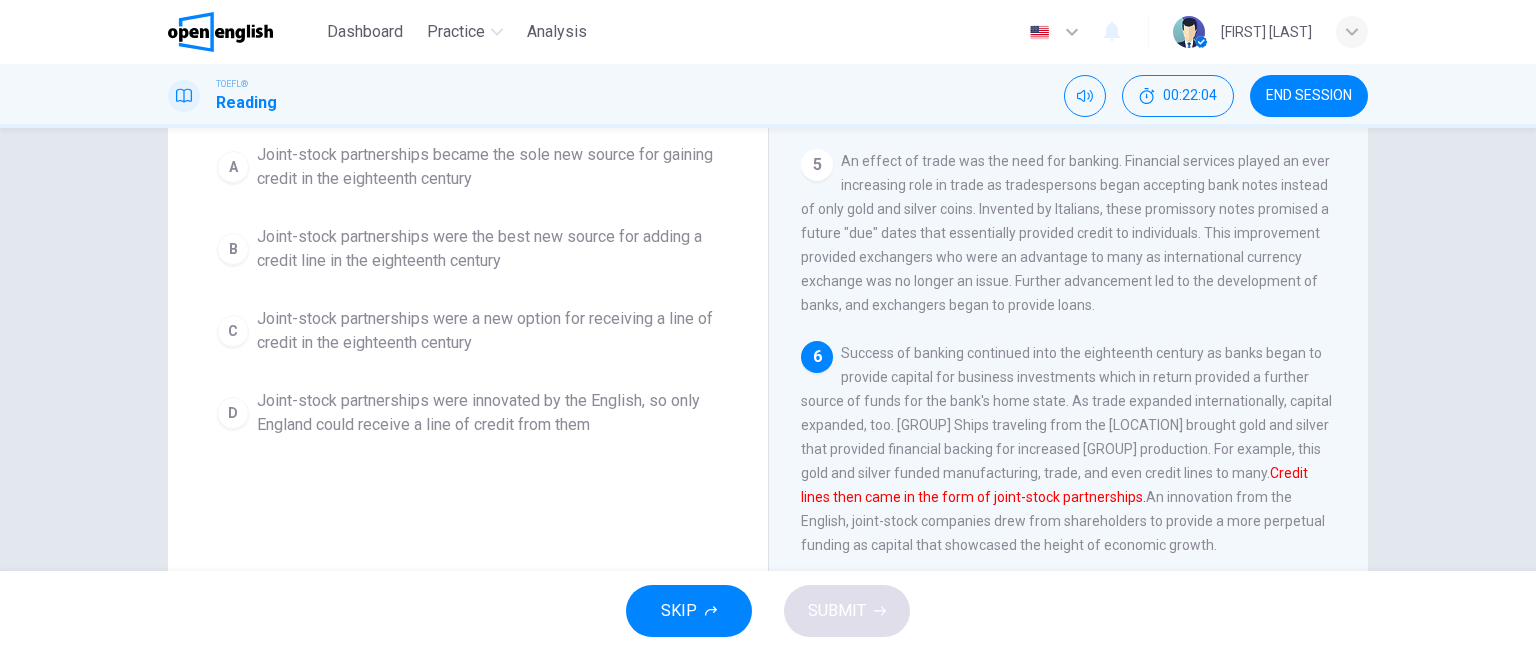 scroll, scrollTop: 249, scrollLeft: 0, axis: vertical 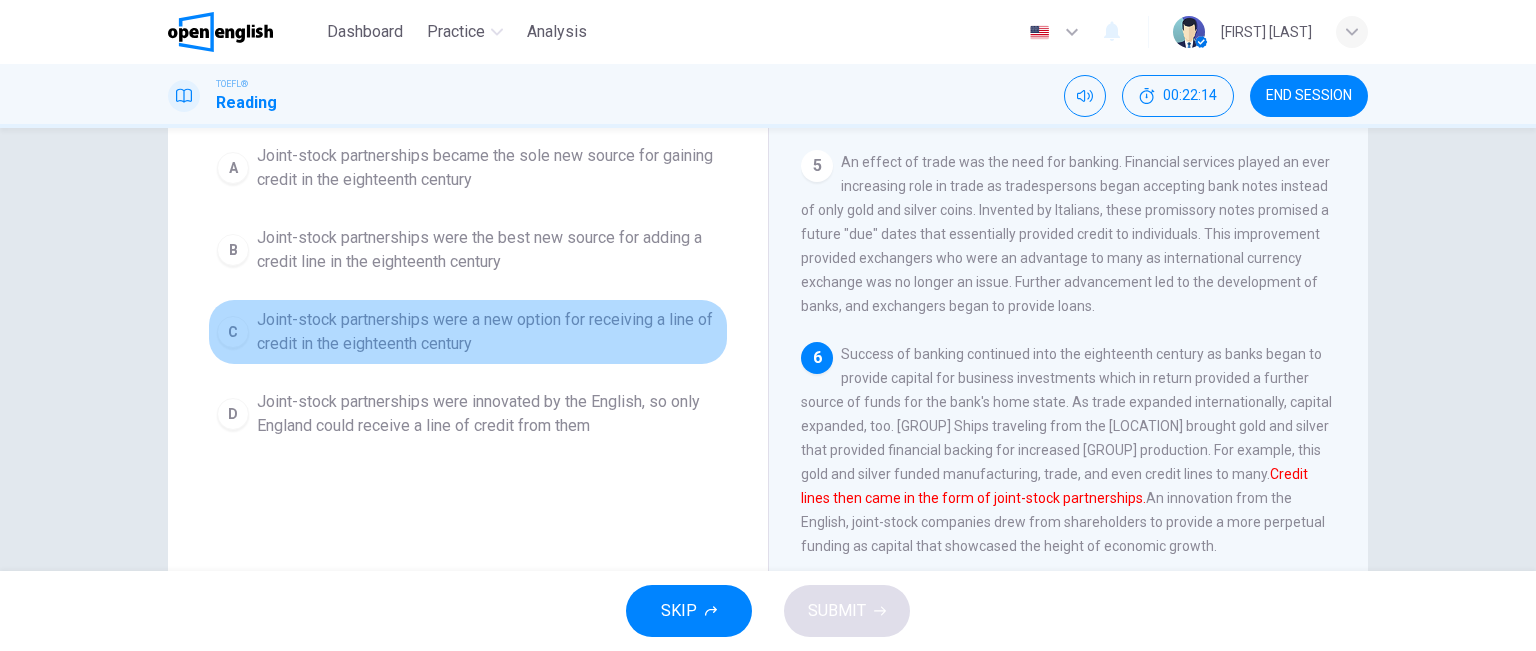 click on "Joint-stock partnerships were a new option for receiving a line of credit in the eighteenth century" at bounding box center [488, 332] 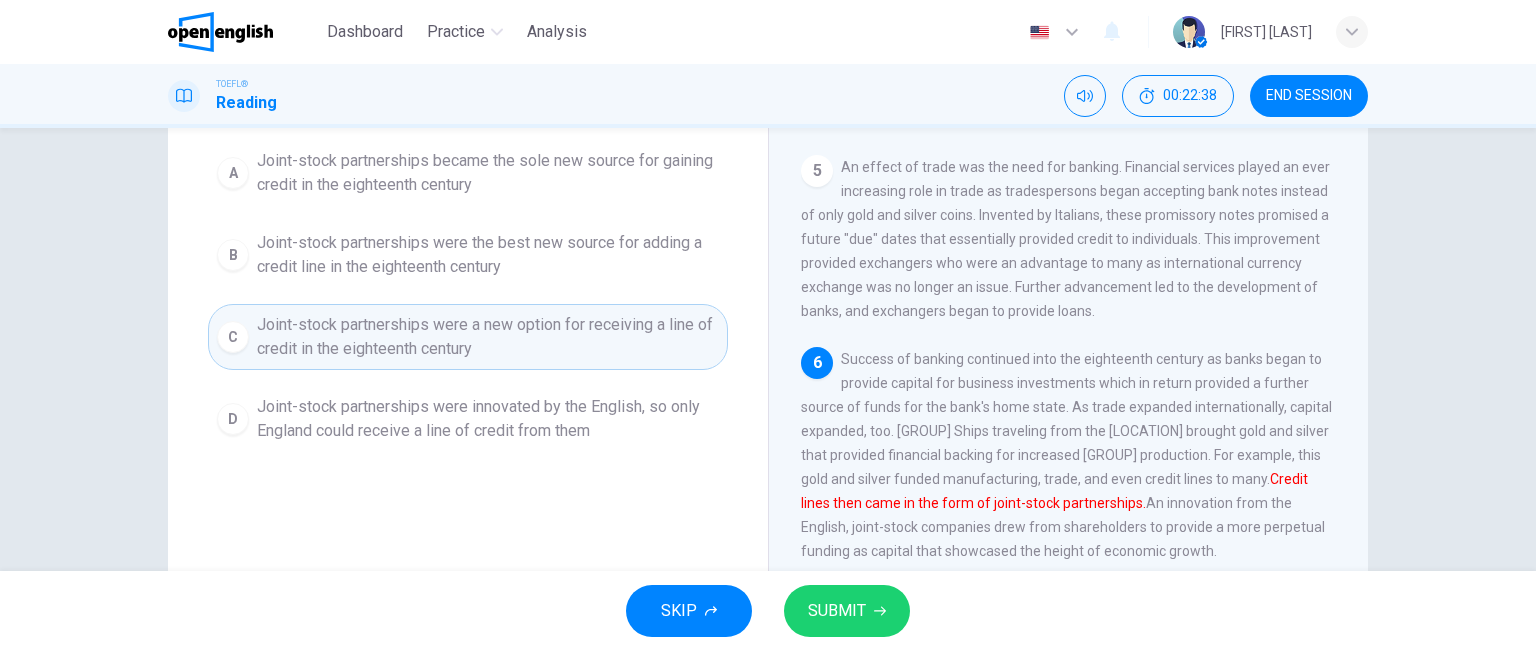 scroll, scrollTop: 244, scrollLeft: 0, axis: vertical 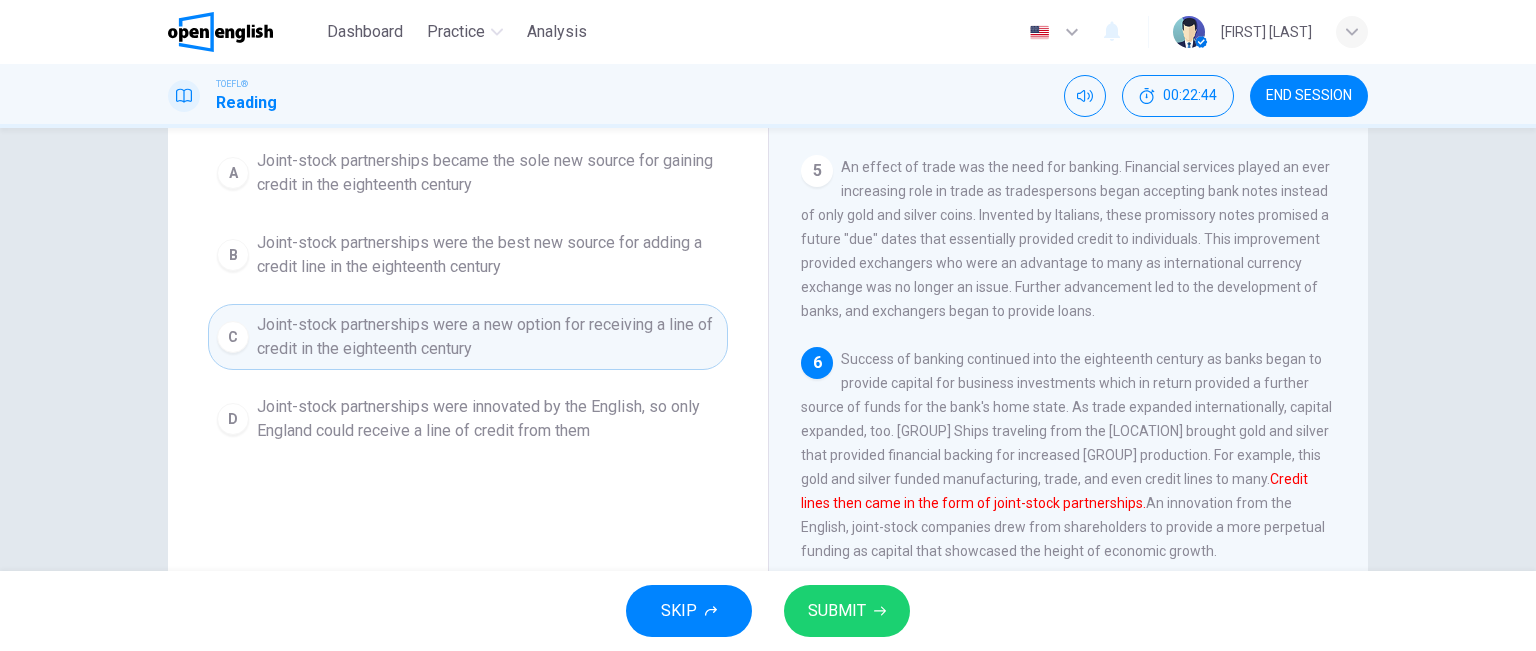 click on "SUBMIT" at bounding box center [847, 611] 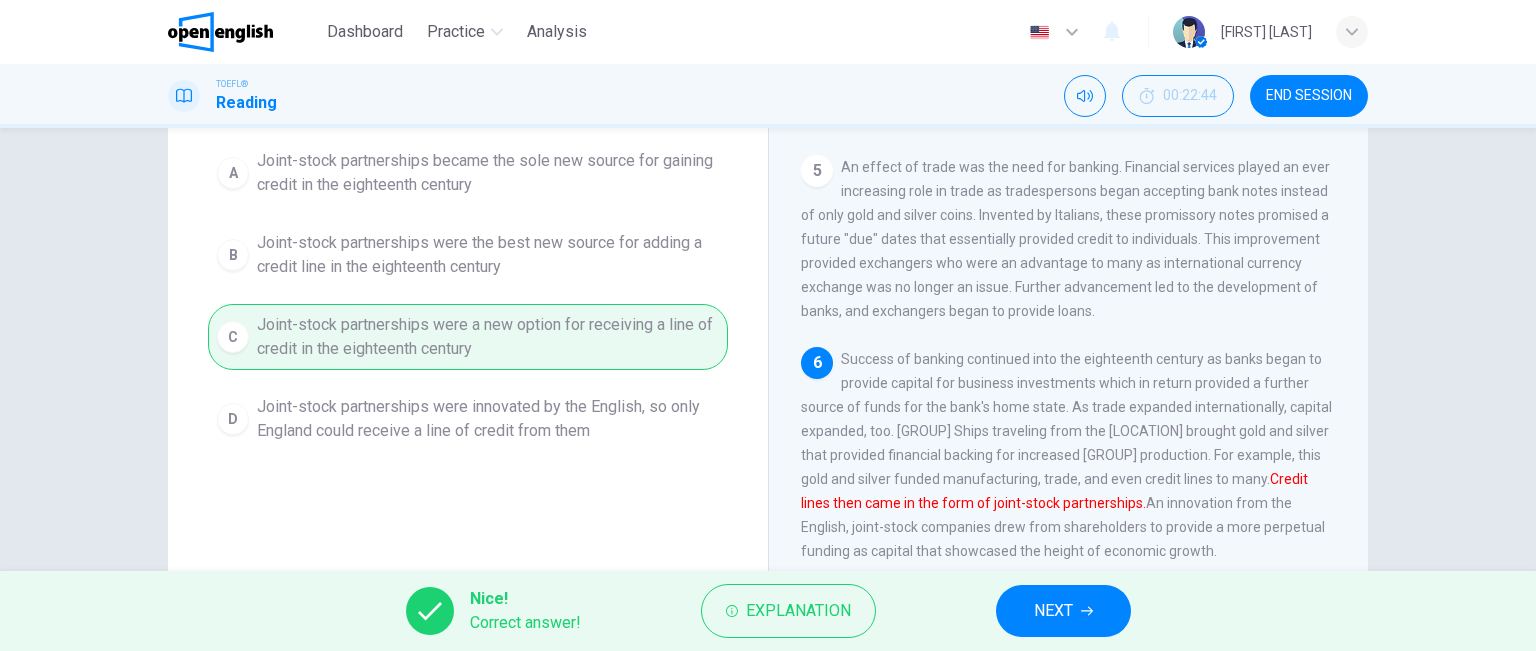 click on "NEXT" at bounding box center (1063, 611) 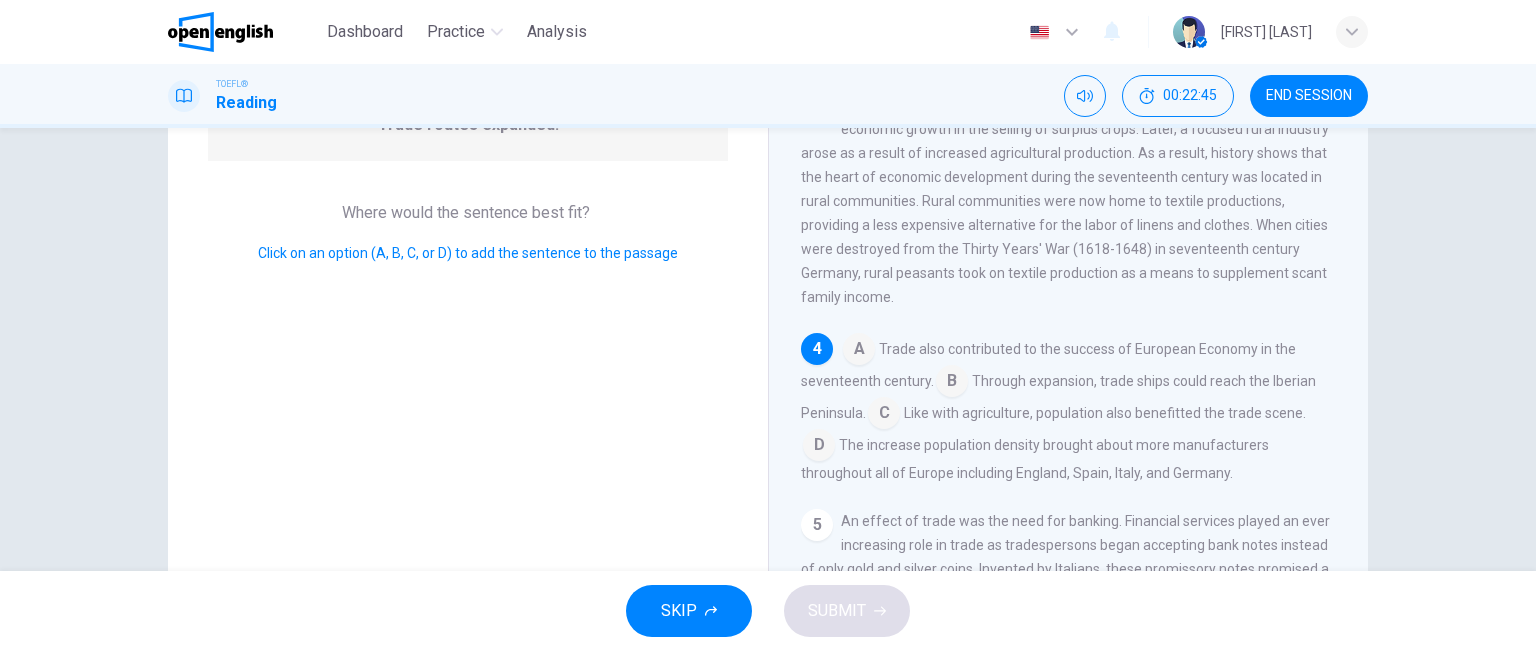 scroll, scrollTop: 302, scrollLeft: 0, axis: vertical 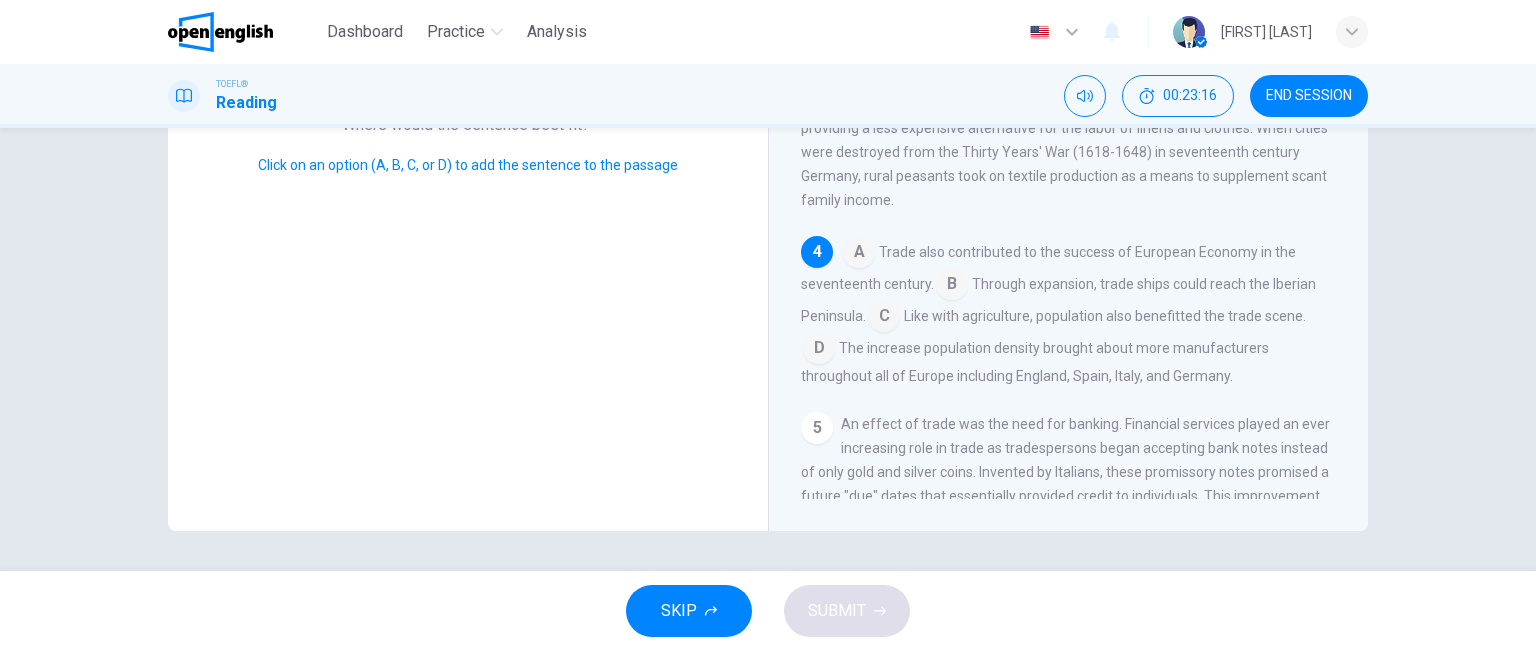 click at bounding box center [859, 254] 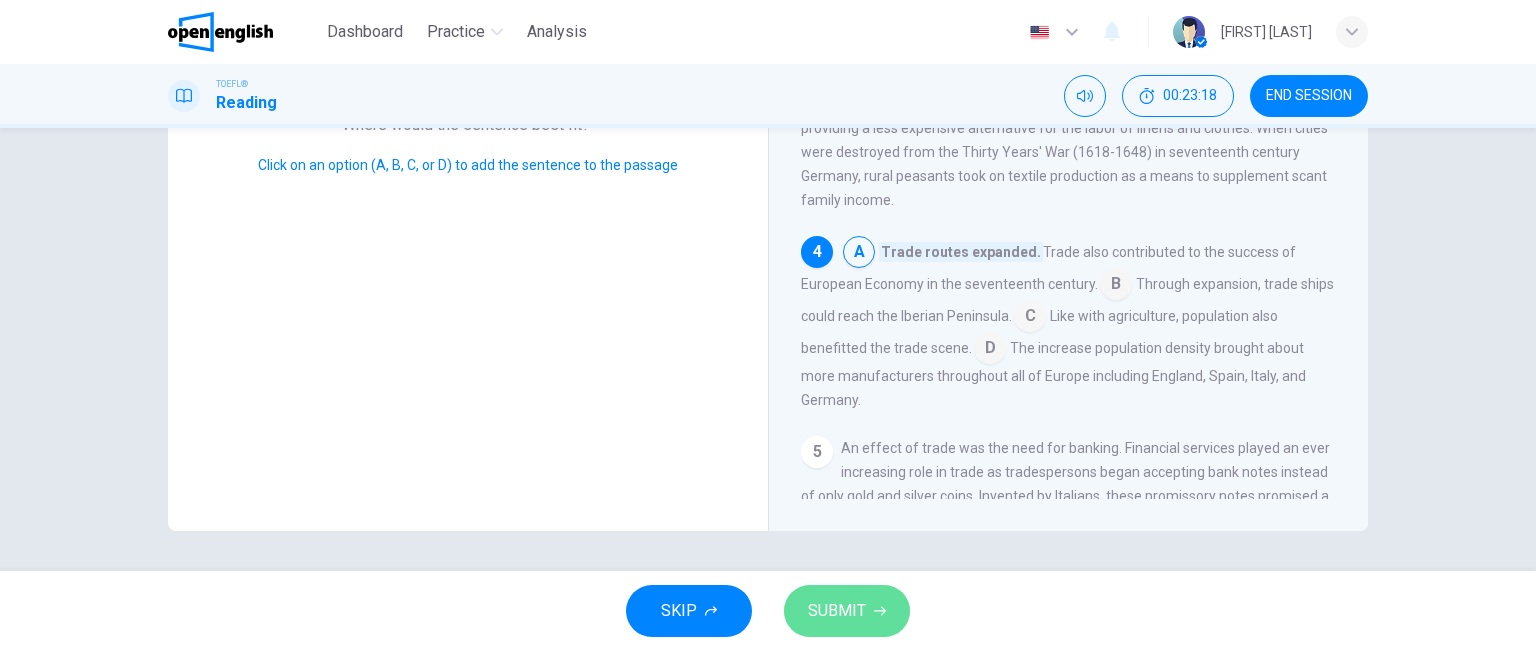 click on "SUBMIT" at bounding box center (837, 611) 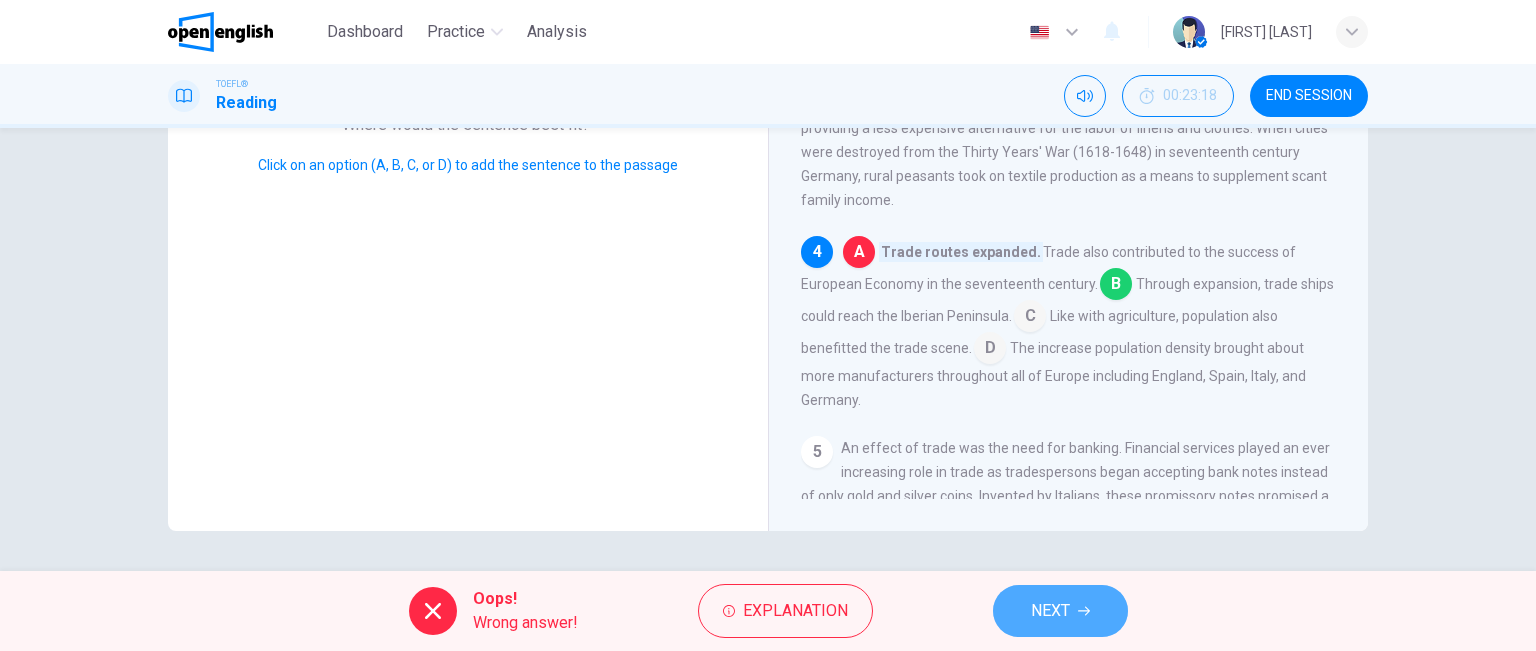 click on "NEXT" at bounding box center [1050, 611] 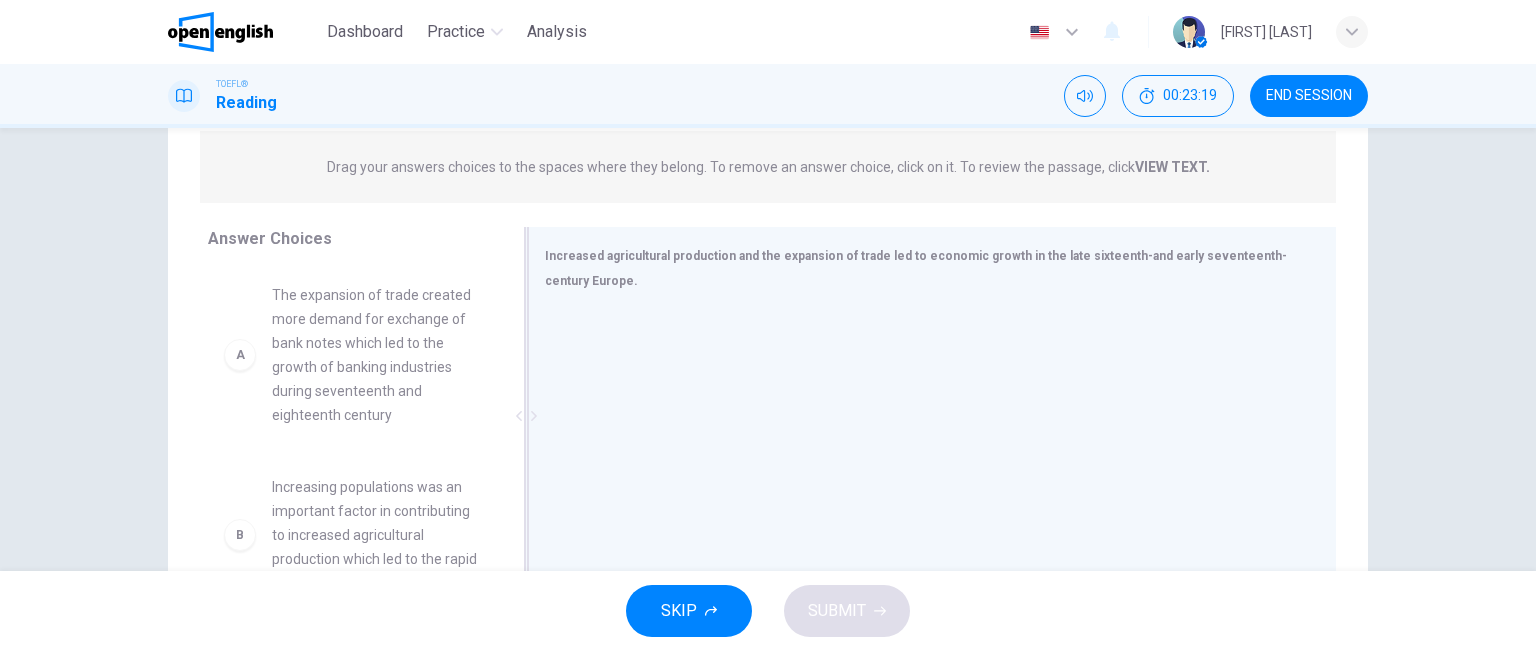 scroll, scrollTop: 276, scrollLeft: 0, axis: vertical 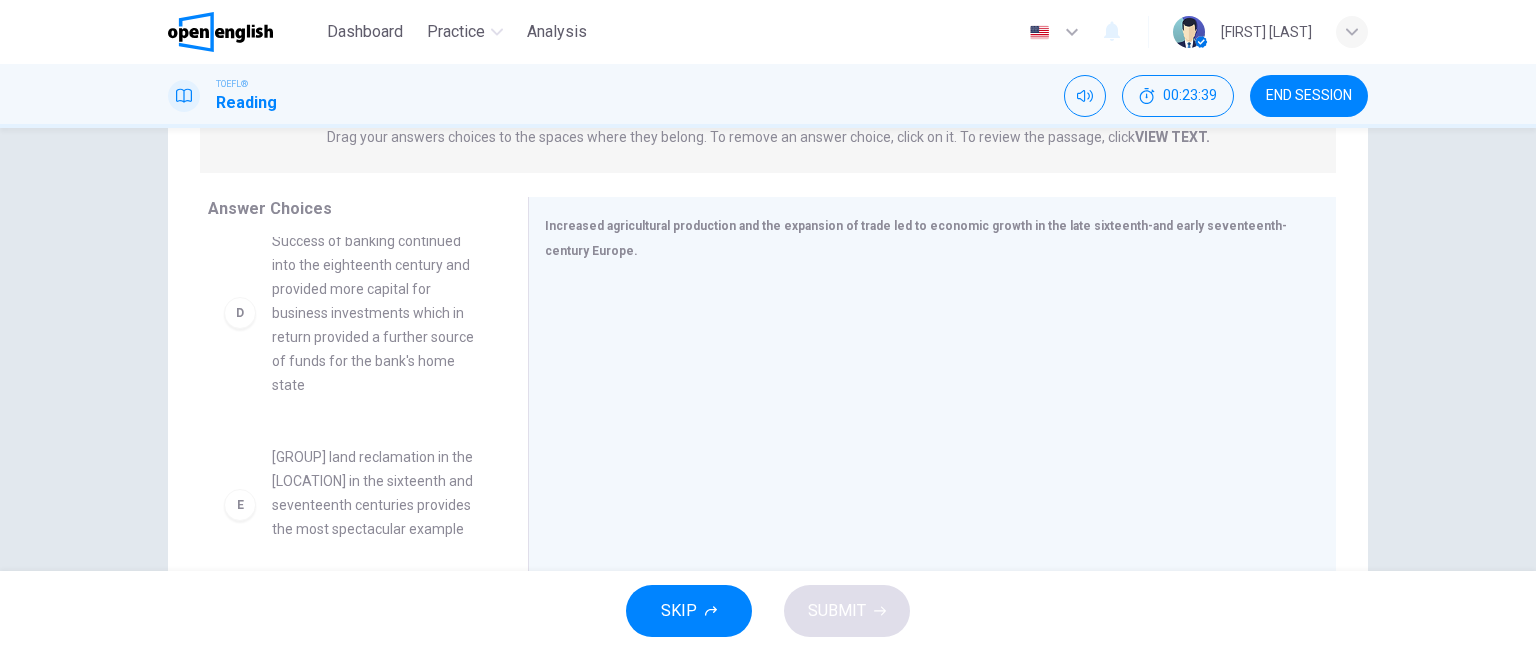 click on "Success of banking continued into the eighteenth century and provided more capital for business investments which in return provided a further source of funds for the bank's home state" at bounding box center [376, 313] 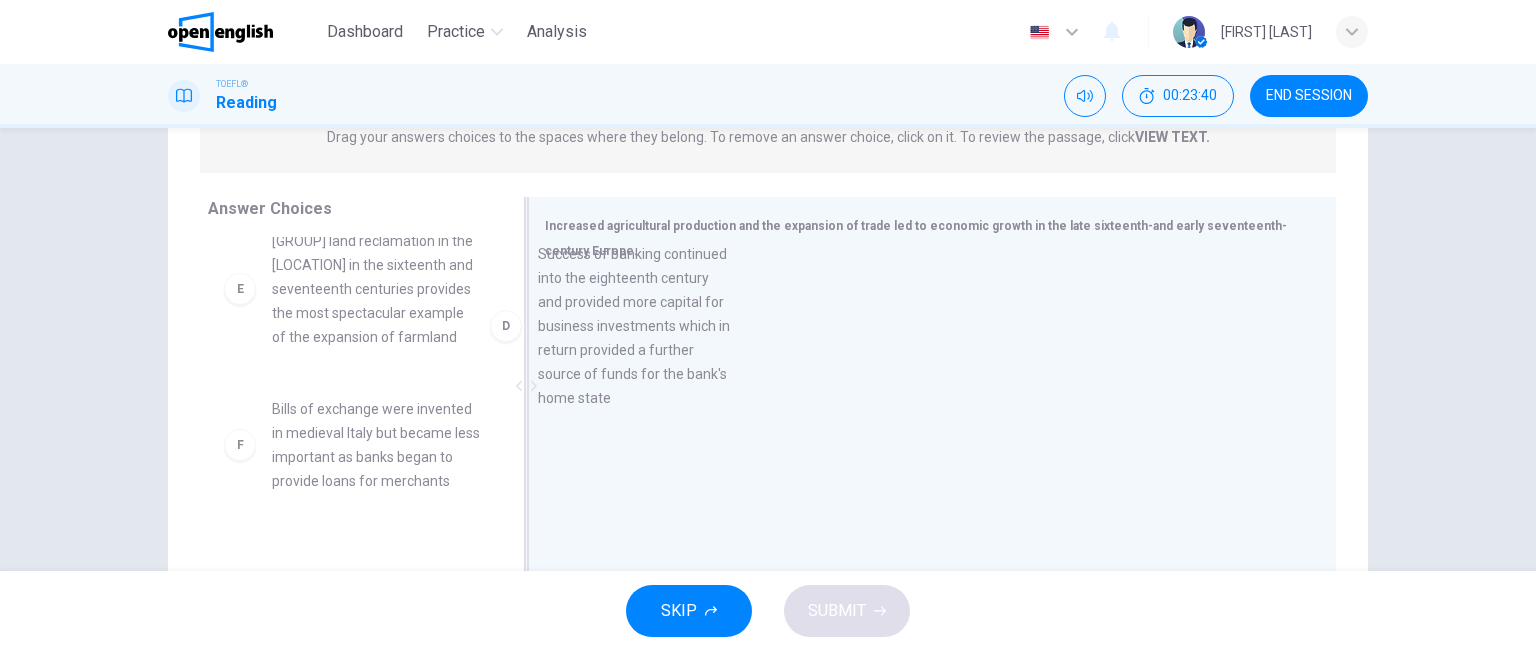 drag, startPoint x: 409, startPoint y: 378, endPoint x: 691, endPoint y: 367, distance: 282.21445 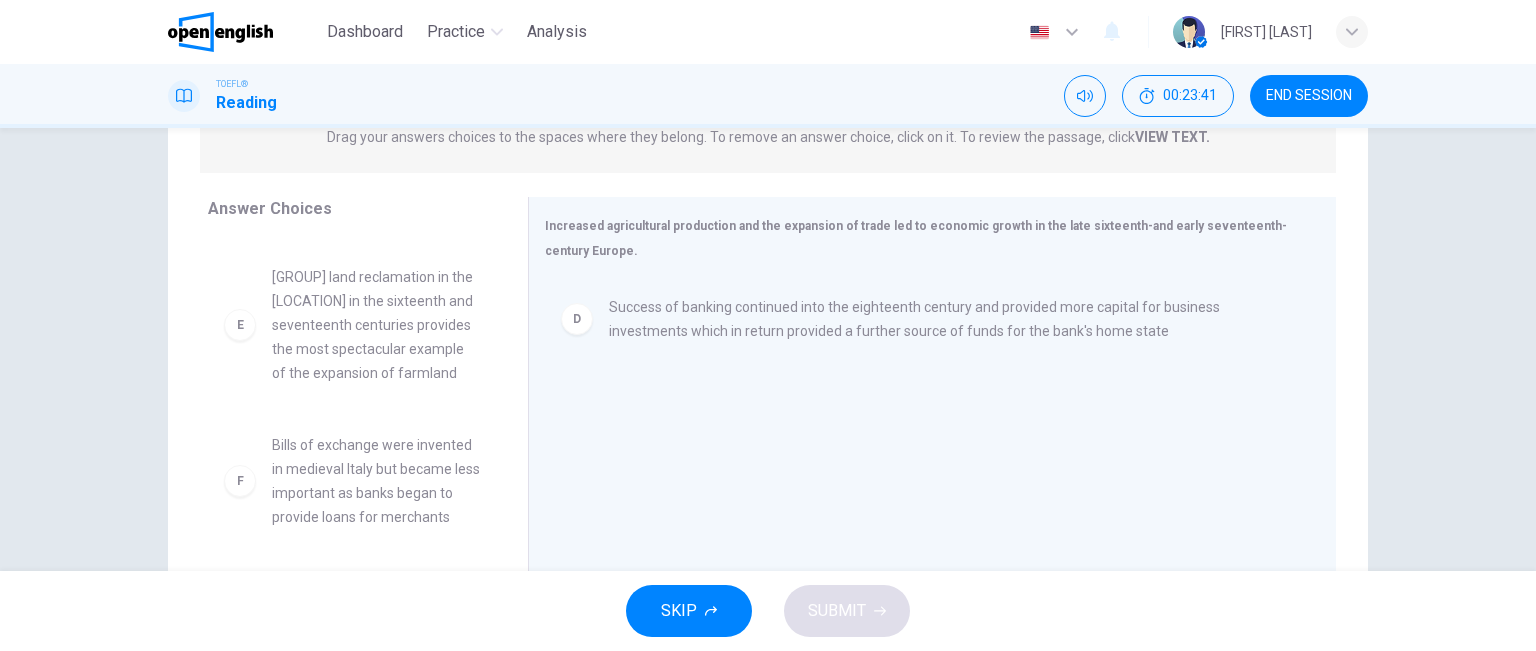 scroll, scrollTop: 588, scrollLeft: 0, axis: vertical 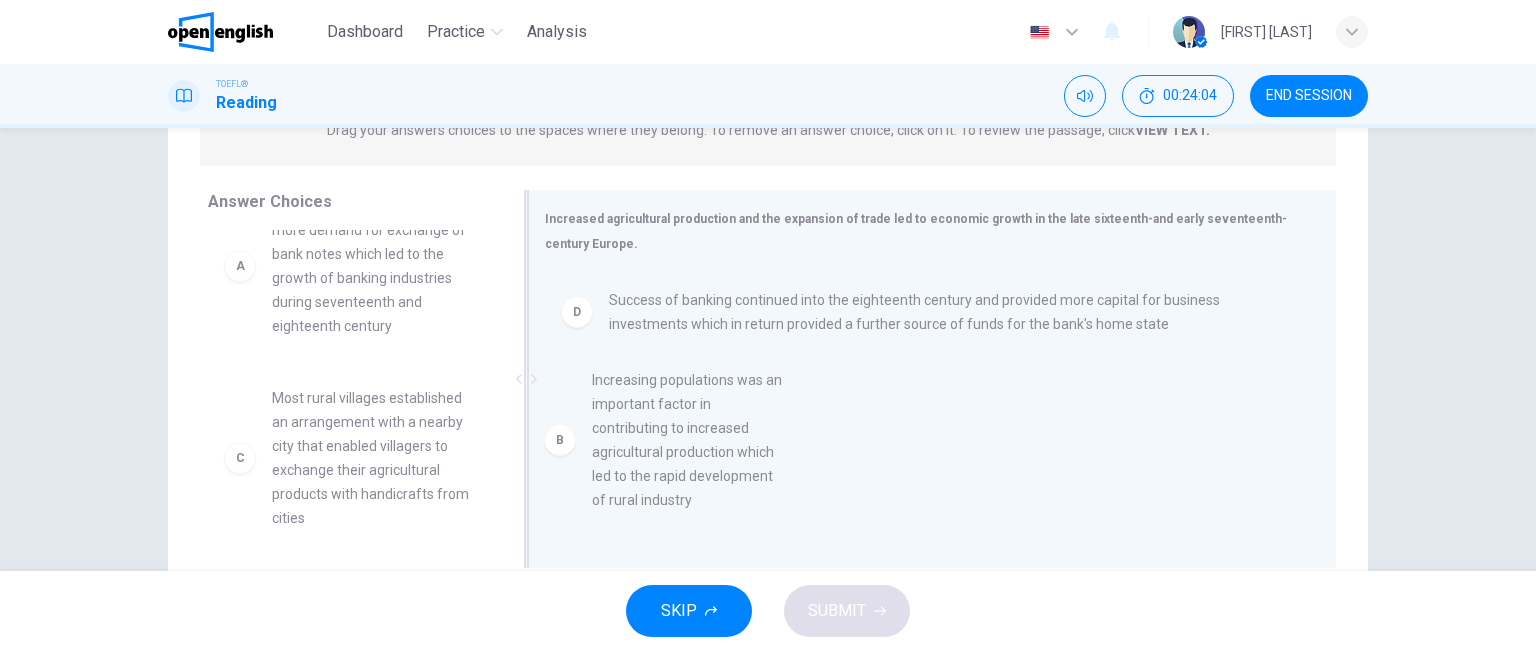 drag, startPoint x: 362, startPoint y: 427, endPoint x: 708, endPoint y: 408, distance: 346.52127 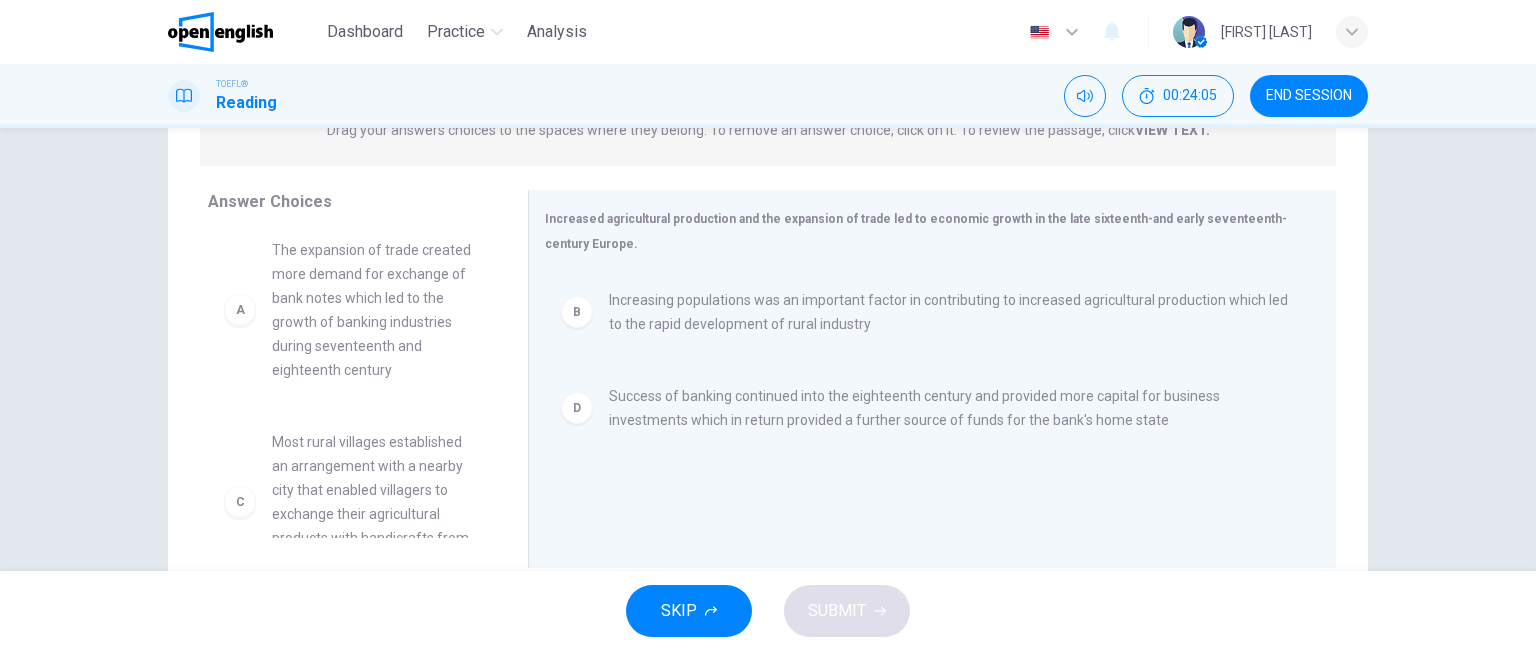 scroll, scrollTop: 0, scrollLeft: 0, axis: both 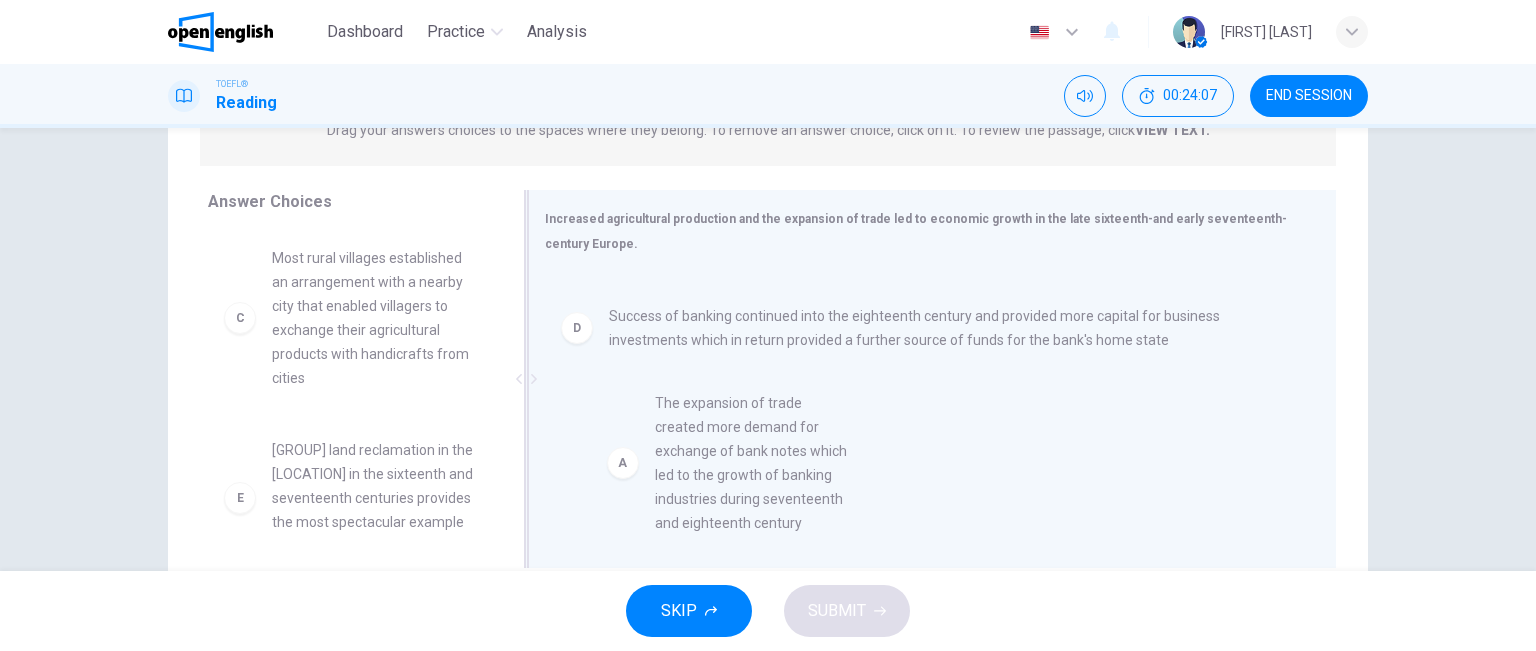 drag, startPoint x: 317, startPoint y: 323, endPoint x: 715, endPoint y: 473, distance: 425.3281 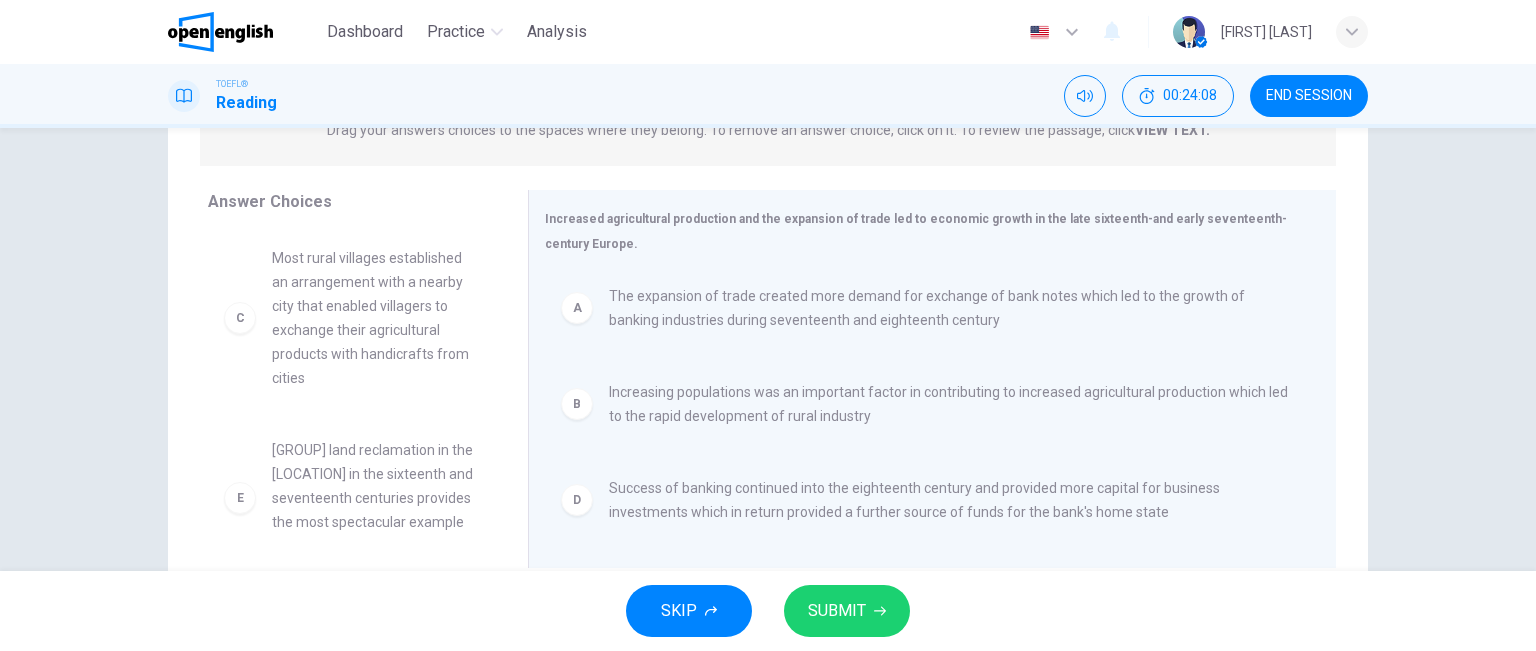 scroll, scrollTop: 4, scrollLeft: 0, axis: vertical 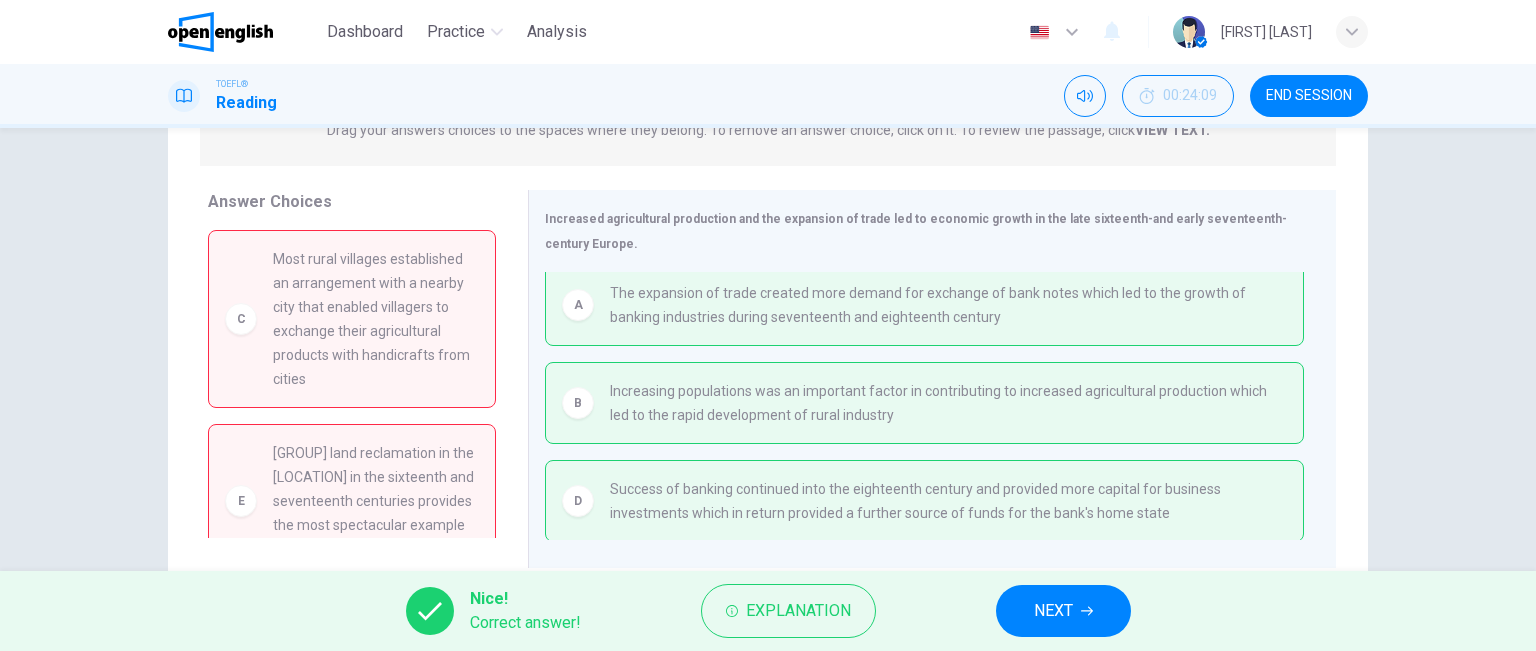 click on "NEXT" at bounding box center (1053, 611) 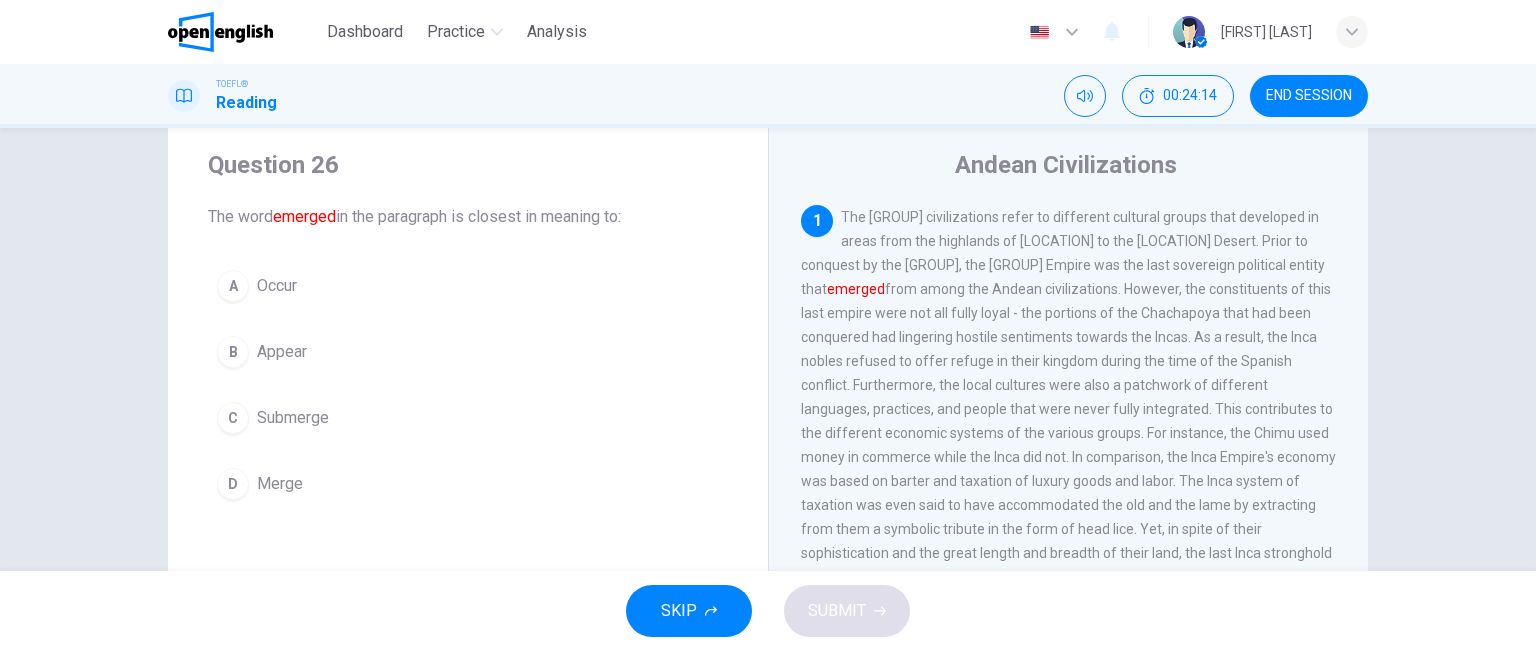 scroll, scrollTop: 52, scrollLeft: 0, axis: vertical 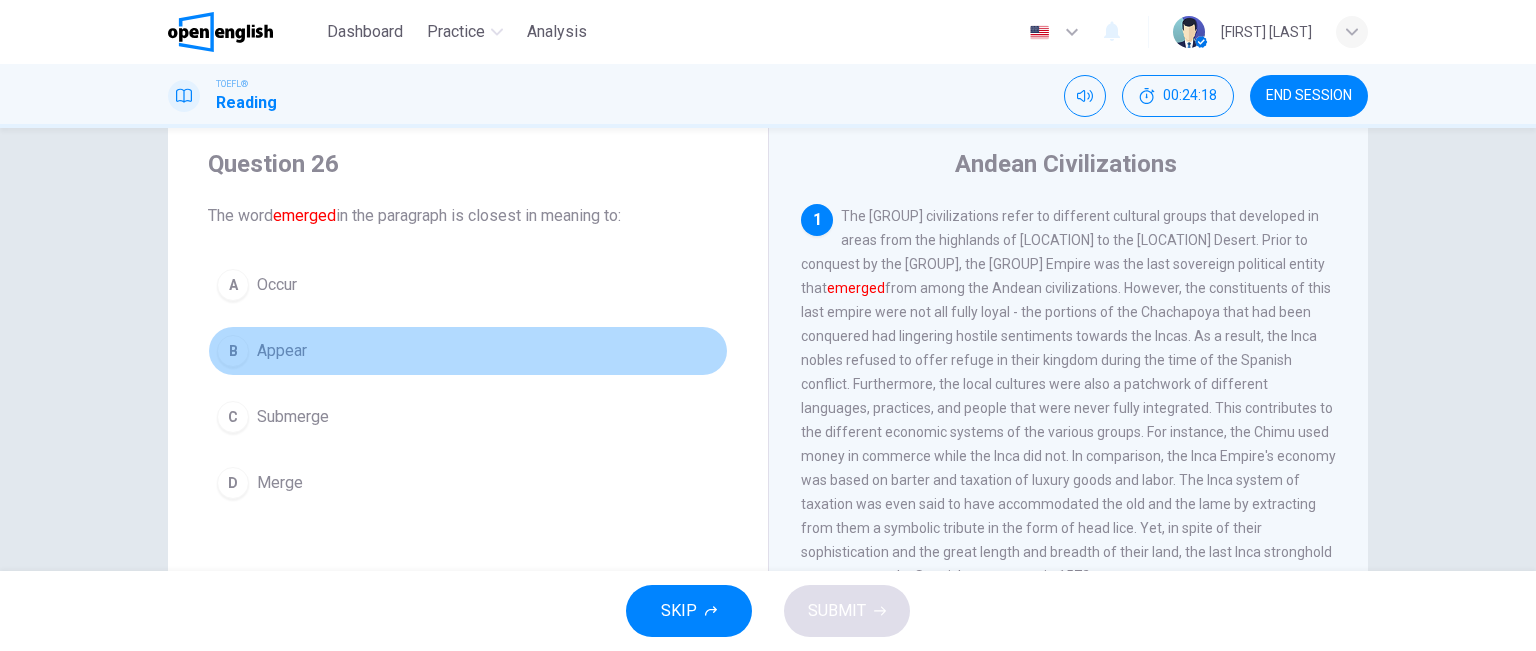 click on "Appear" at bounding box center [282, 351] 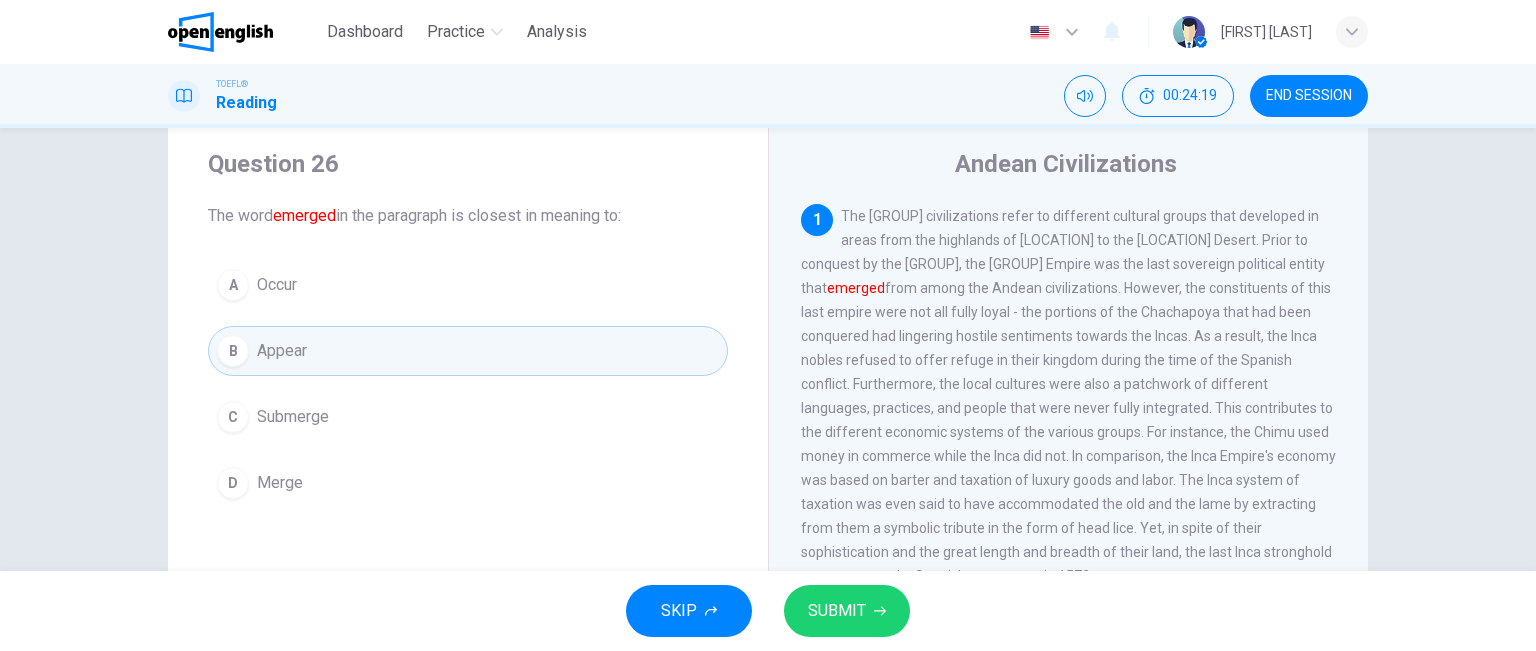 click on "SUBMIT" at bounding box center (847, 611) 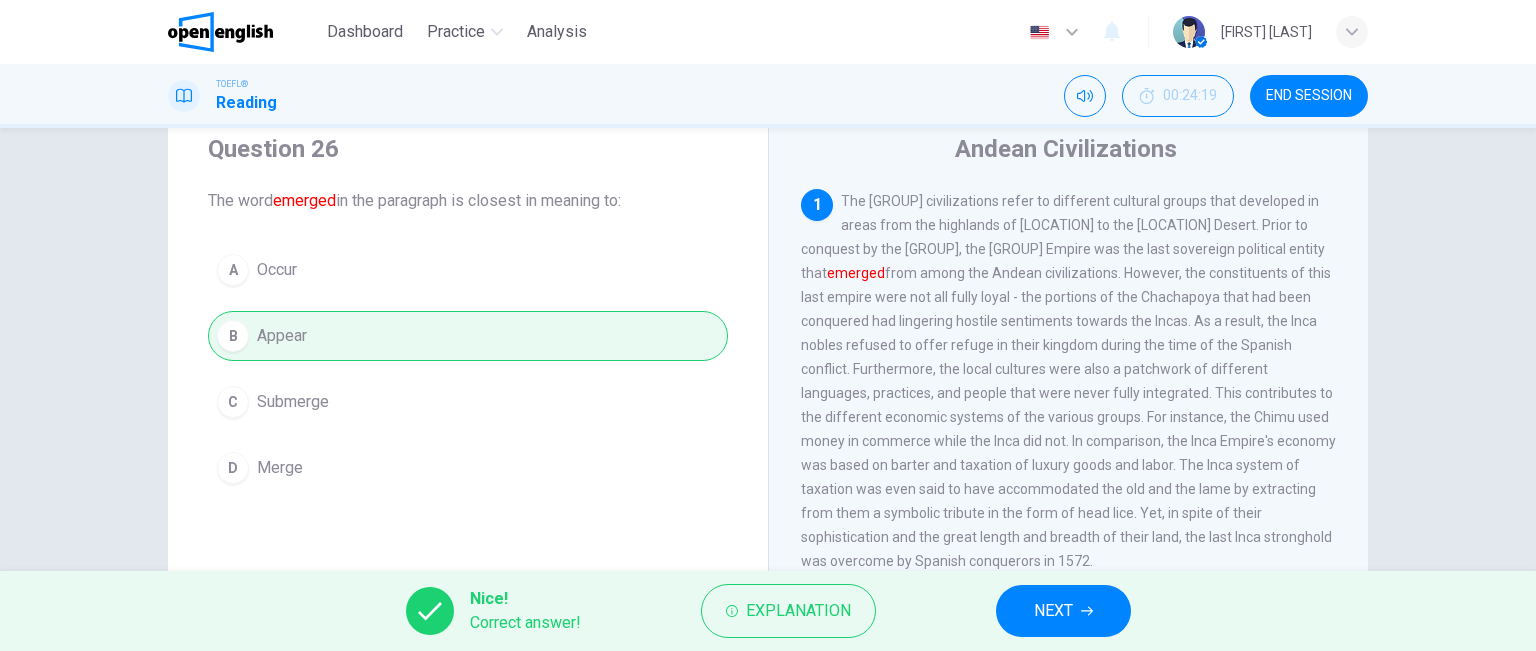 scroll, scrollTop: 66, scrollLeft: 0, axis: vertical 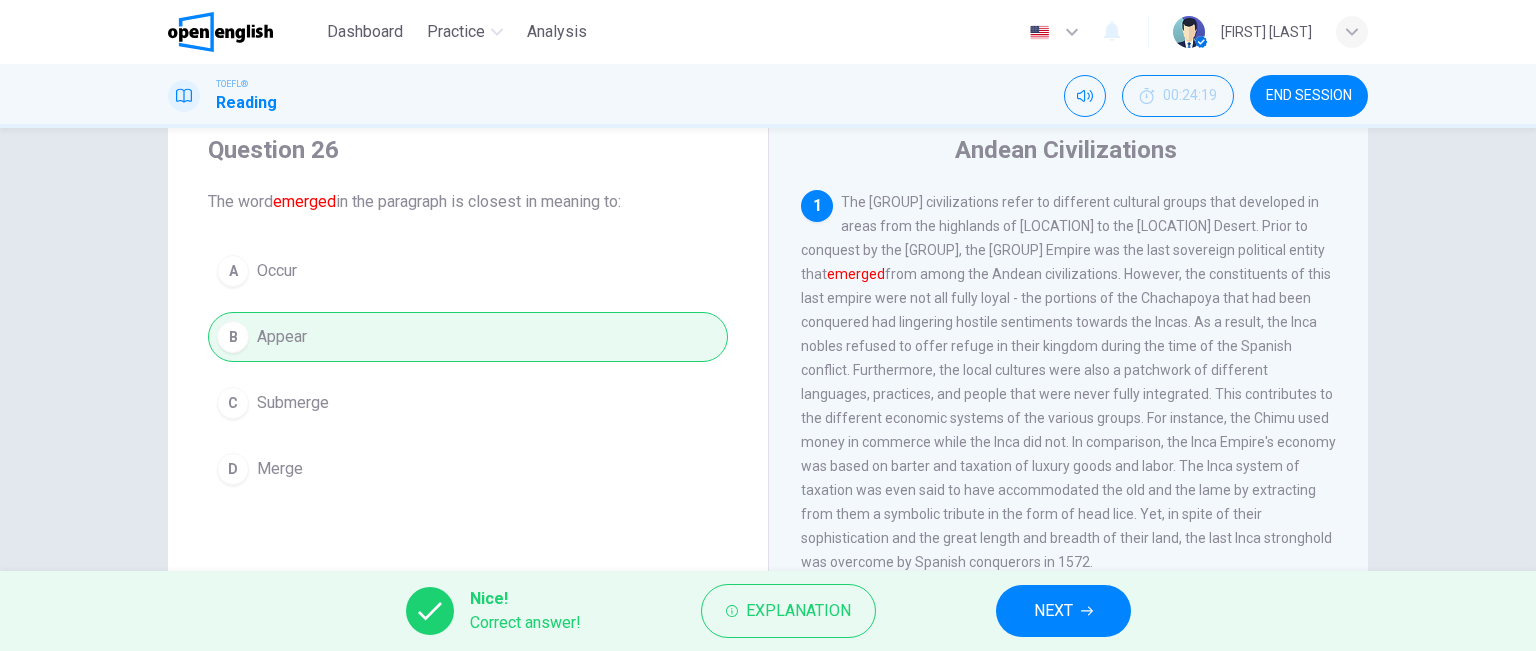 click on "NEXT" at bounding box center [1063, 611] 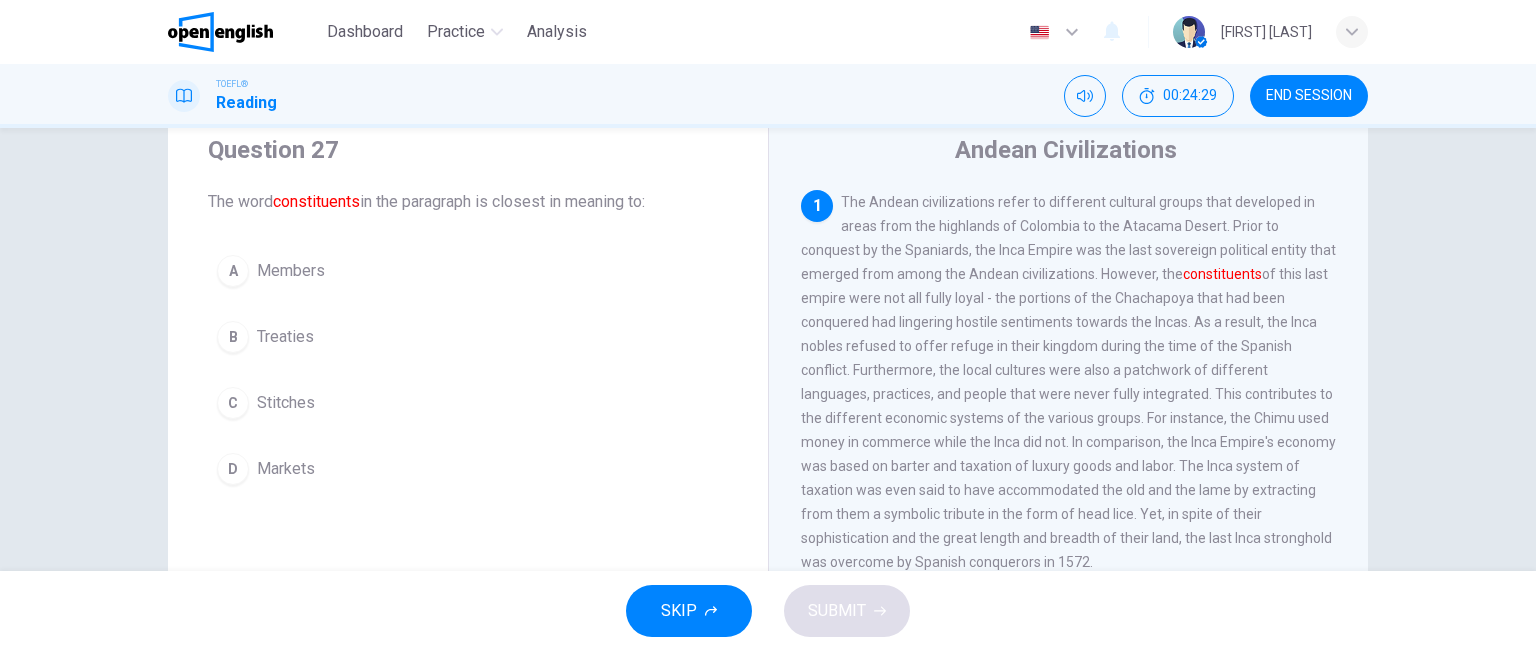 click on "Members" at bounding box center (291, 271) 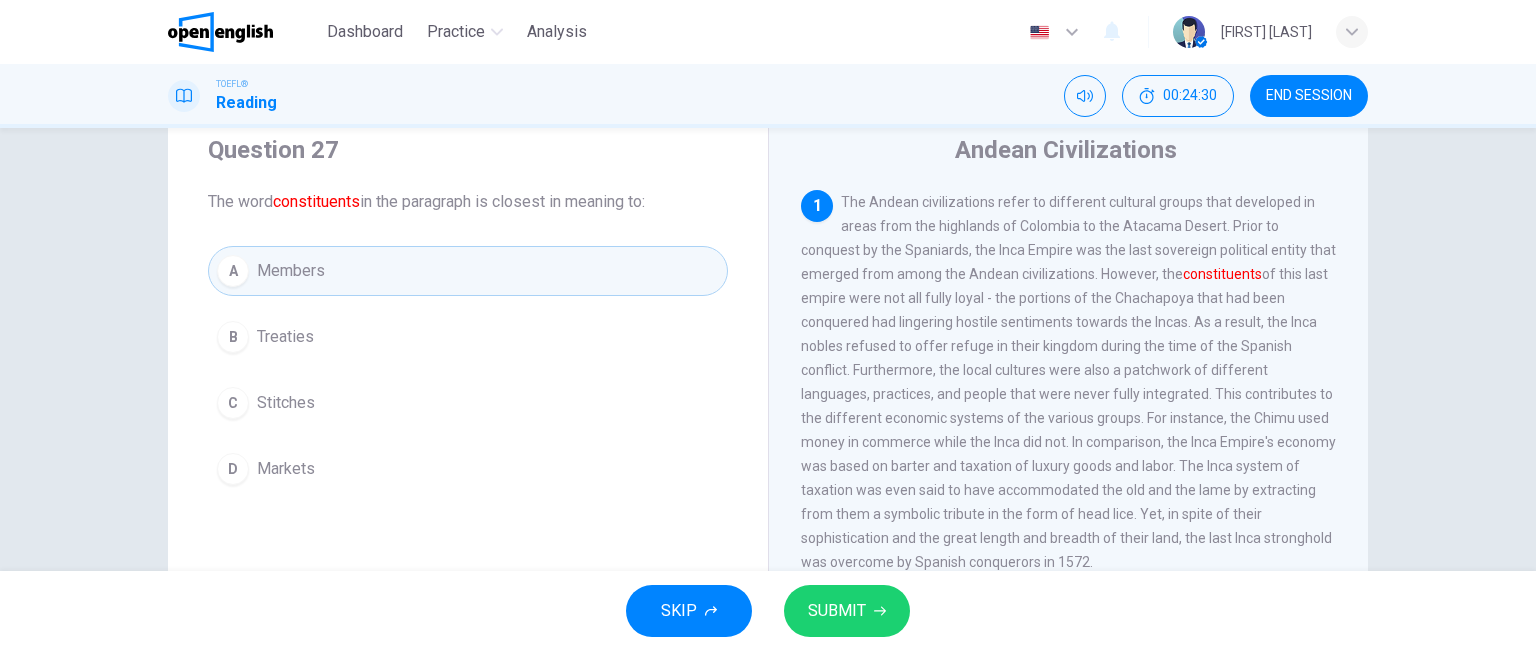 click on "SUBMIT" at bounding box center (847, 611) 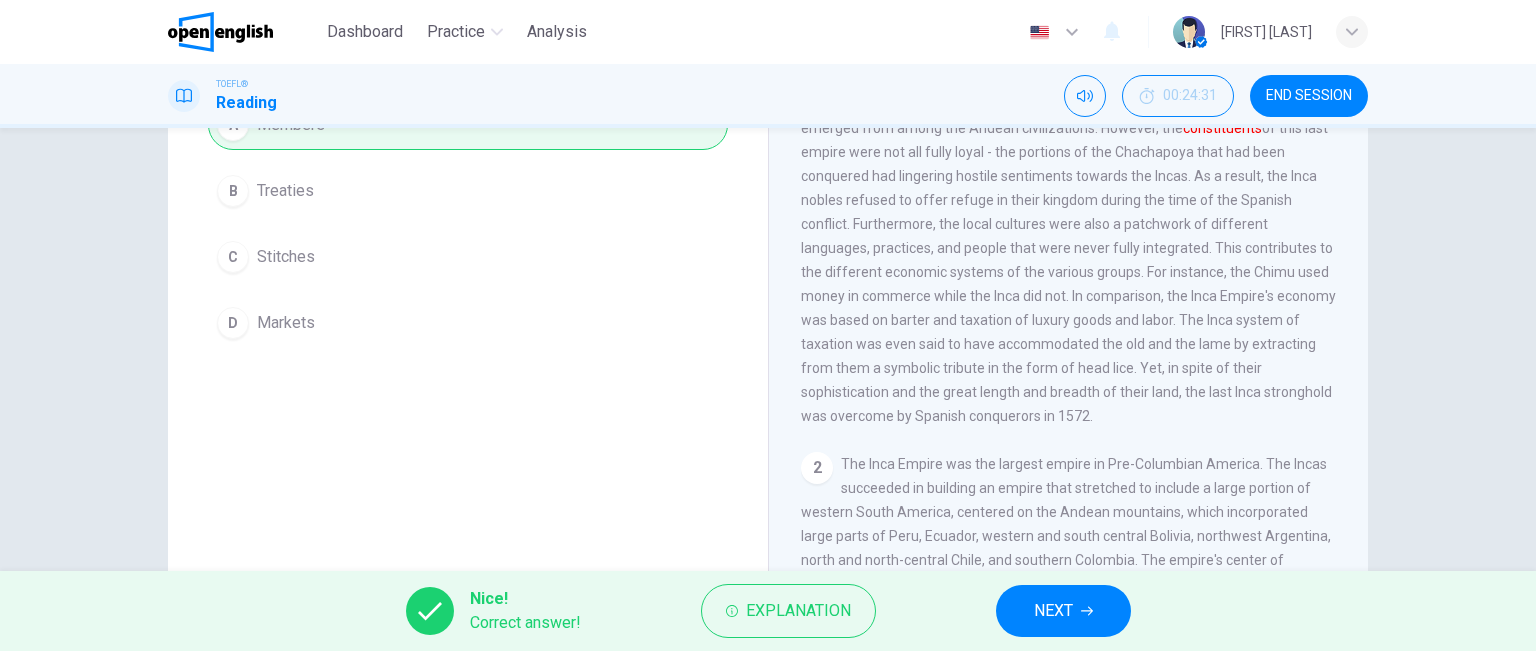 click on "NEXT" at bounding box center [1053, 611] 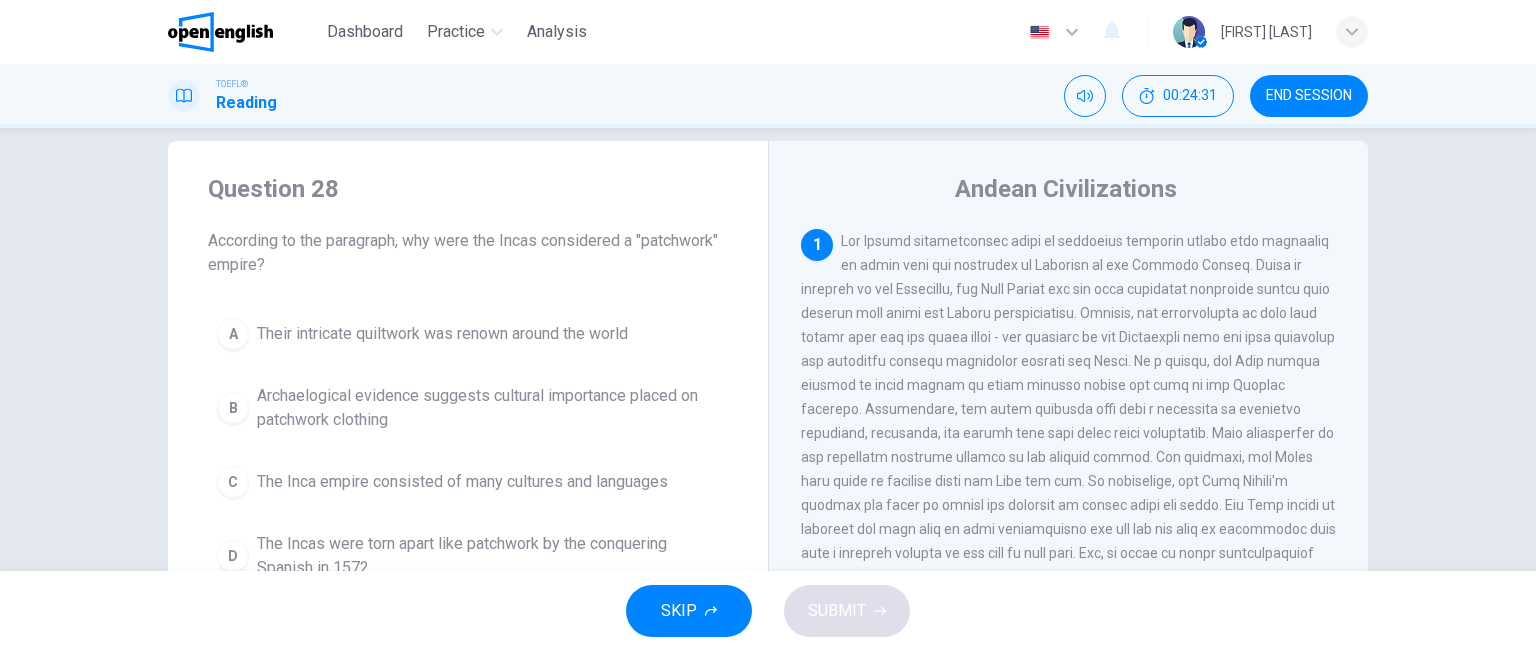 scroll, scrollTop: 24, scrollLeft: 0, axis: vertical 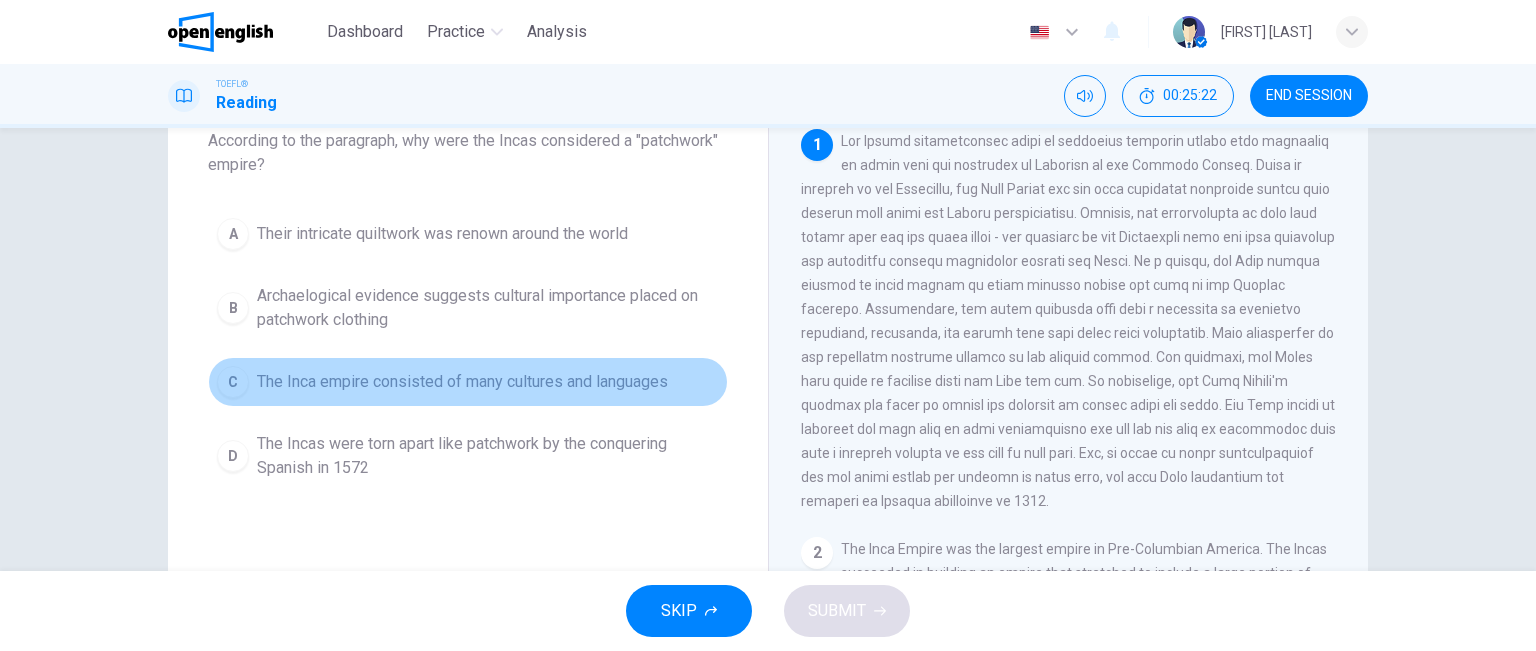 click on "C The Inca empire consisted of many cultures and languages" at bounding box center [468, 382] 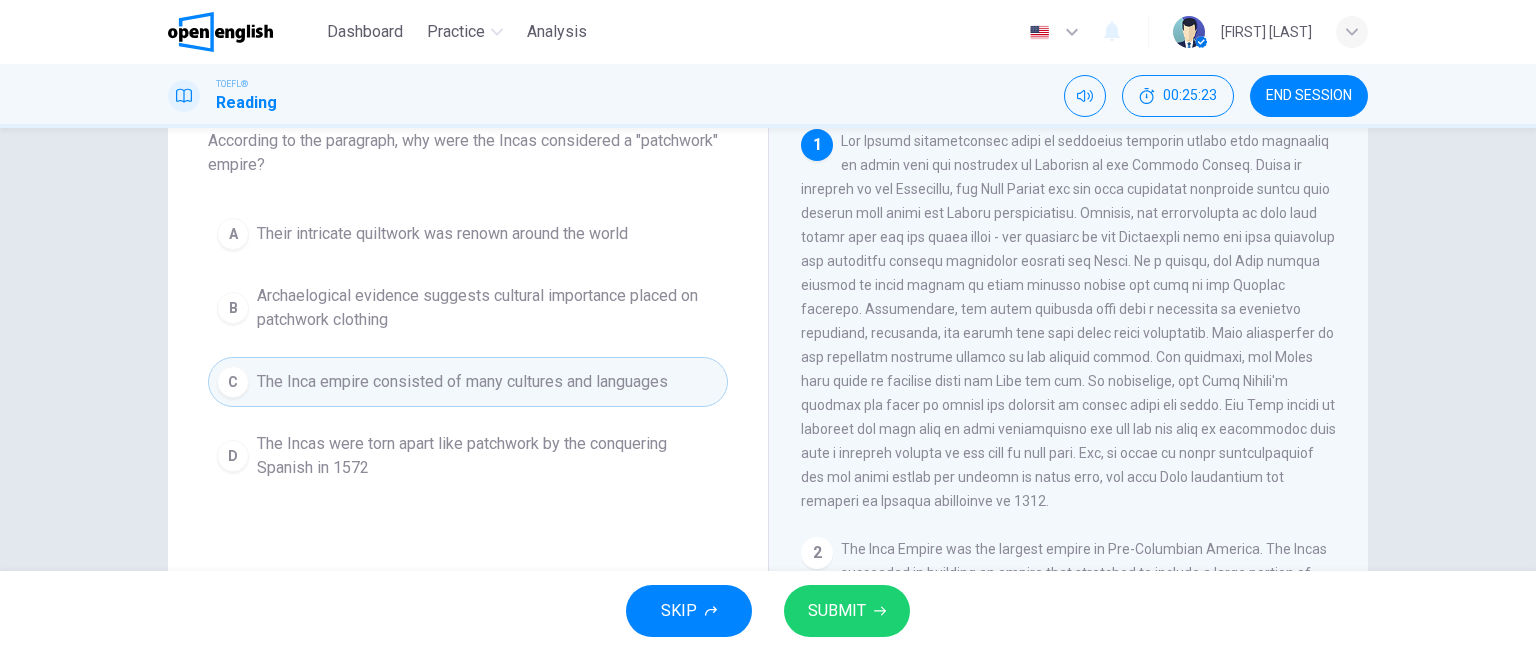 click on "SUBMIT" at bounding box center (837, 611) 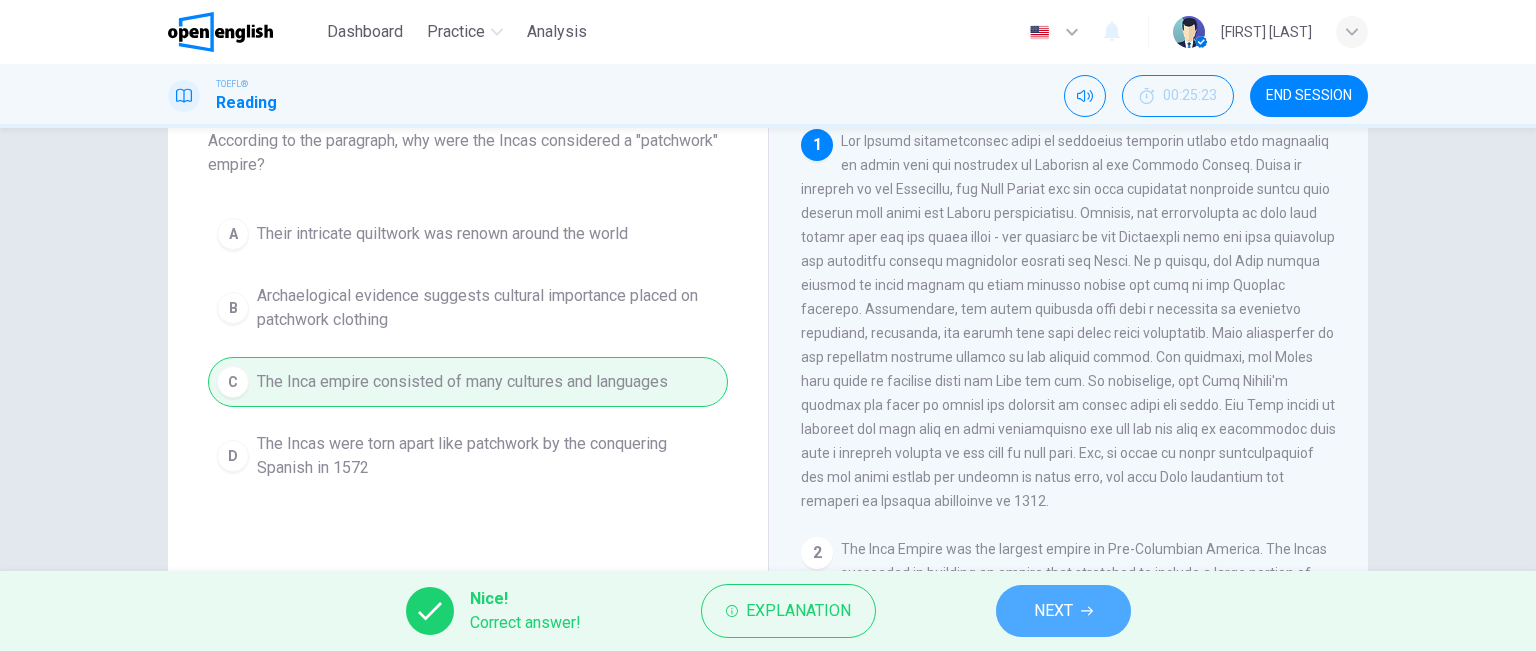 click on "NEXT" at bounding box center [1053, 611] 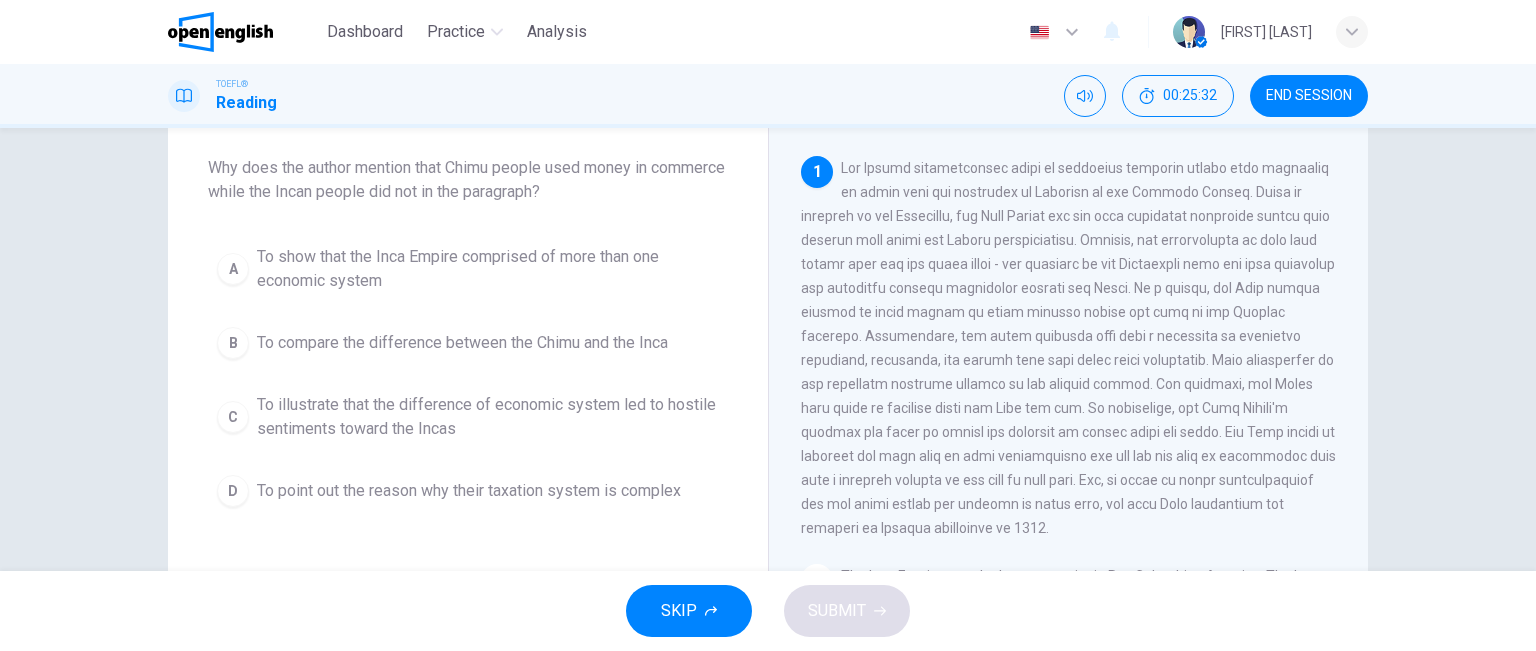 scroll, scrollTop: 102, scrollLeft: 0, axis: vertical 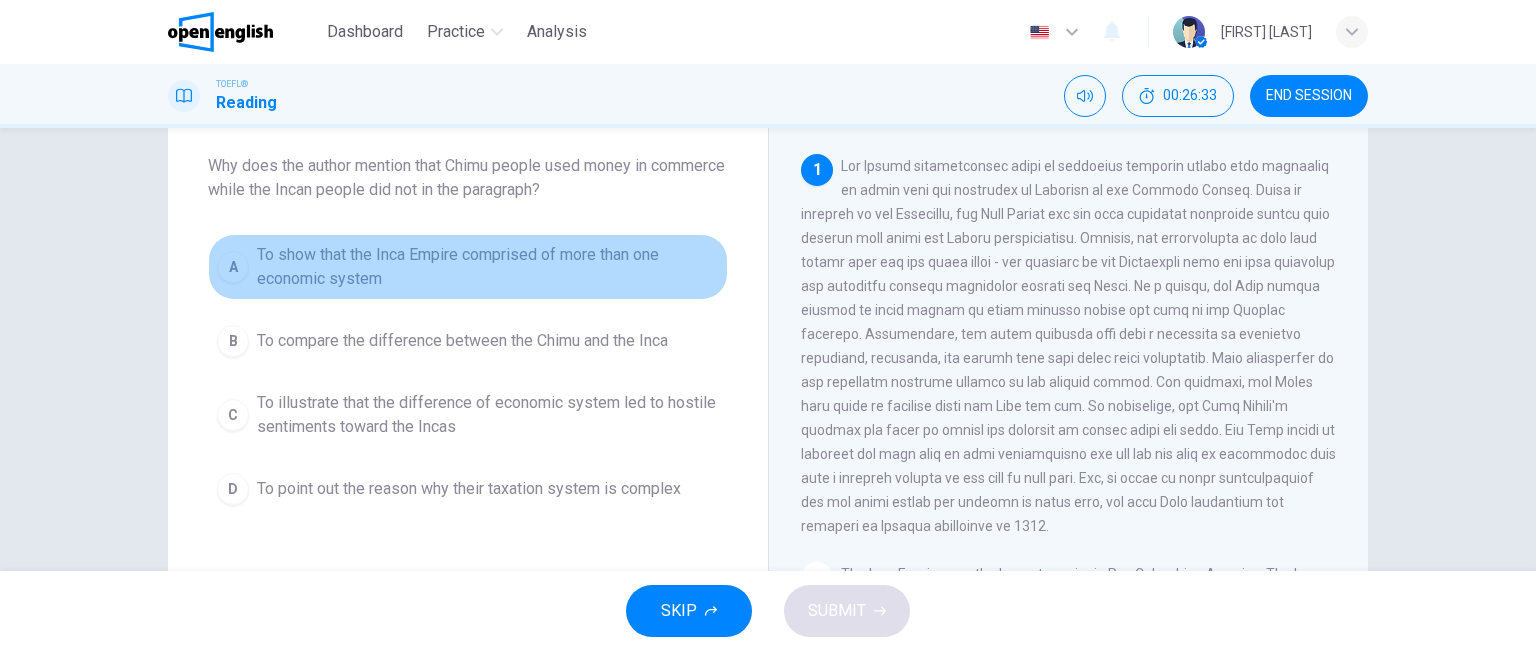 click on "To show that the Inca Empire comprised of more than one economic system" at bounding box center [488, 267] 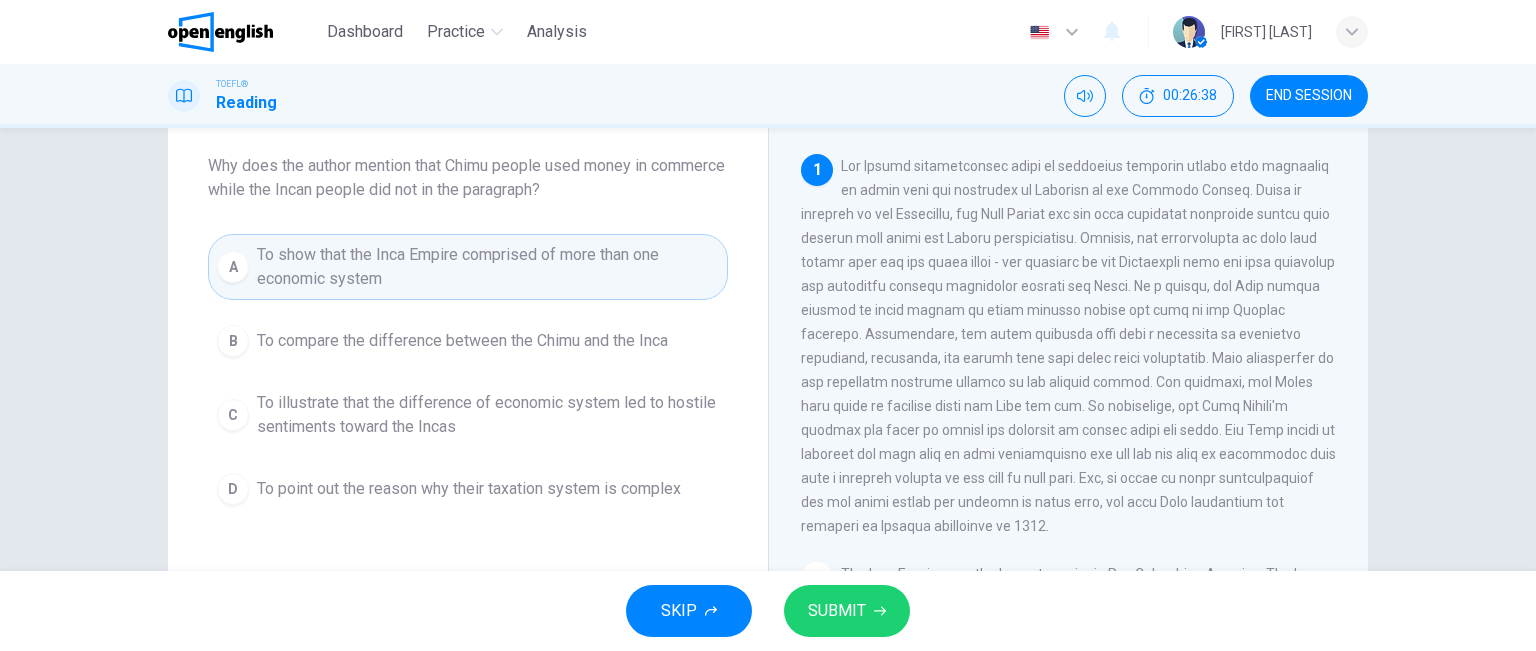 click on "SUBMIT" at bounding box center [837, 611] 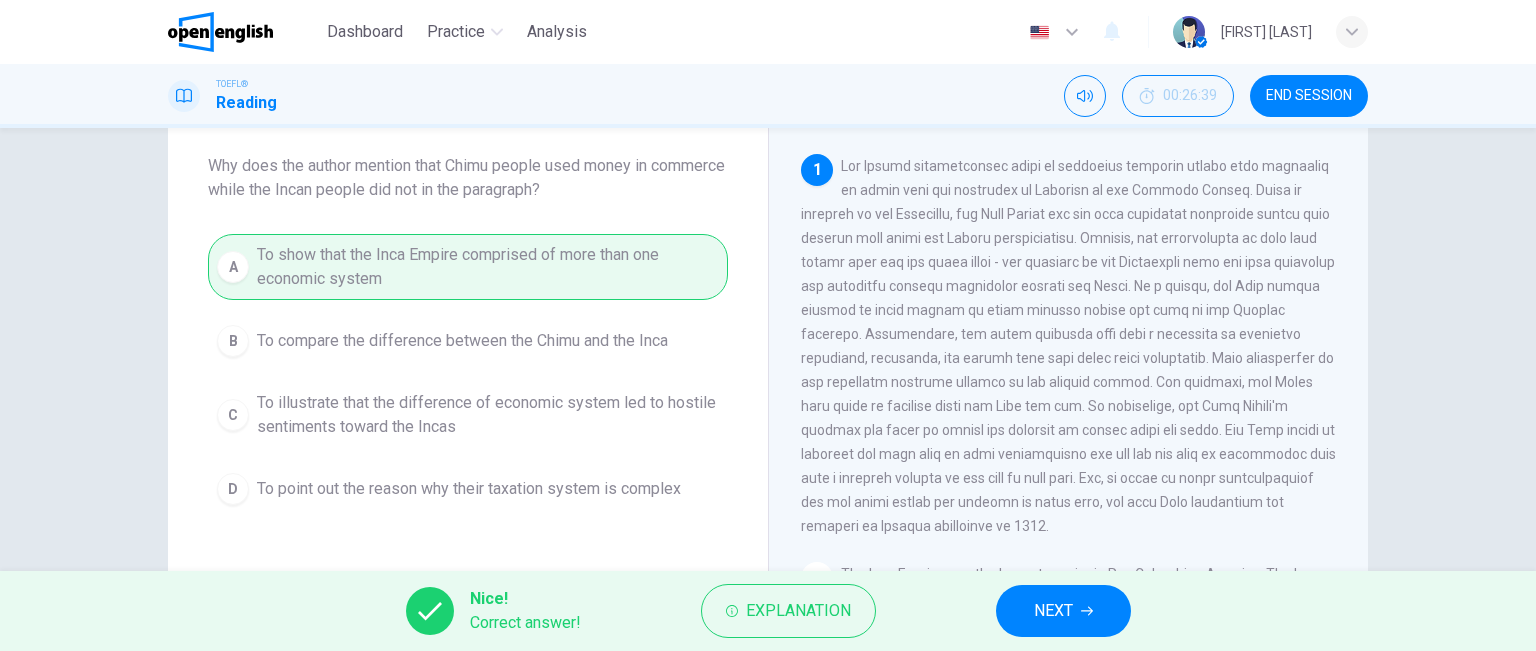 click on "NEXT" at bounding box center [1053, 611] 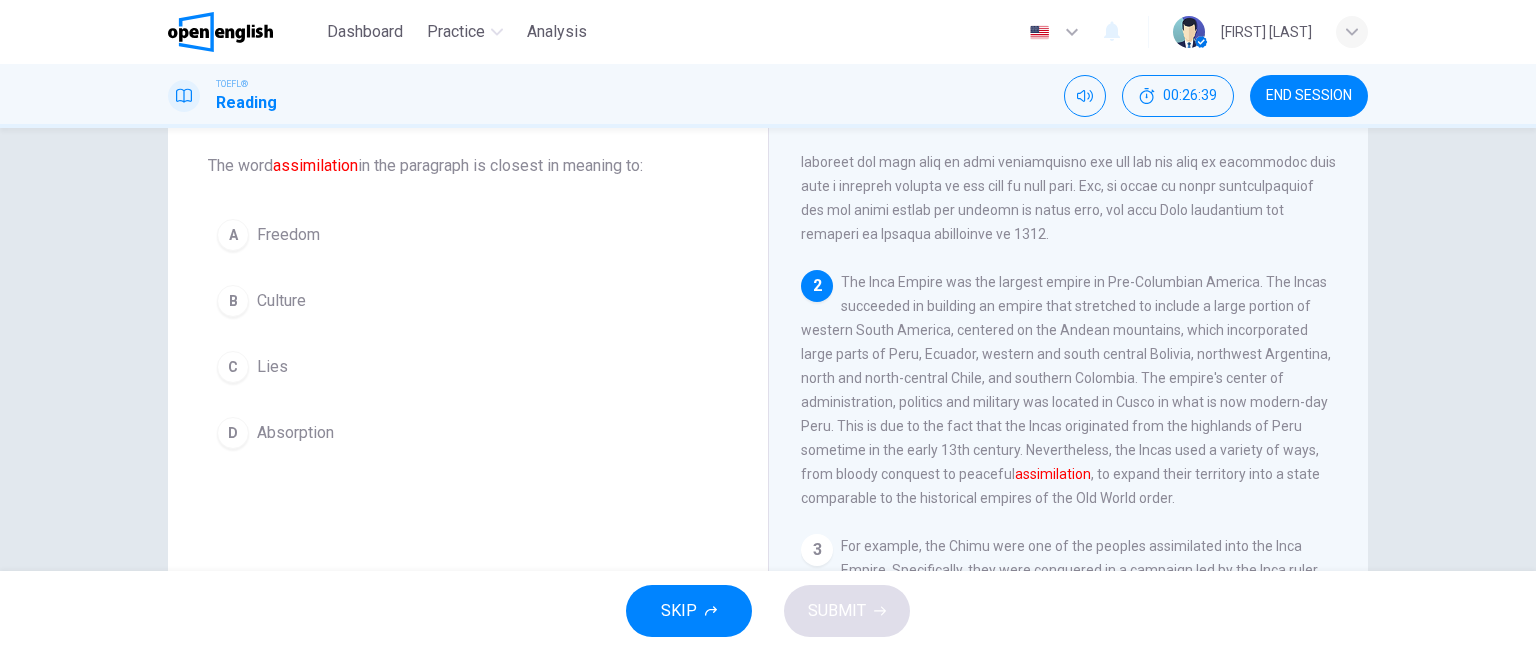 scroll, scrollTop: 293, scrollLeft: 0, axis: vertical 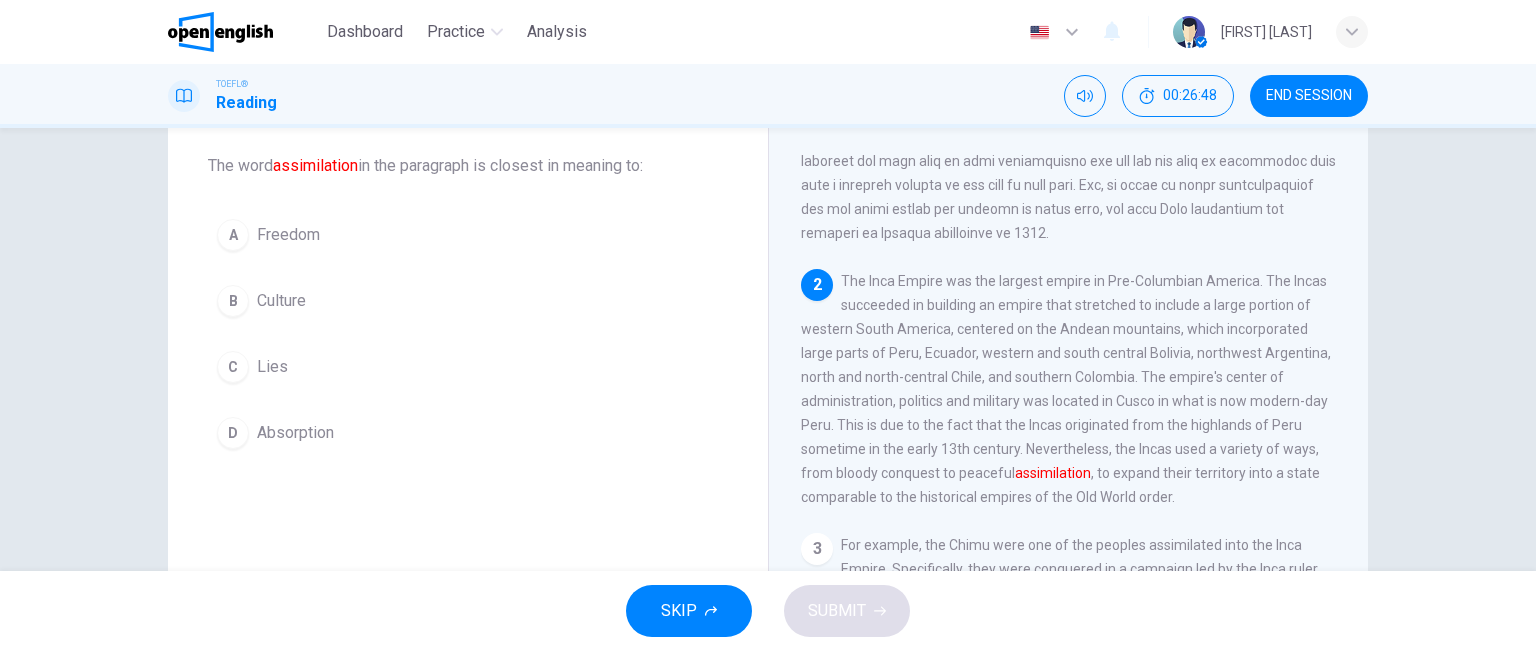 click on "Absorption" at bounding box center [295, 433] 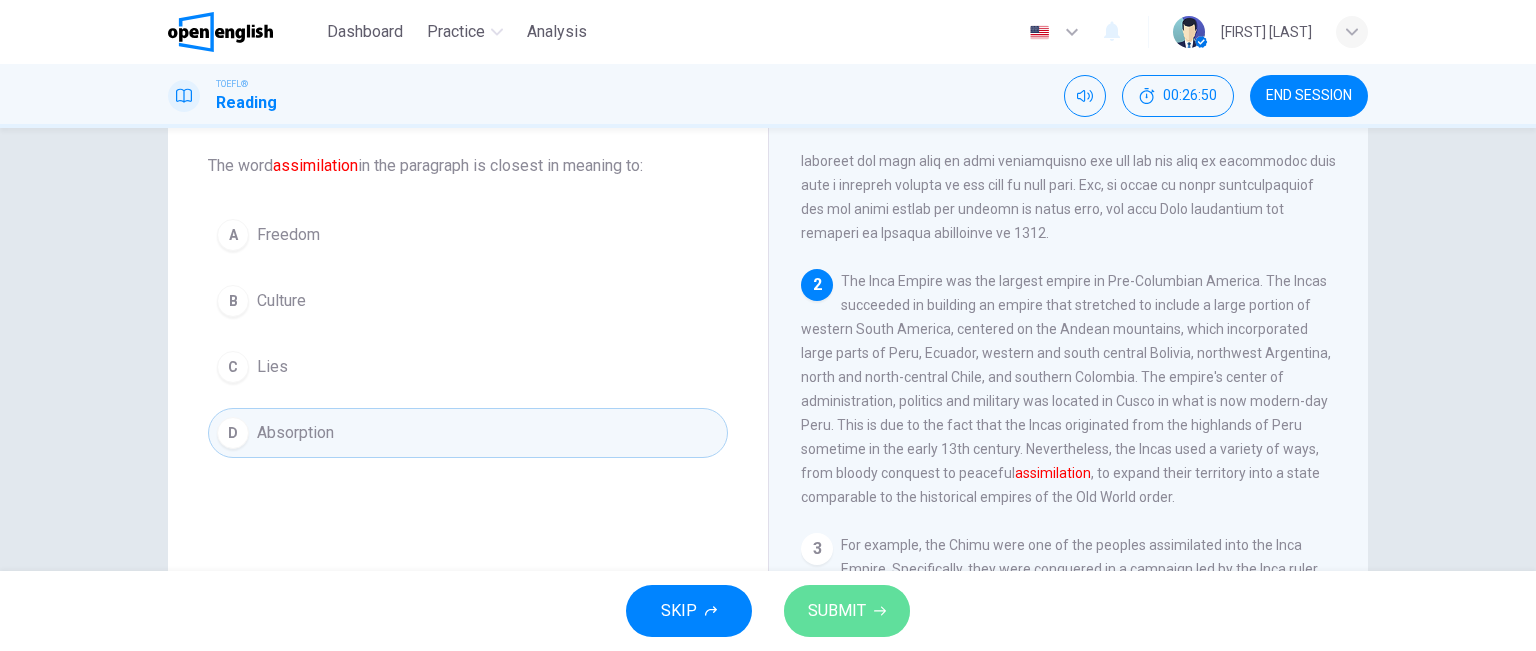 click on "SUBMIT" at bounding box center (837, 611) 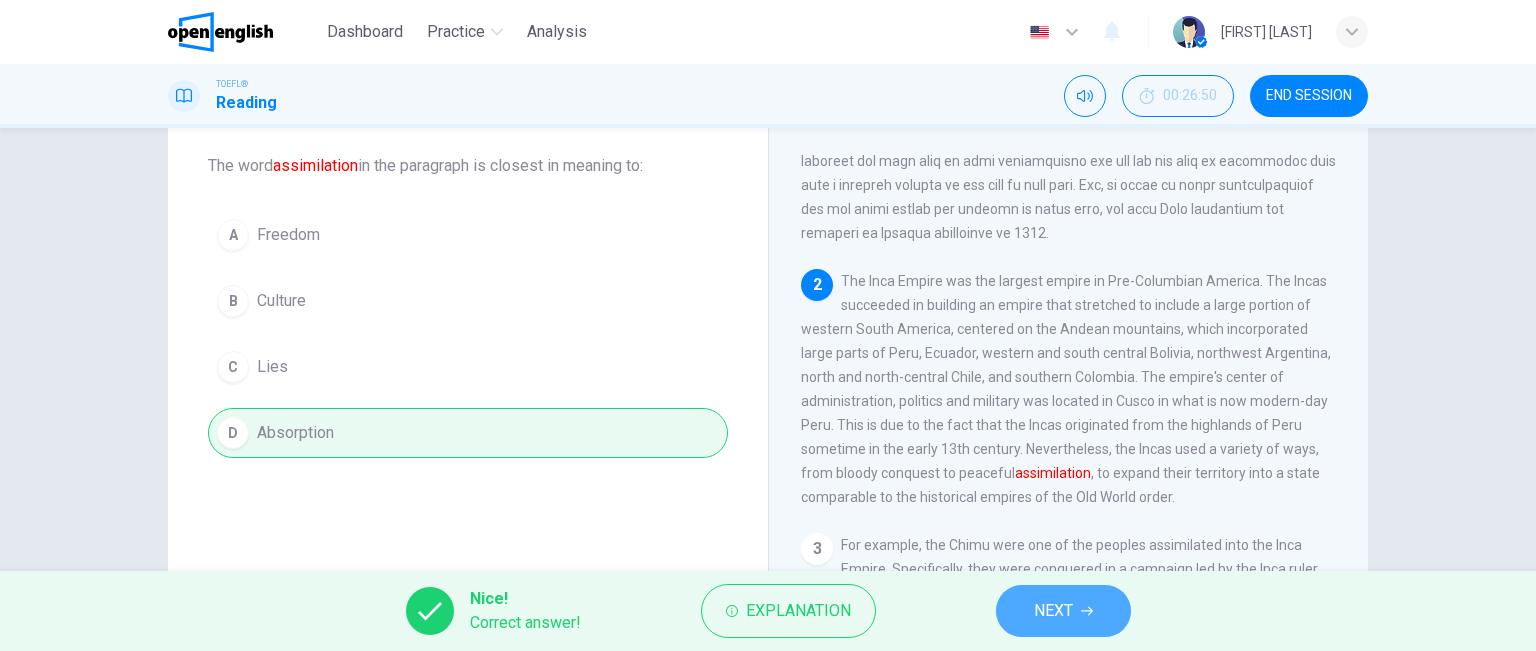 click on "NEXT" at bounding box center (1053, 611) 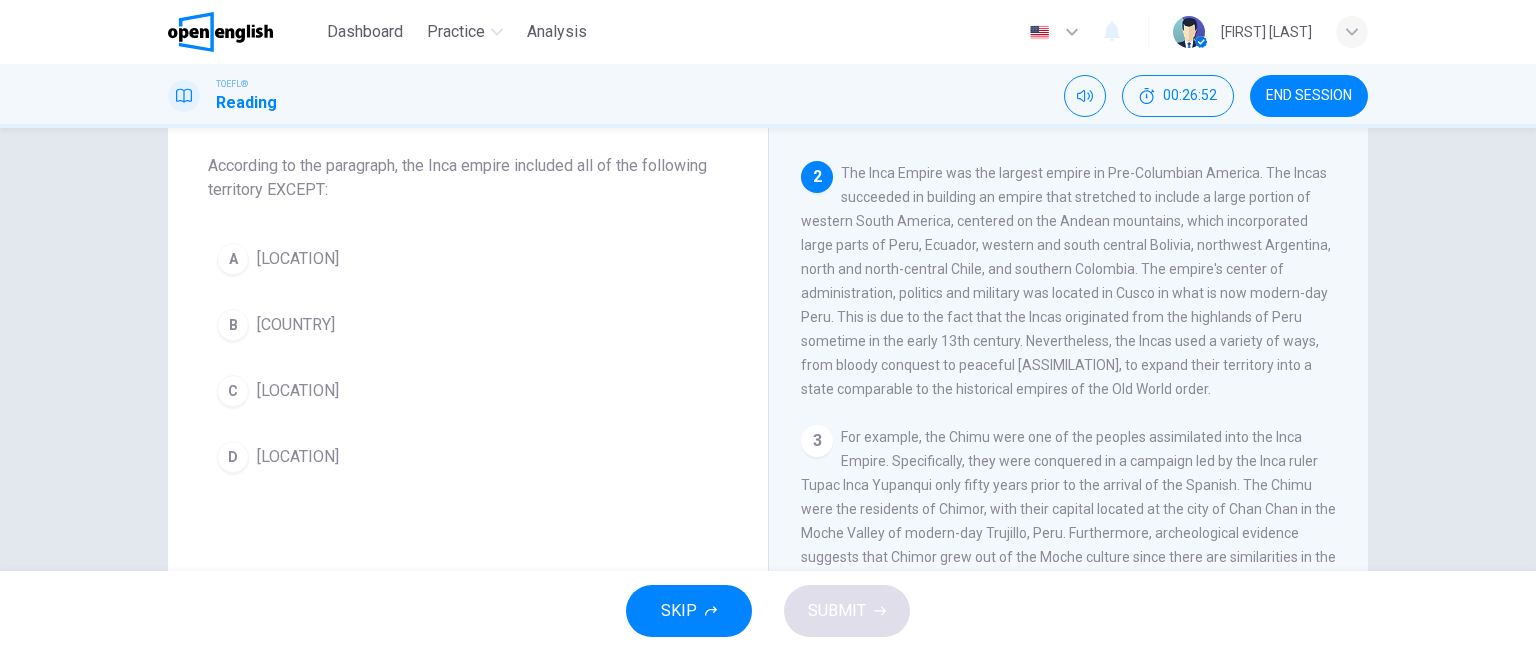 scroll, scrollTop: 413, scrollLeft: 0, axis: vertical 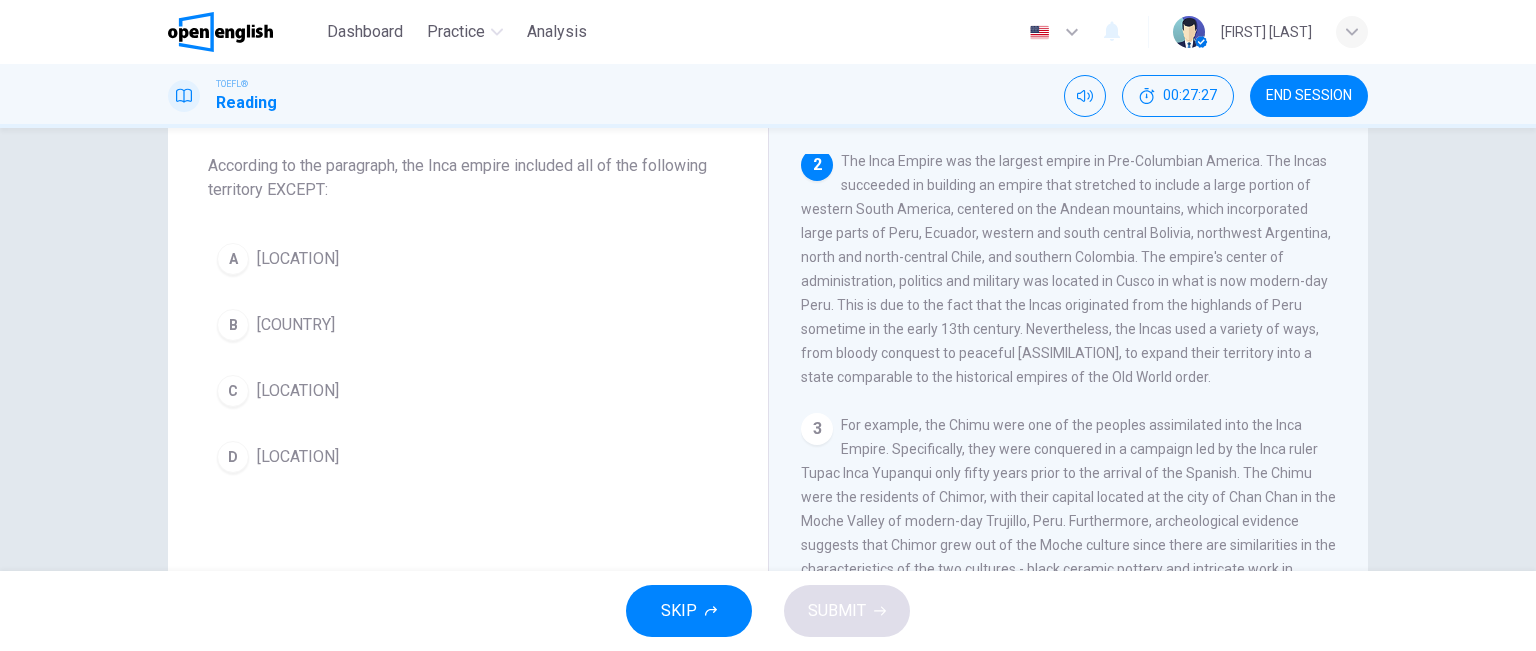 click on "[COUNTRY]" at bounding box center [296, 325] 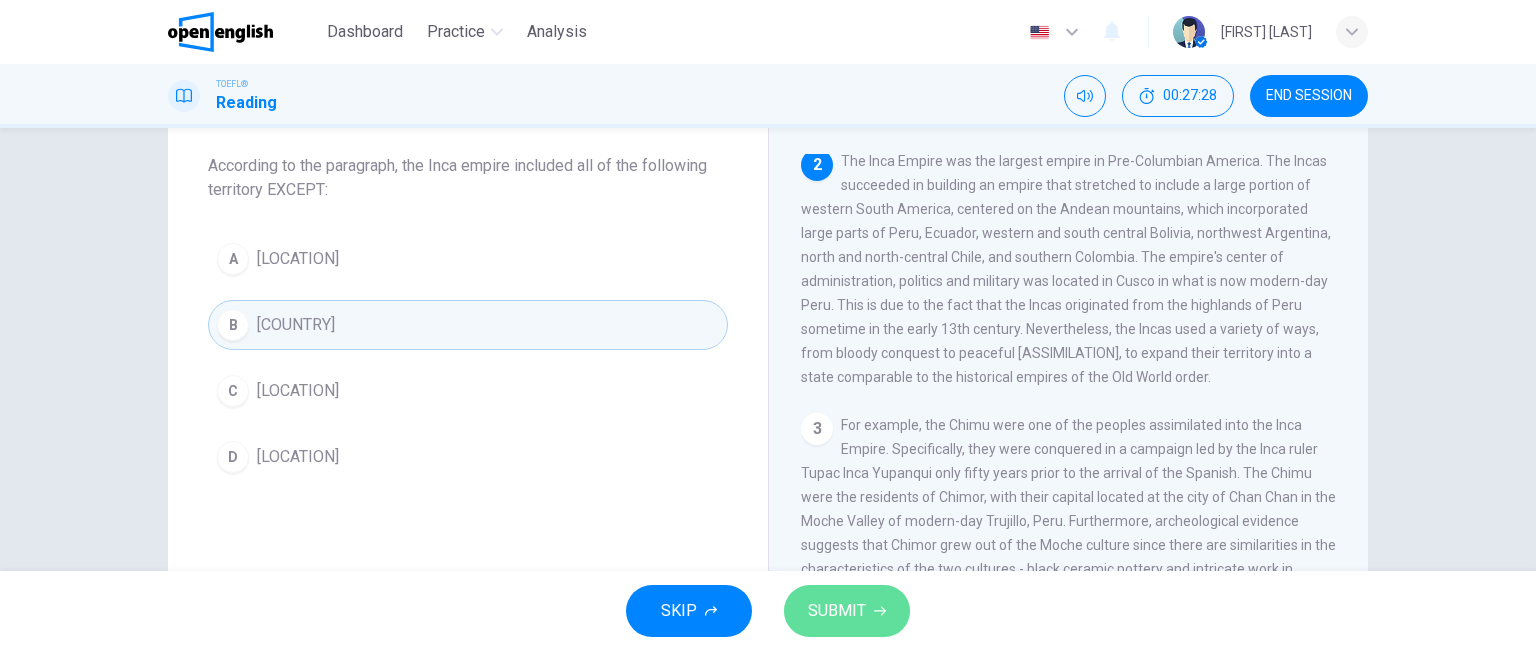 click on "SUBMIT" at bounding box center (837, 611) 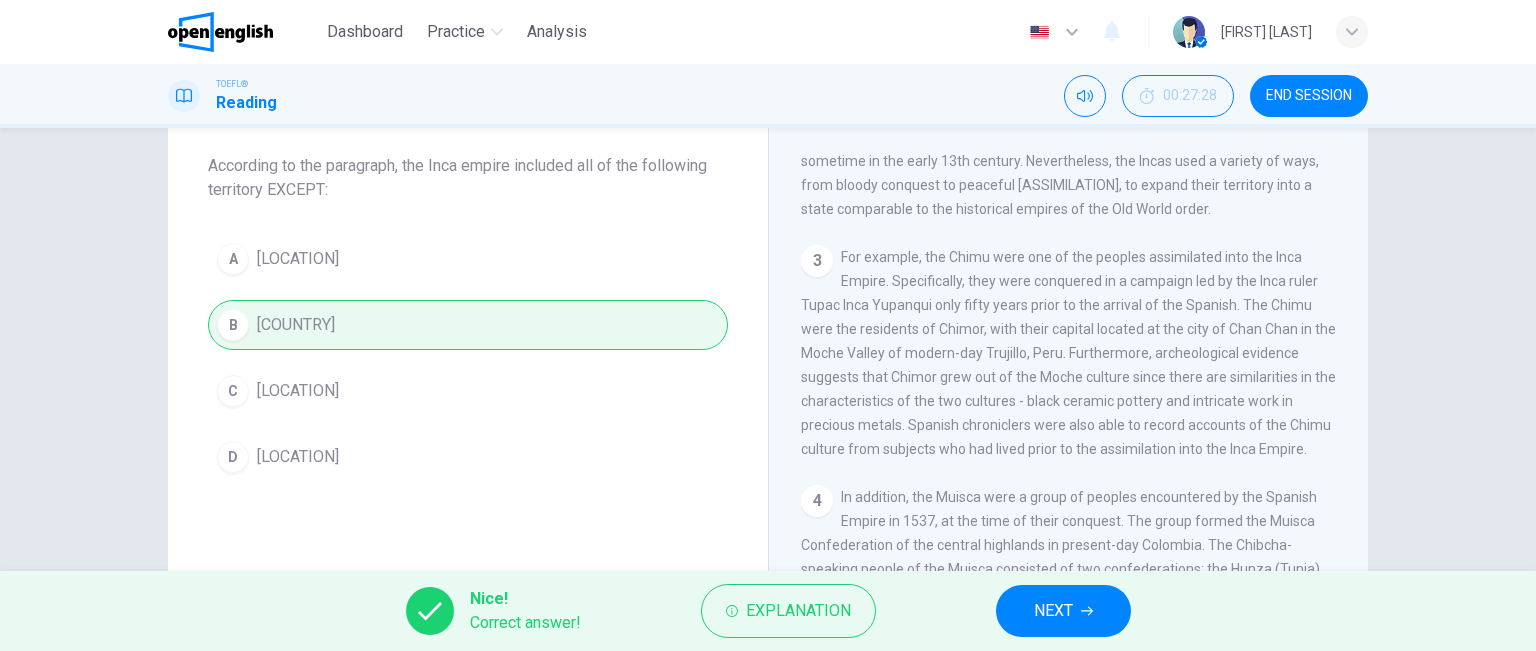 scroll, scrollTop: 584, scrollLeft: 0, axis: vertical 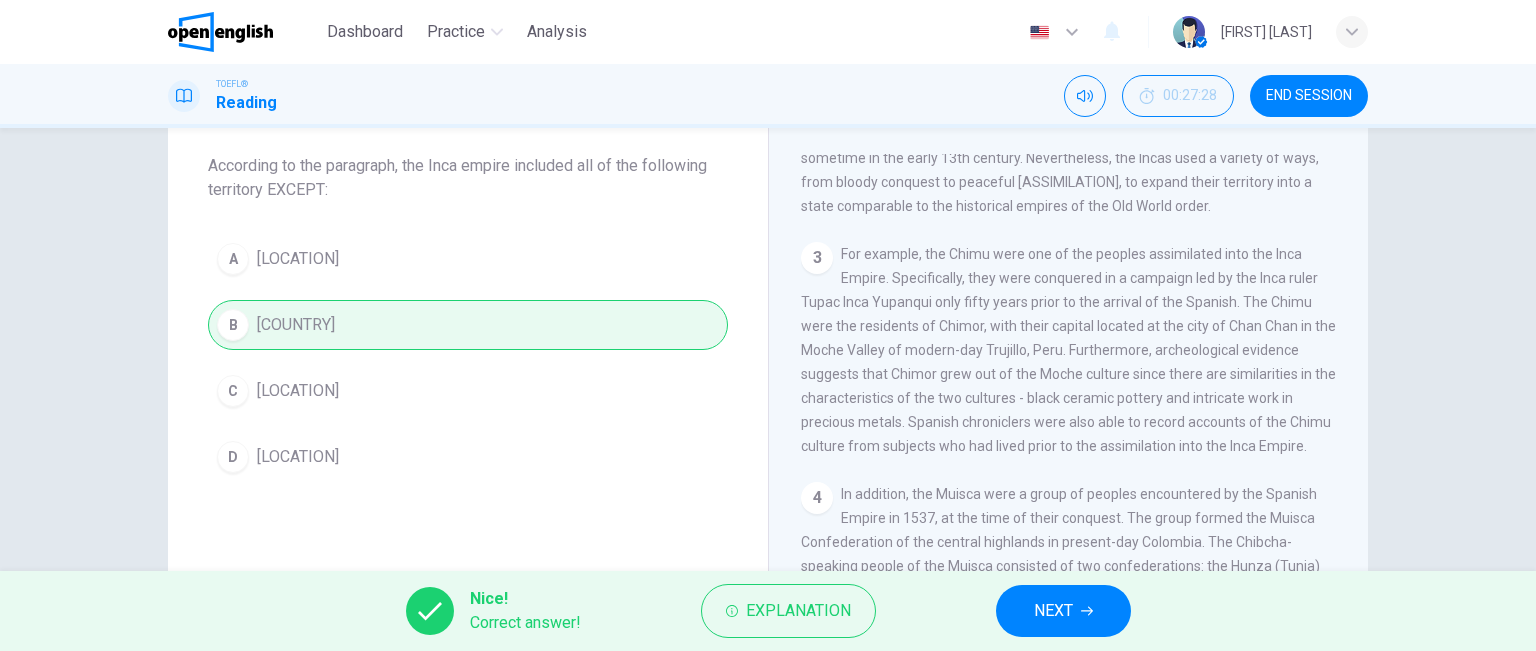 click on "NEXT" at bounding box center [1053, 611] 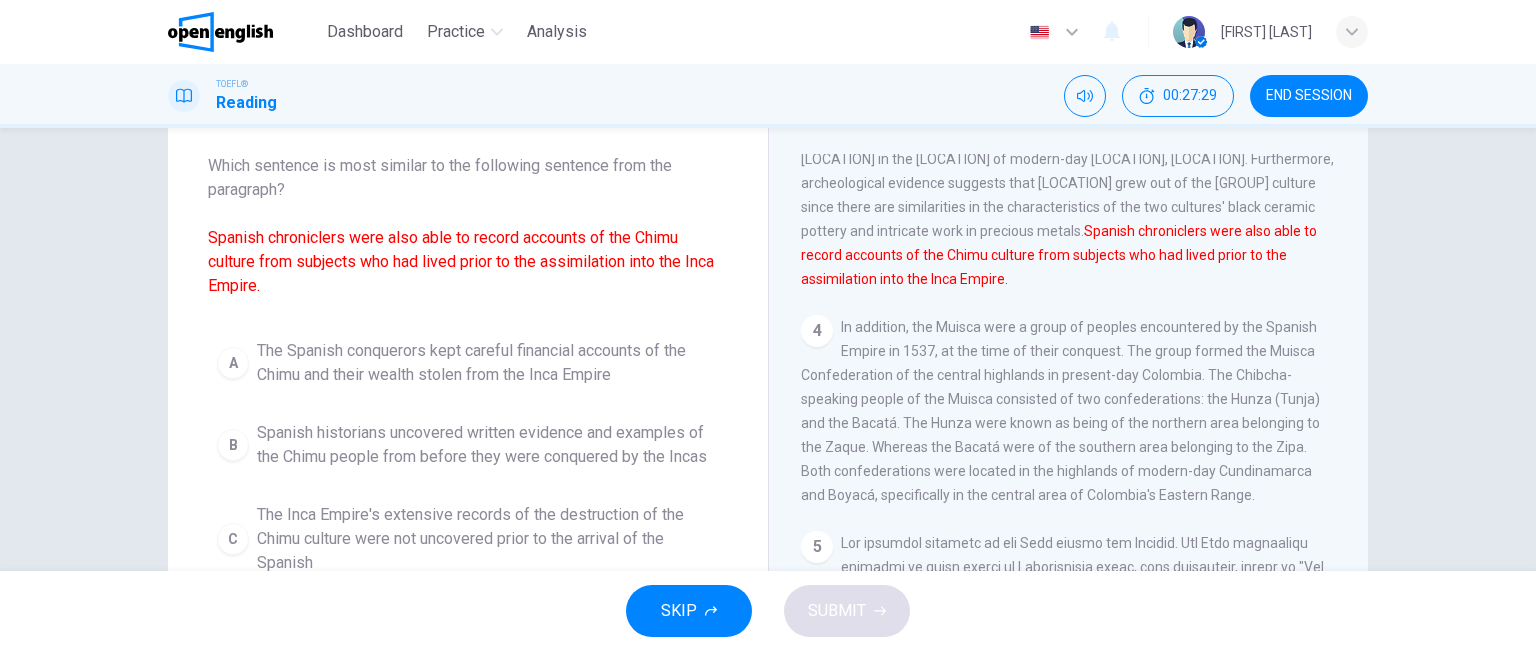 scroll, scrollTop: 776, scrollLeft: 0, axis: vertical 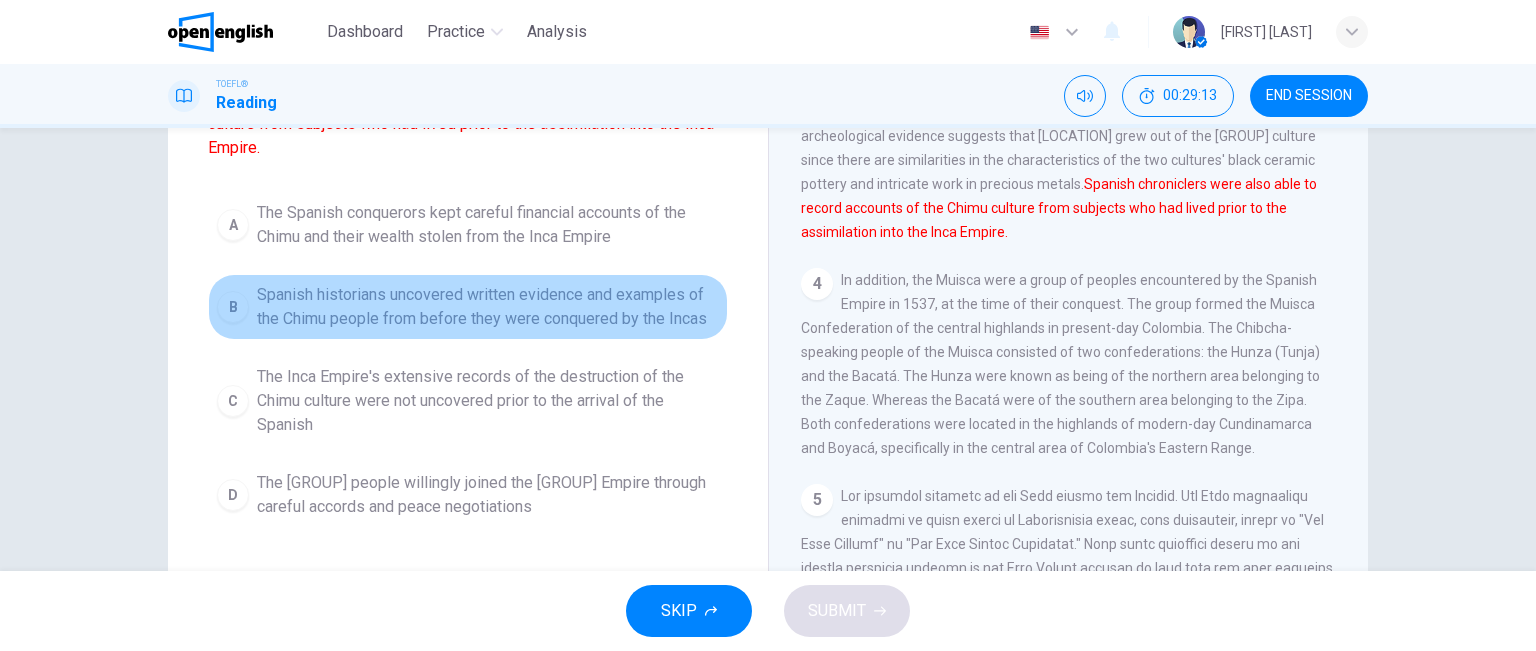 click on "Spanish historians uncovered written evidence and examples of the Chimu people from before they were conquered by the Incas" at bounding box center (488, 307) 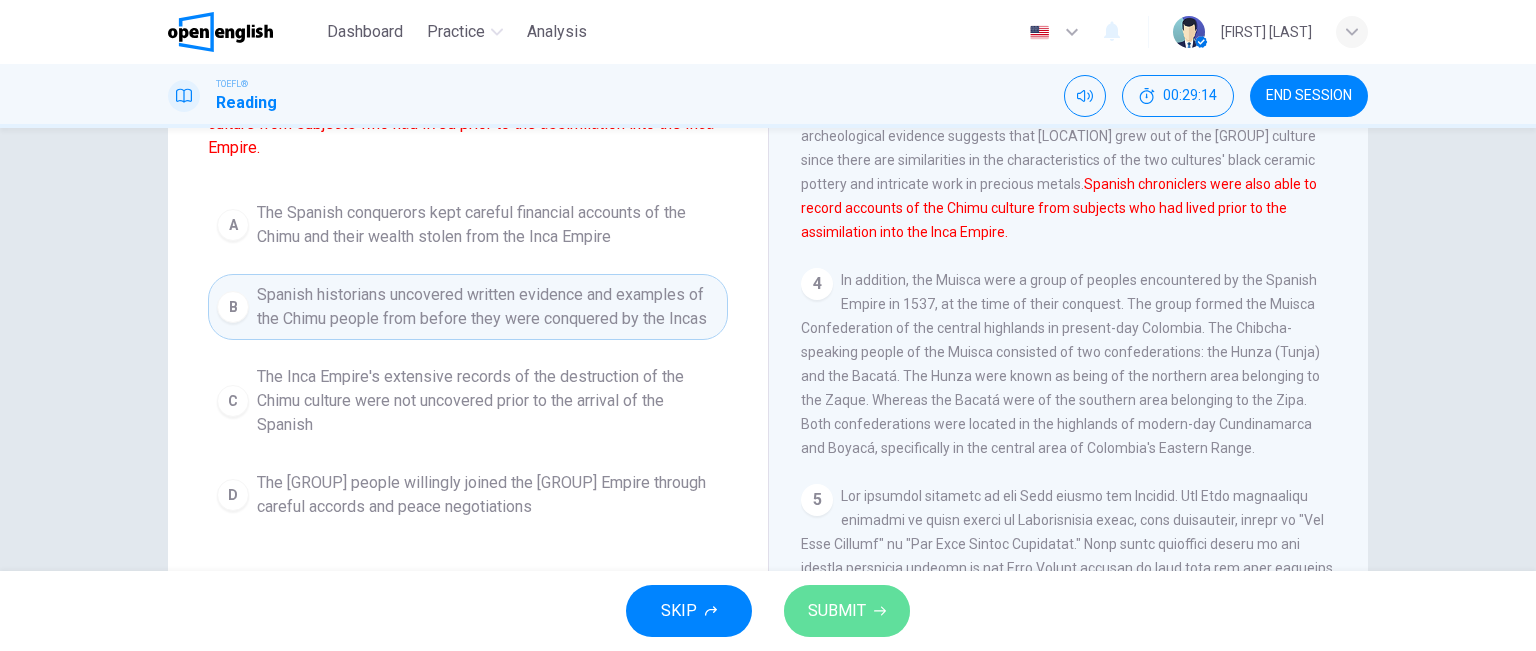 click on "SUBMIT" at bounding box center (847, 611) 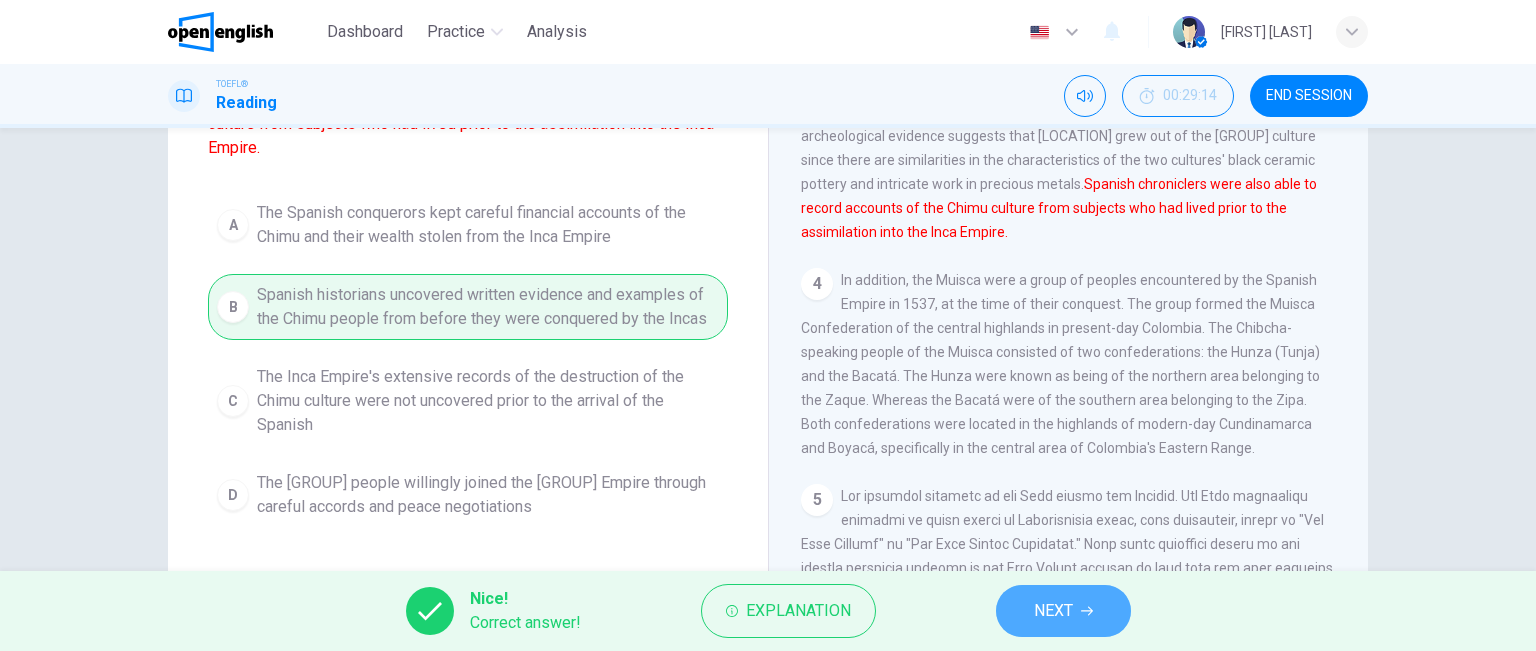 click 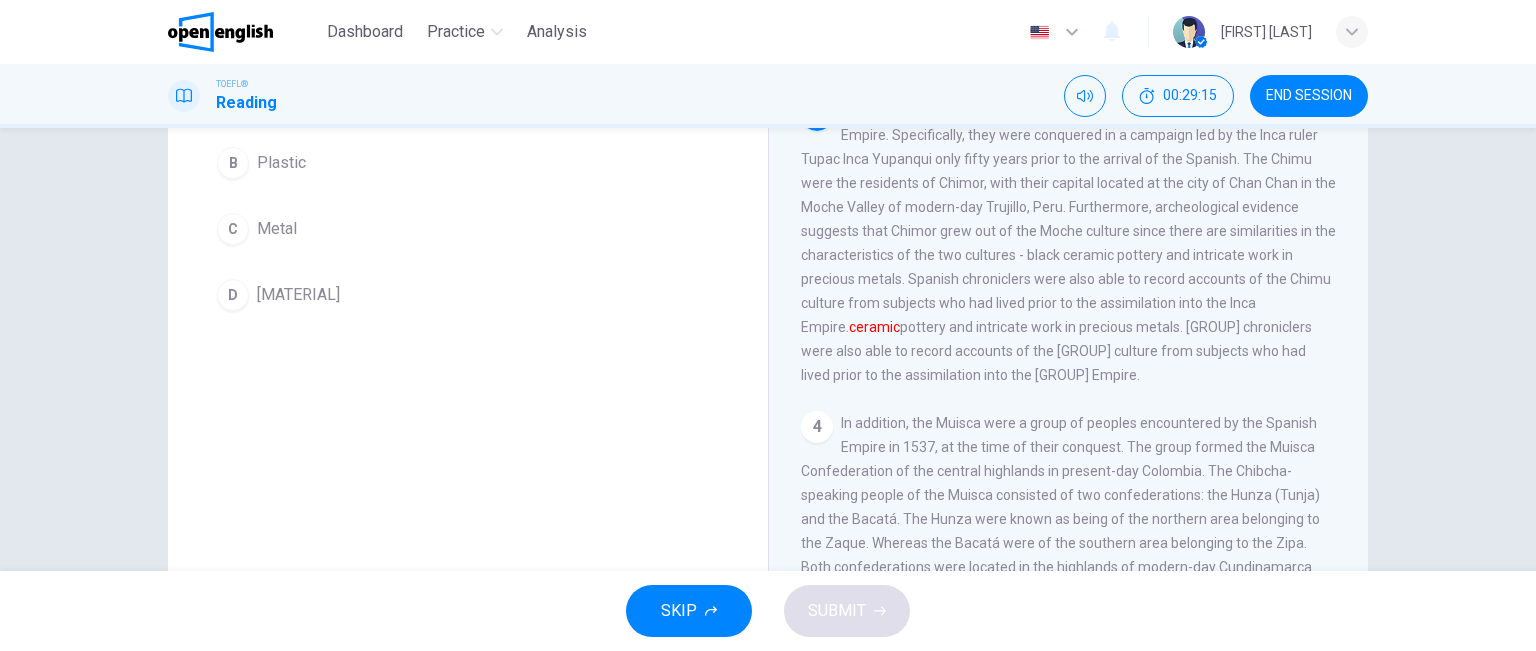 scroll, scrollTop: 588, scrollLeft: 0, axis: vertical 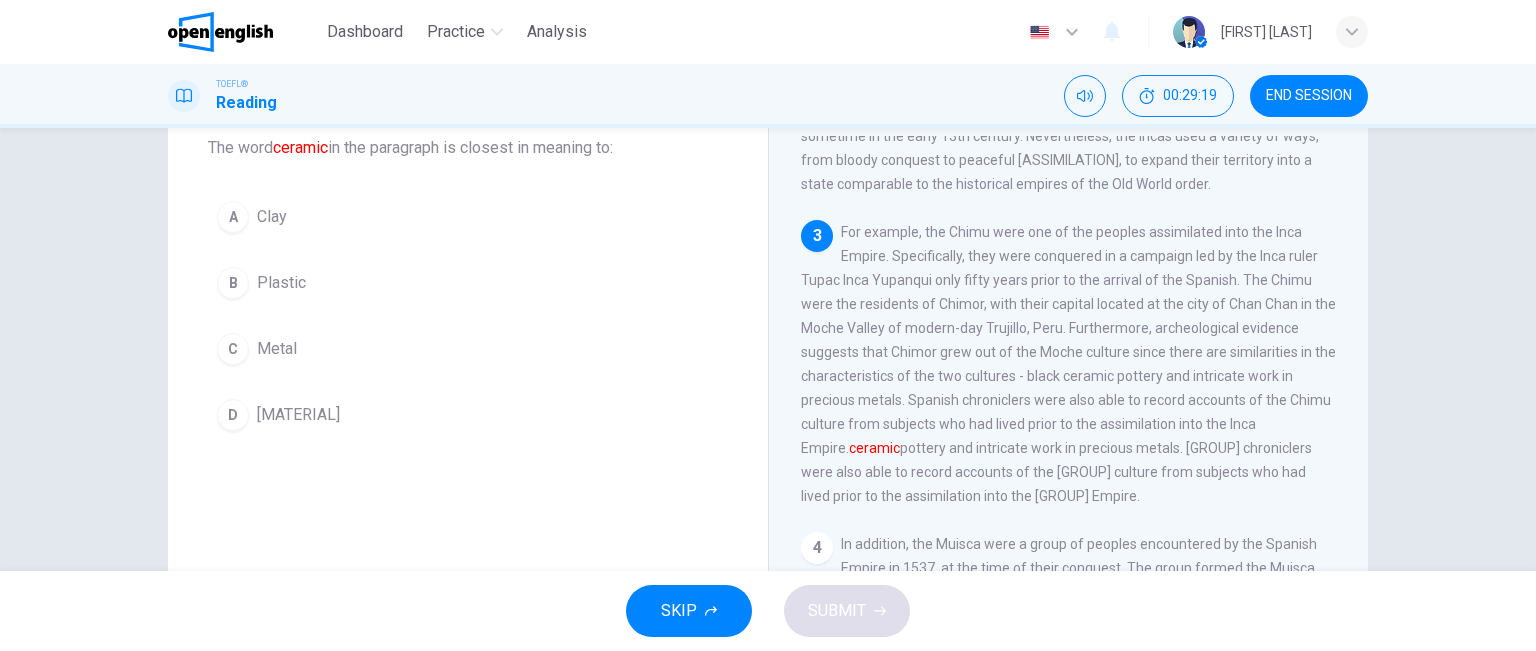 click on "Clay" at bounding box center [272, 217] 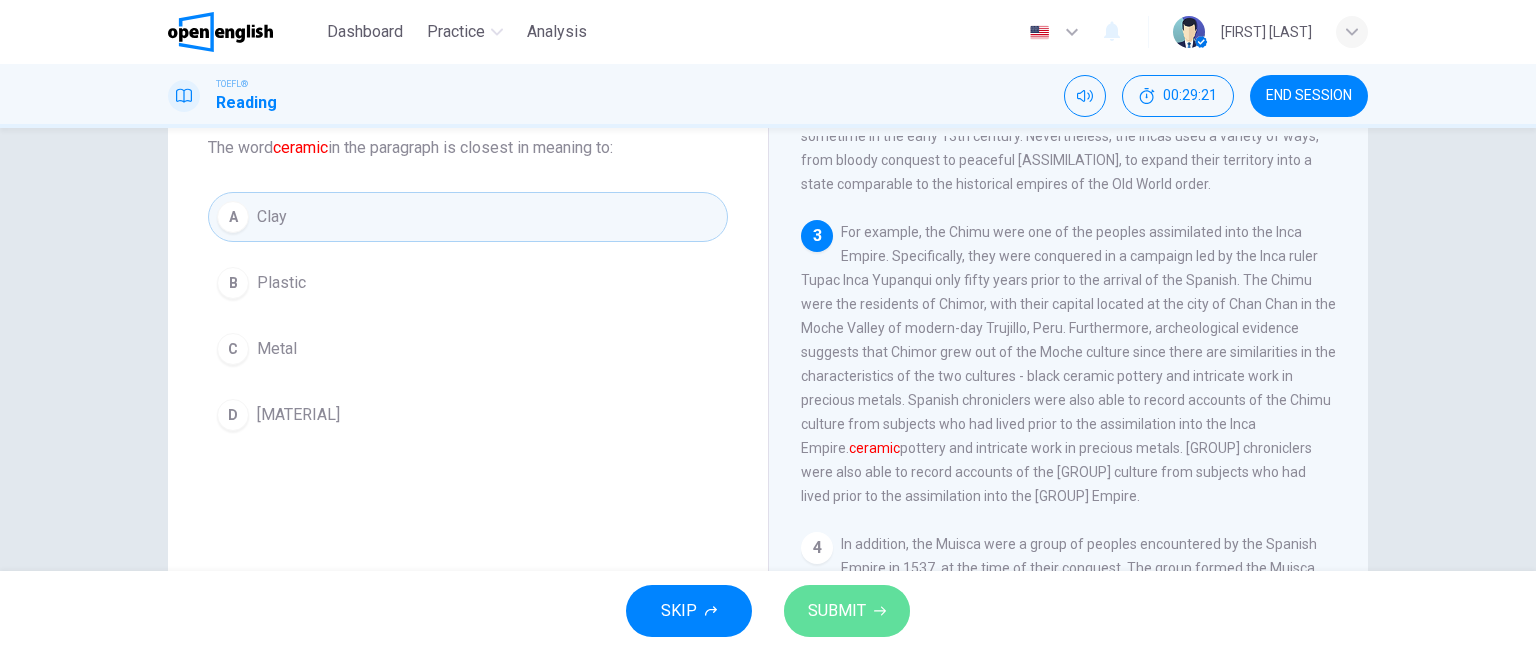 click on "SUBMIT" at bounding box center [837, 611] 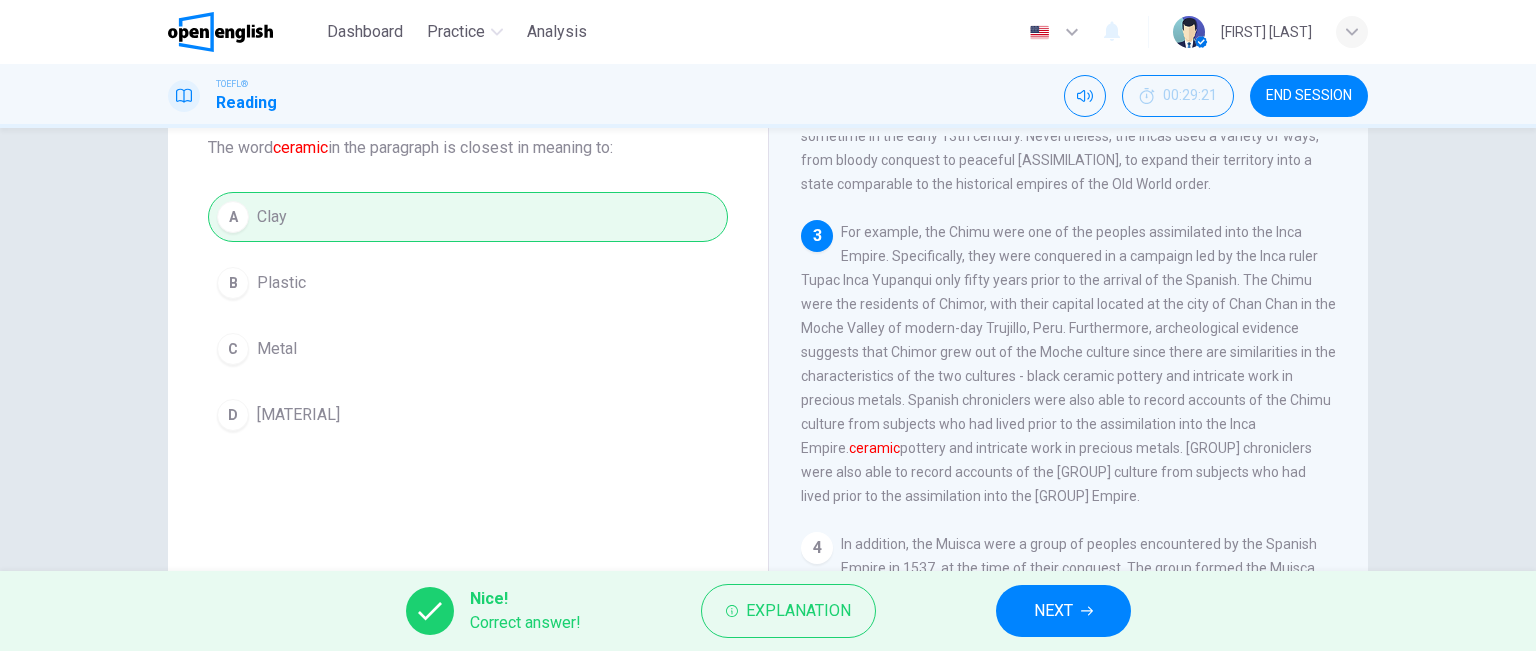 click 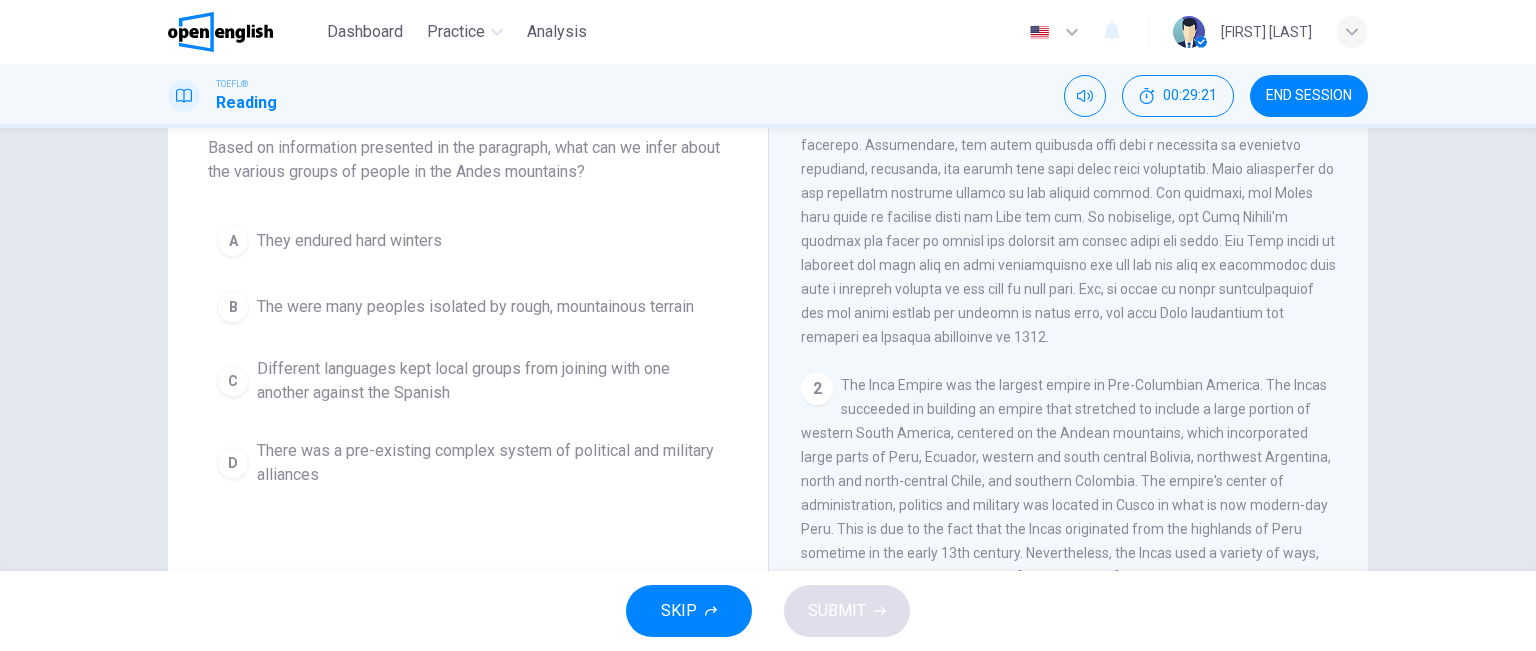 scroll, scrollTop: 0, scrollLeft: 0, axis: both 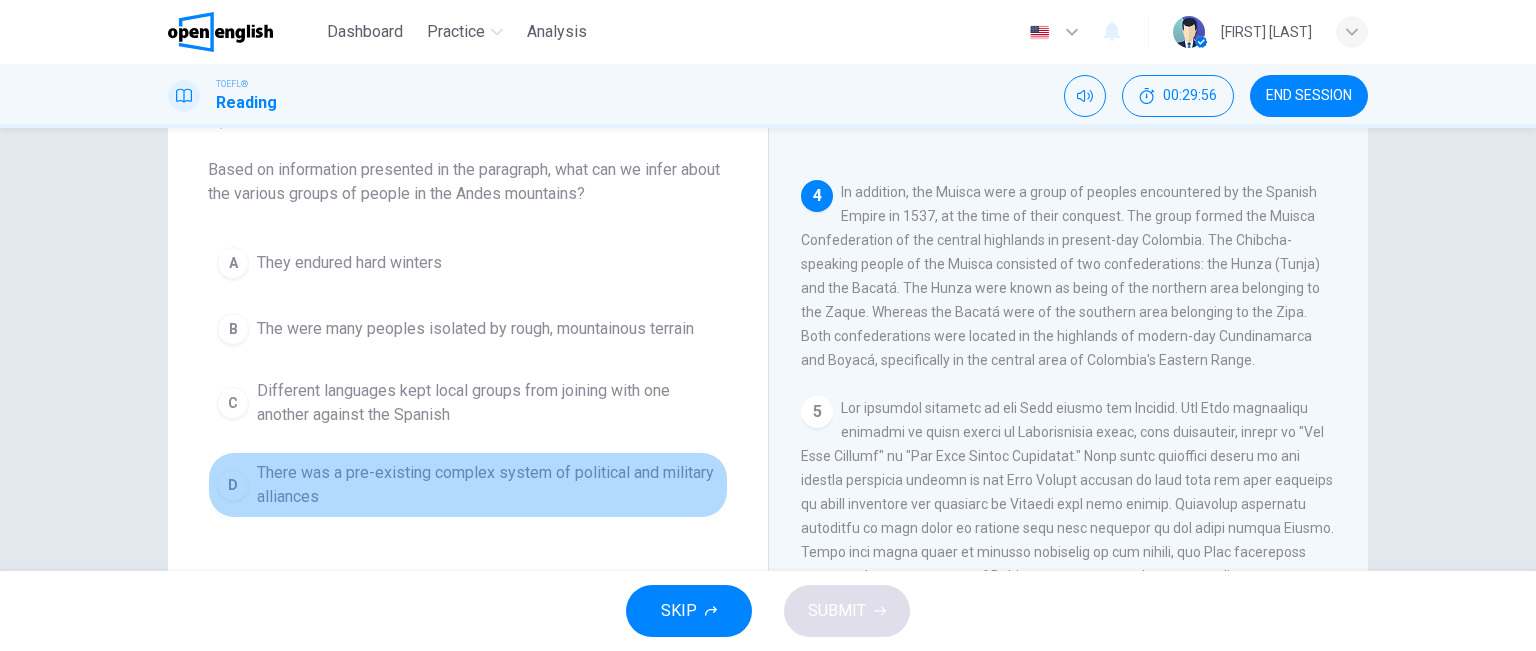 click on "There was a pre-existing complex system of political and military alliances" at bounding box center [488, 485] 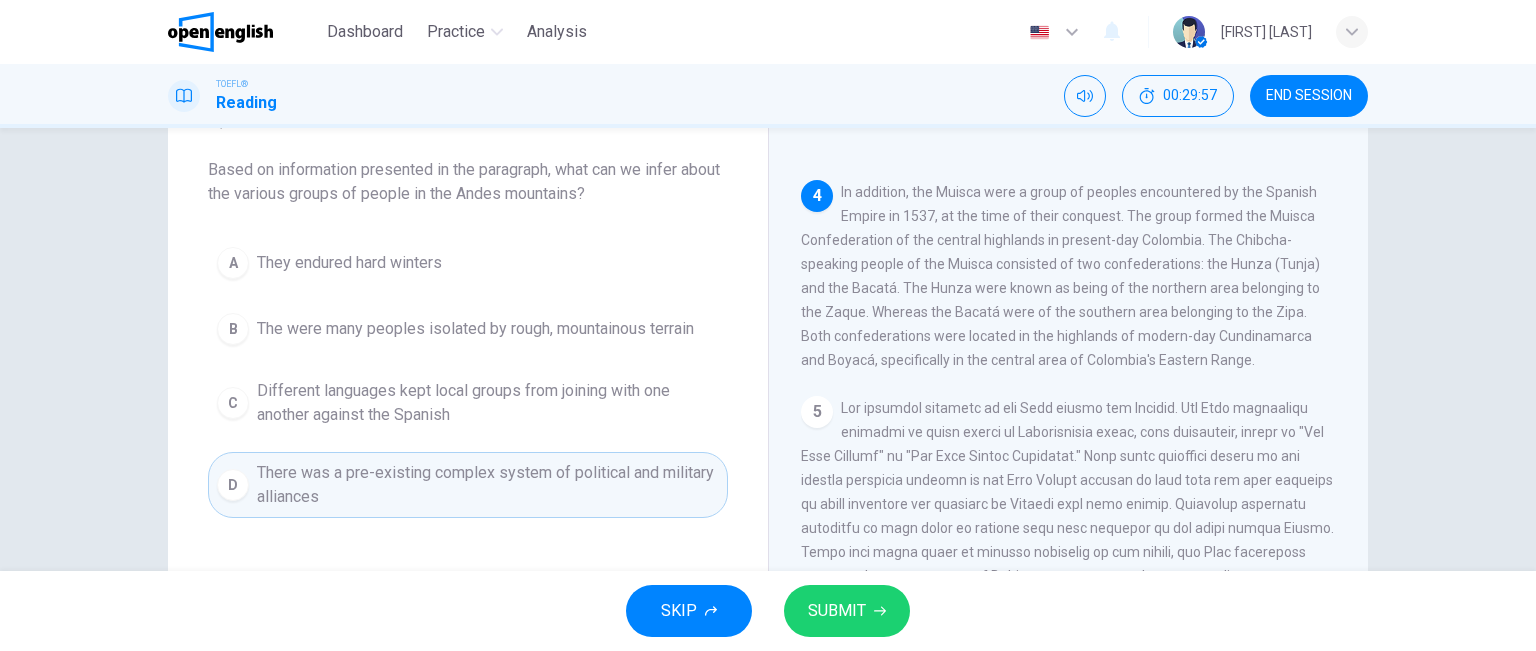 click on "SUBMIT" at bounding box center [847, 611] 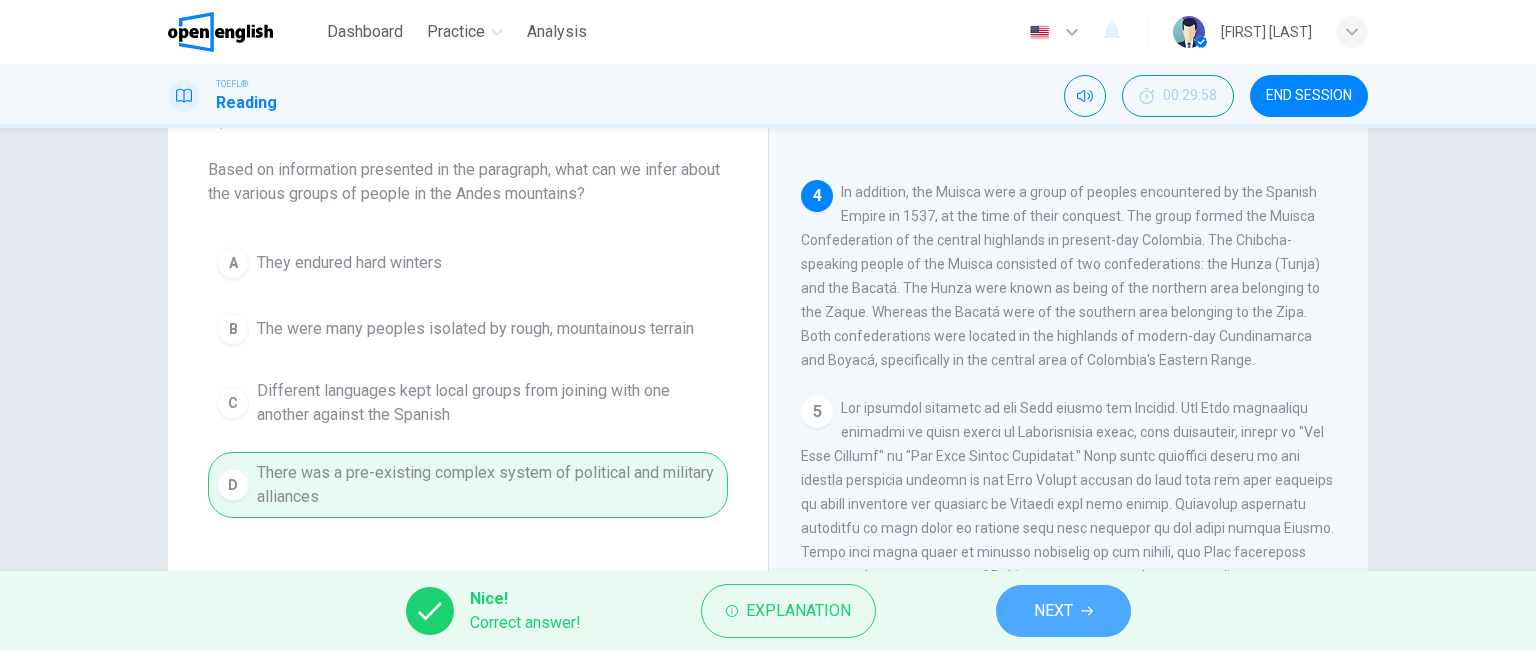 click on "NEXT" at bounding box center [1053, 611] 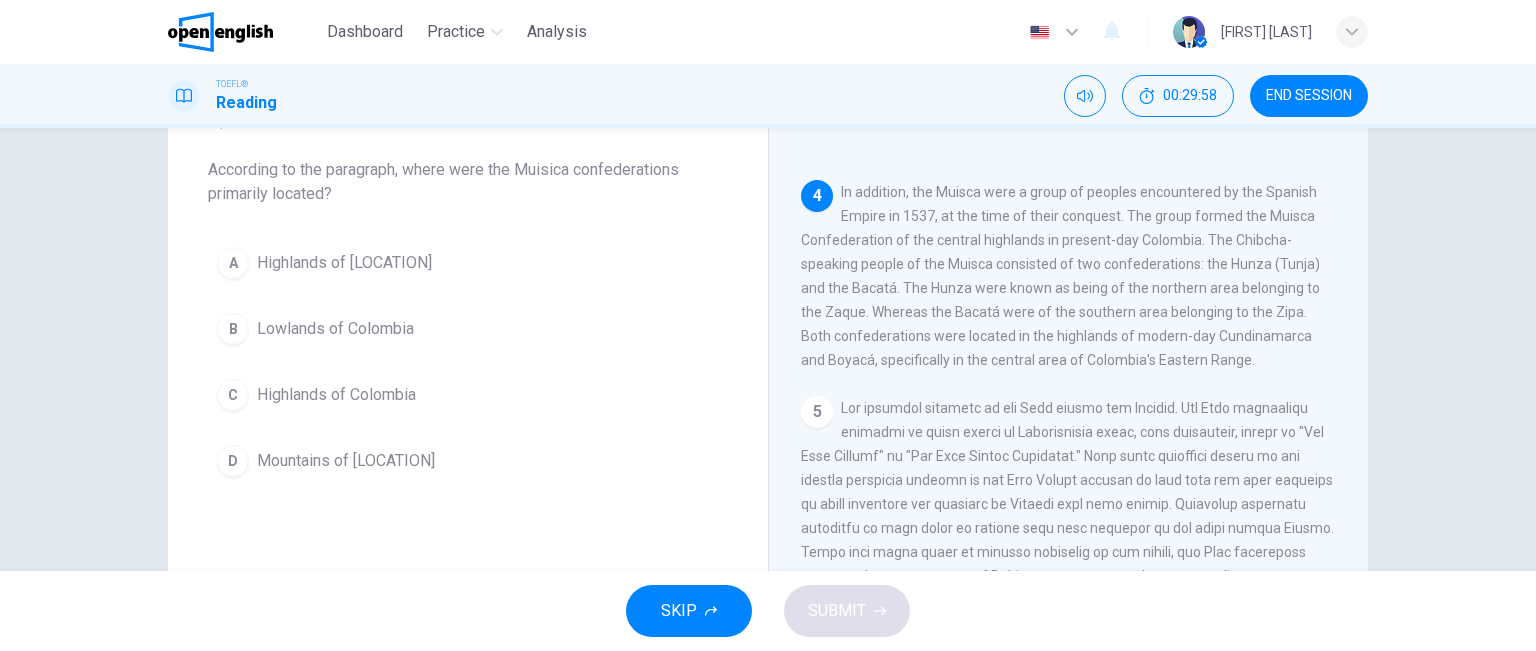 scroll, scrollTop: 940, scrollLeft: 0, axis: vertical 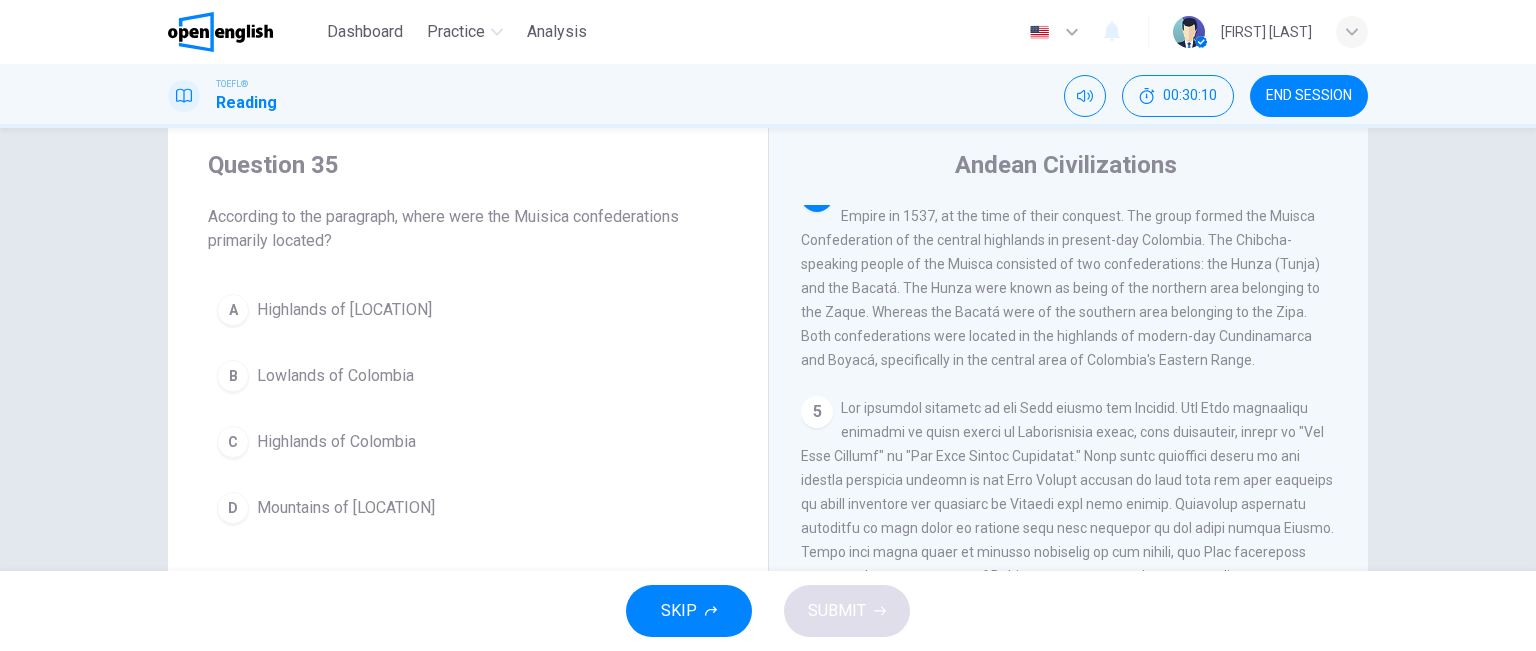 click on "Highlands of Colombia" at bounding box center (336, 442) 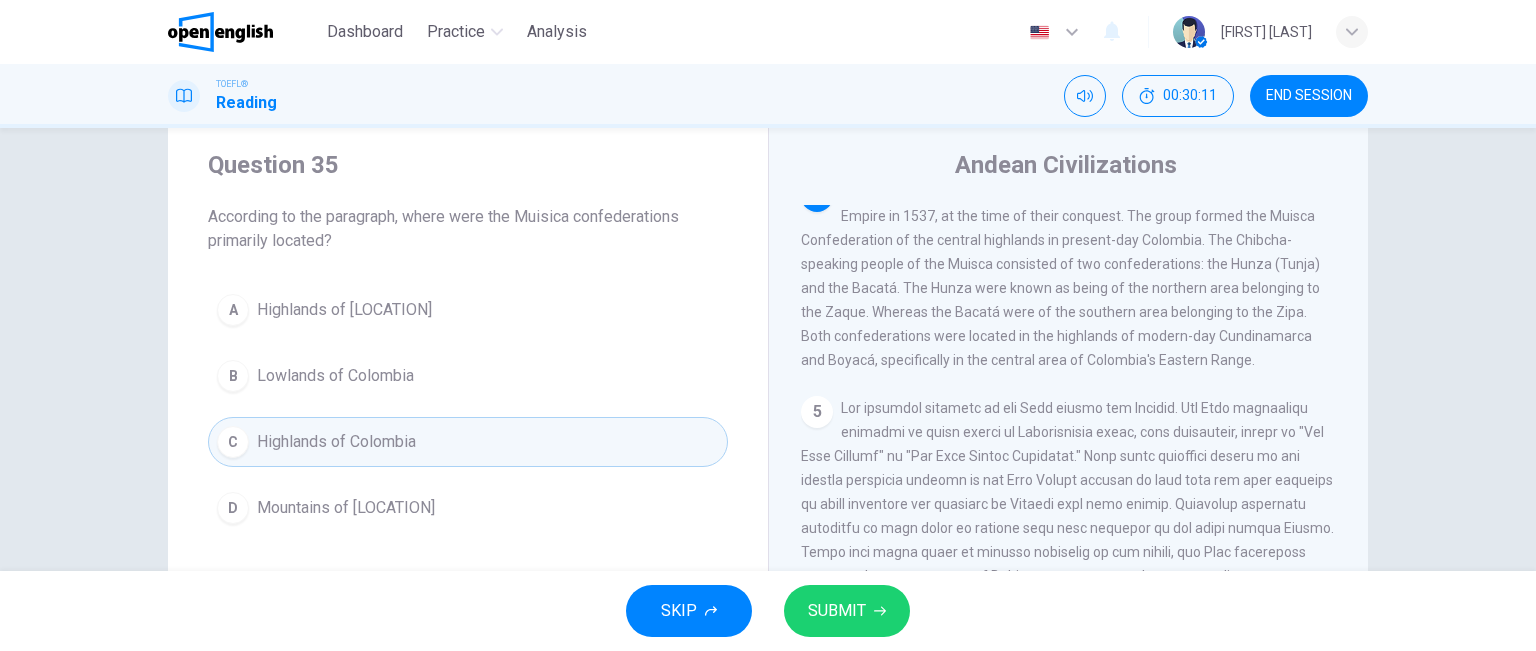 click on "SUBMIT" at bounding box center [837, 611] 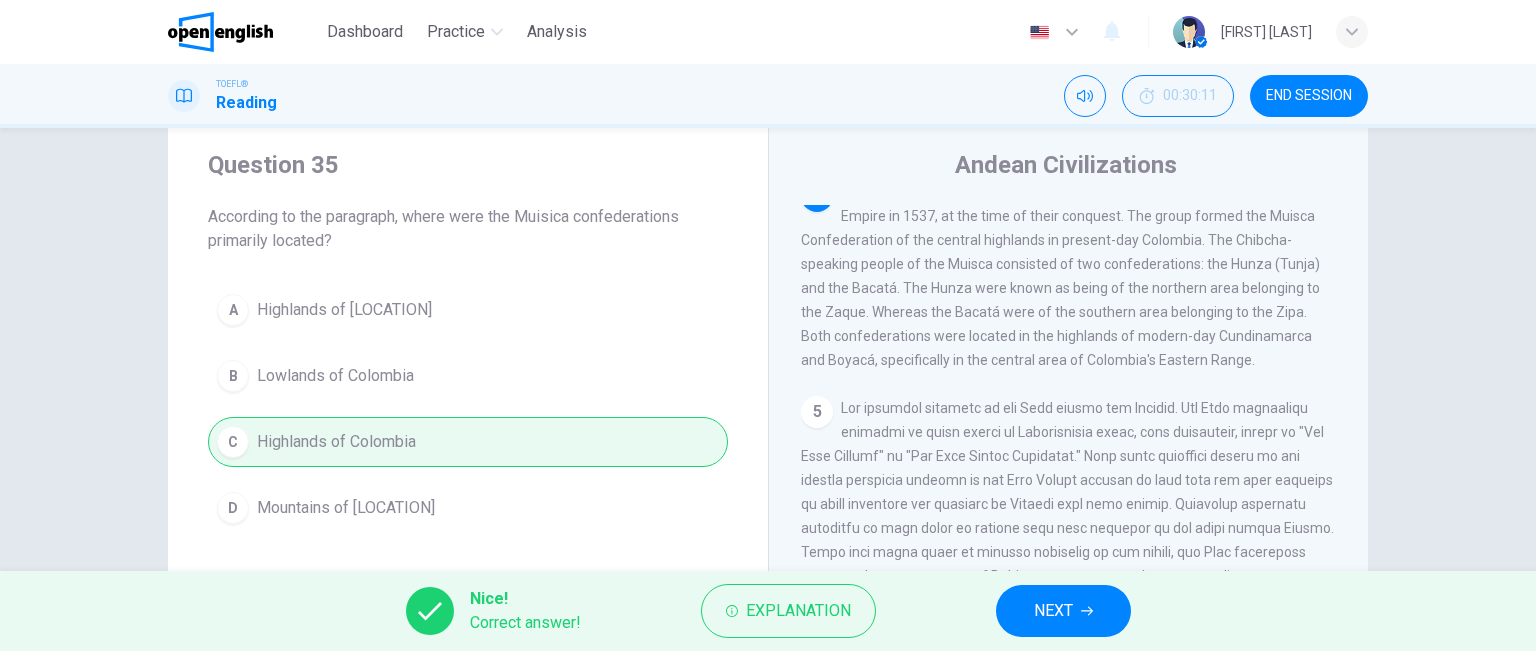 scroll, scrollTop: 956, scrollLeft: 0, axis: vertical 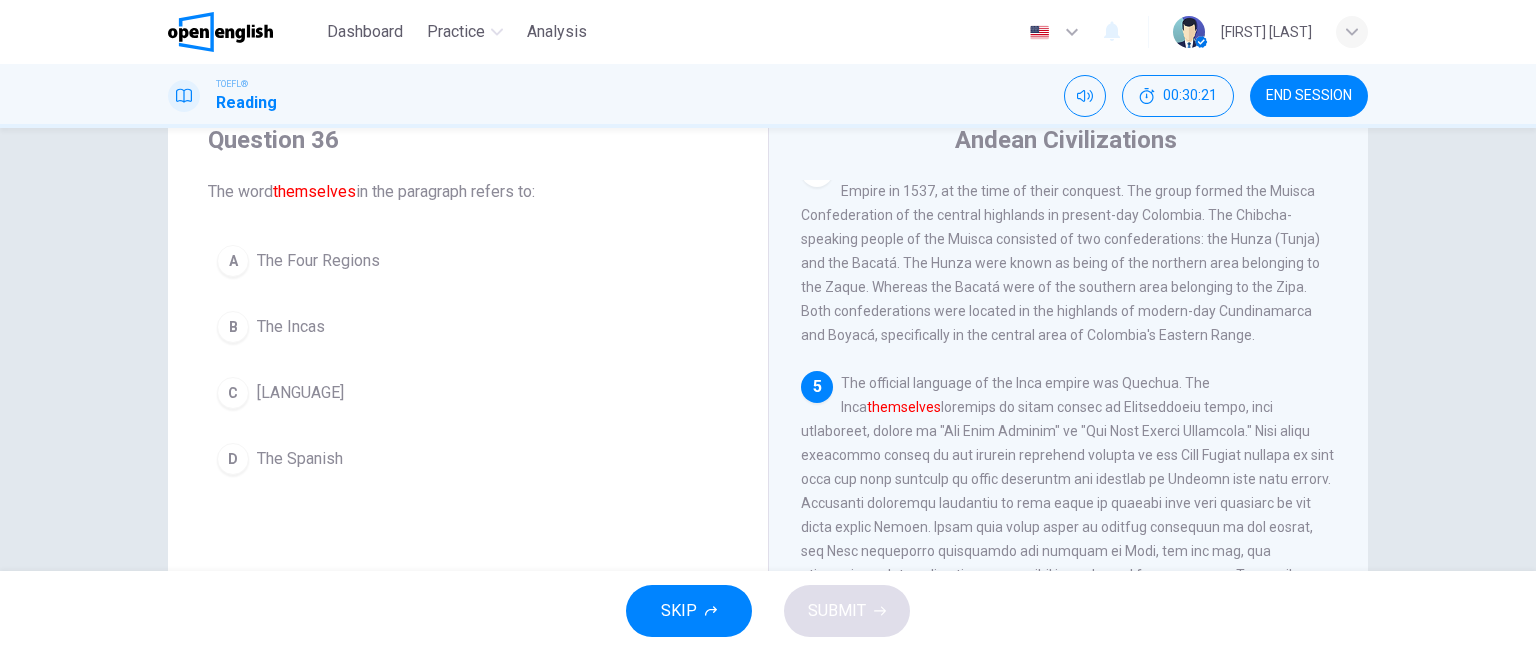 click on "The Incas" at bounding box center (291, 327) 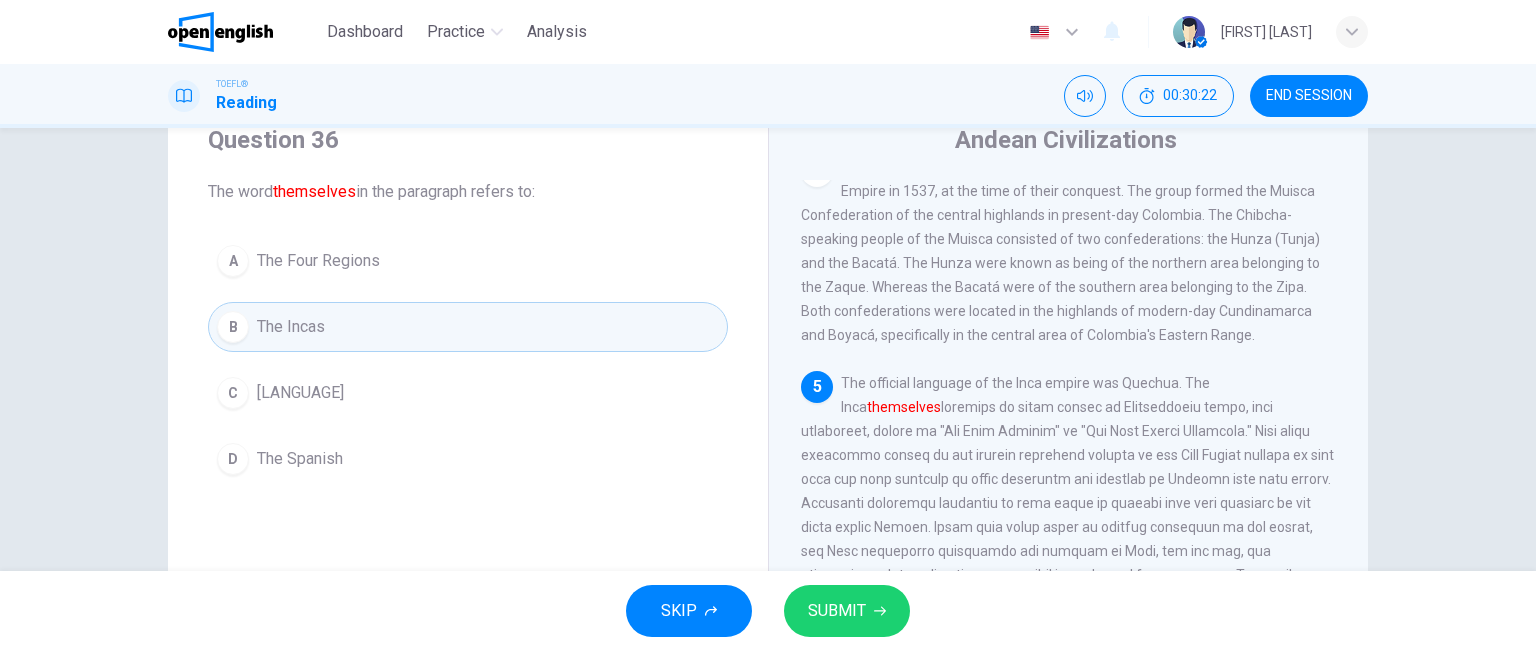 click on "SUBMIT" at bounding box center [837, 611] 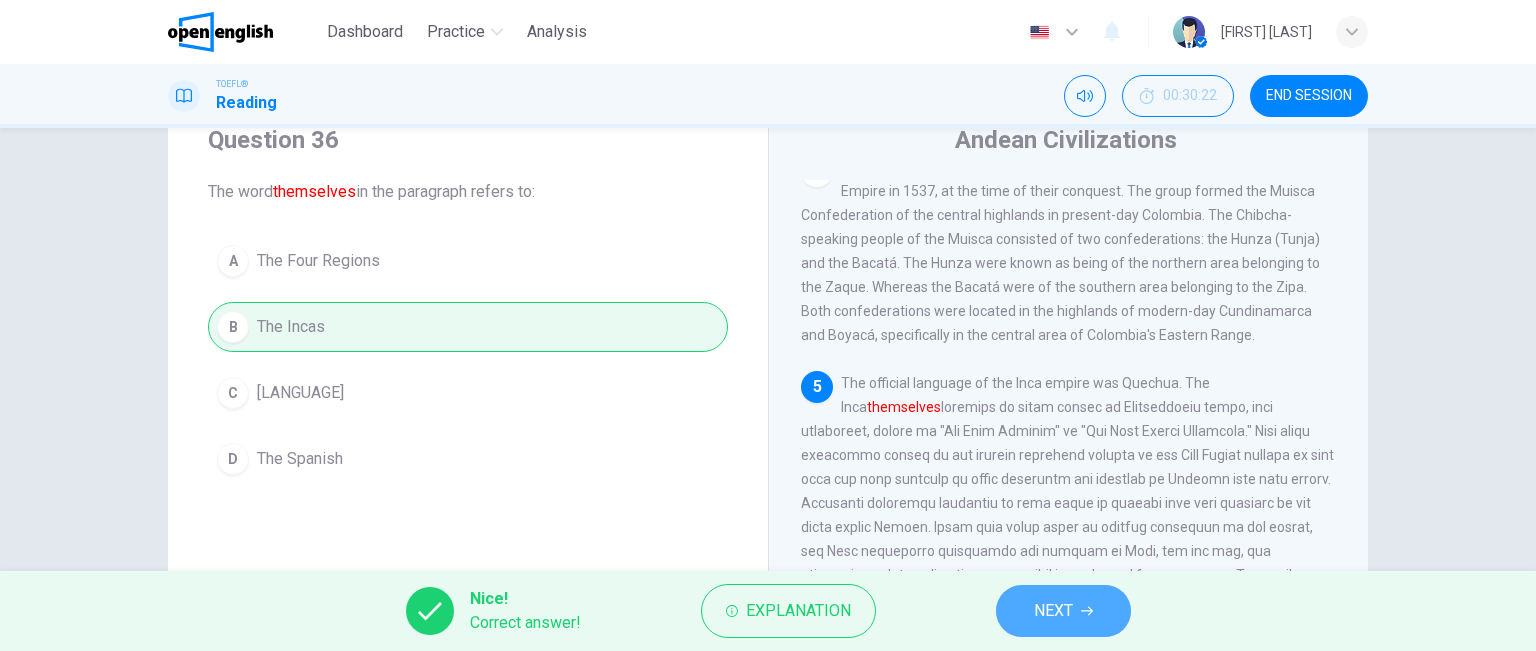 click on "NEXT" at bounding box center [1063, 611] 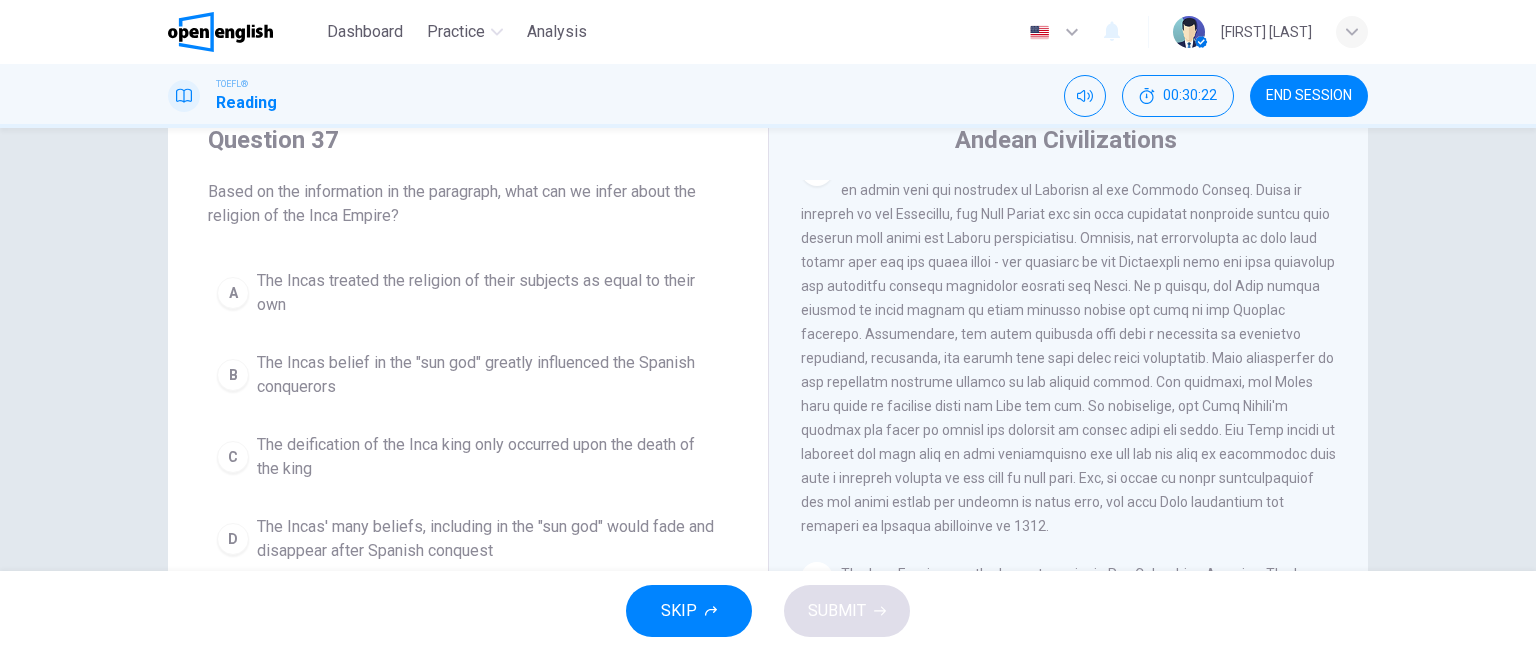 scroll, scrollTop: 0, scrollLeft: 0, axis: both 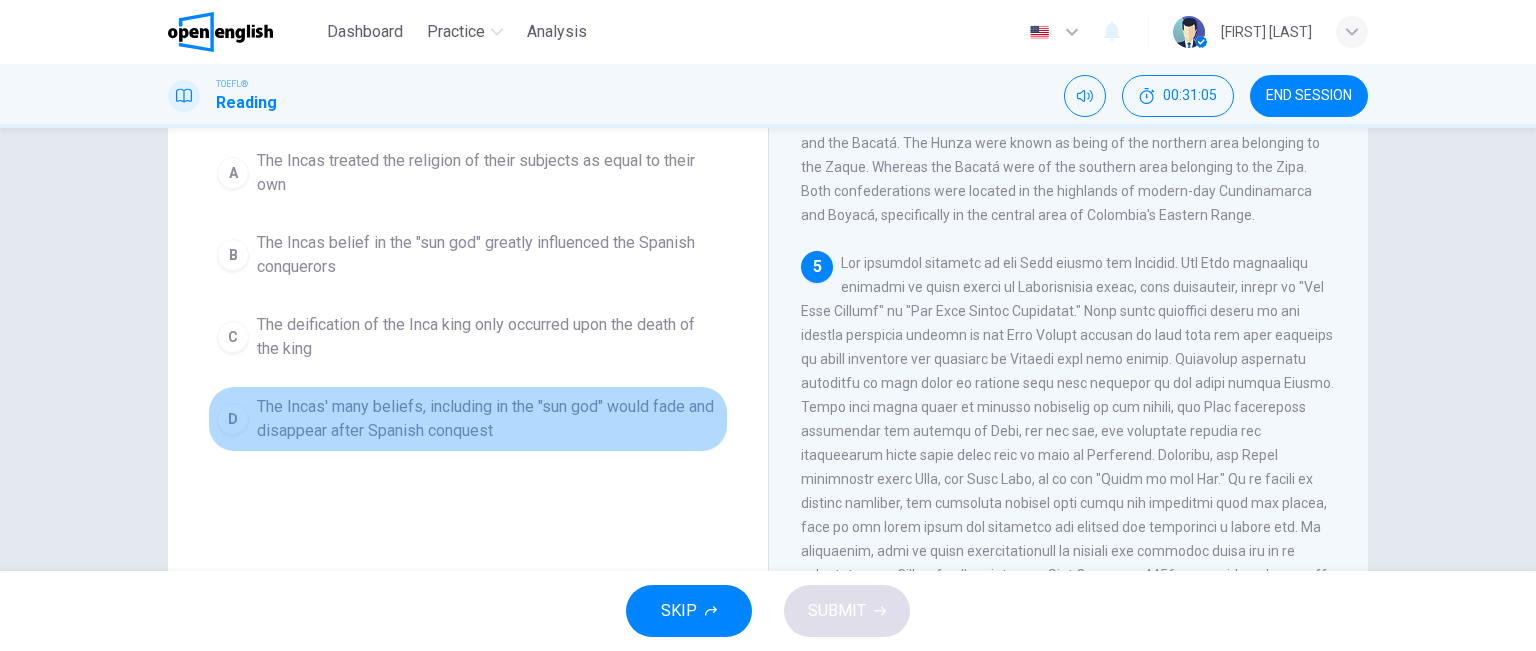 click on "The Incas' many beliefs, including in the "sun god" would fade and disappear after Spanish conquest" at bounding box center (488, 419) 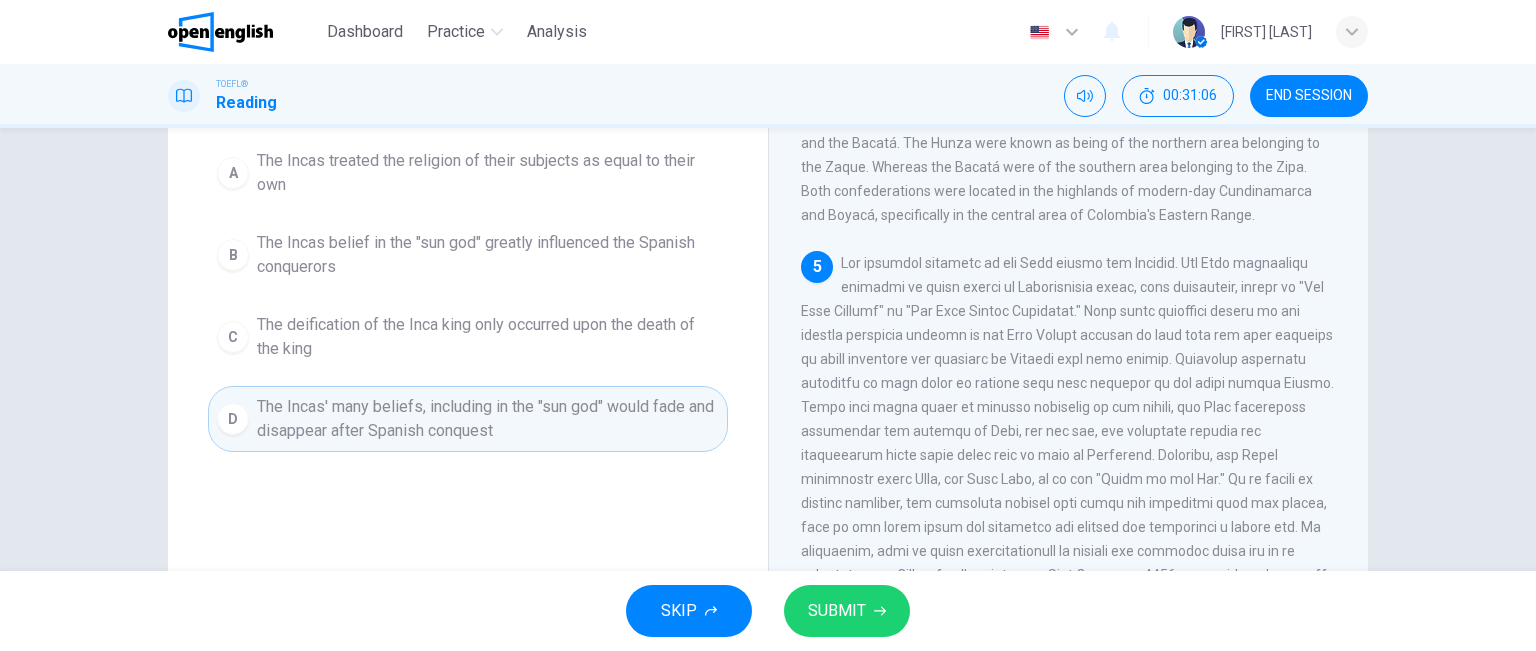 click on "SUBMIT" at bounding box center (847, 611) 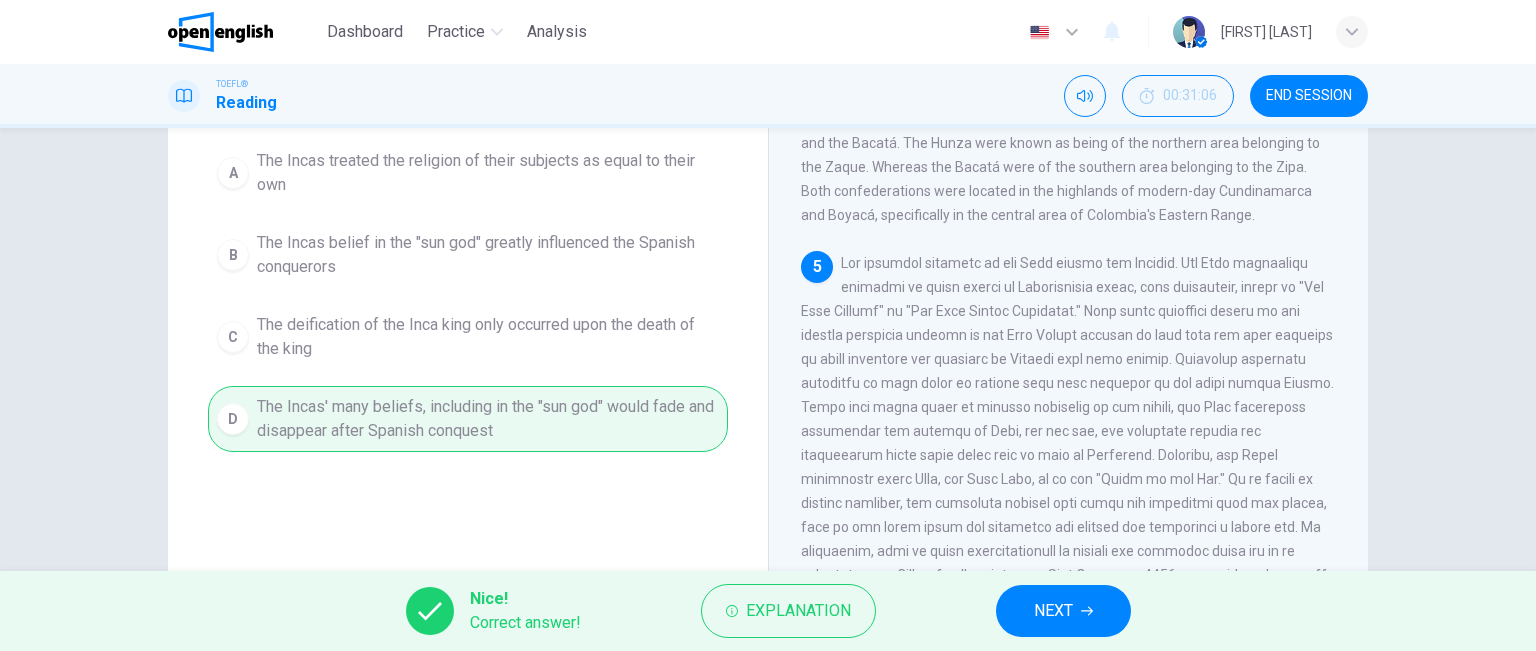 scroll, scrollTop: 332, scrollLeft: 0, axis: vertical 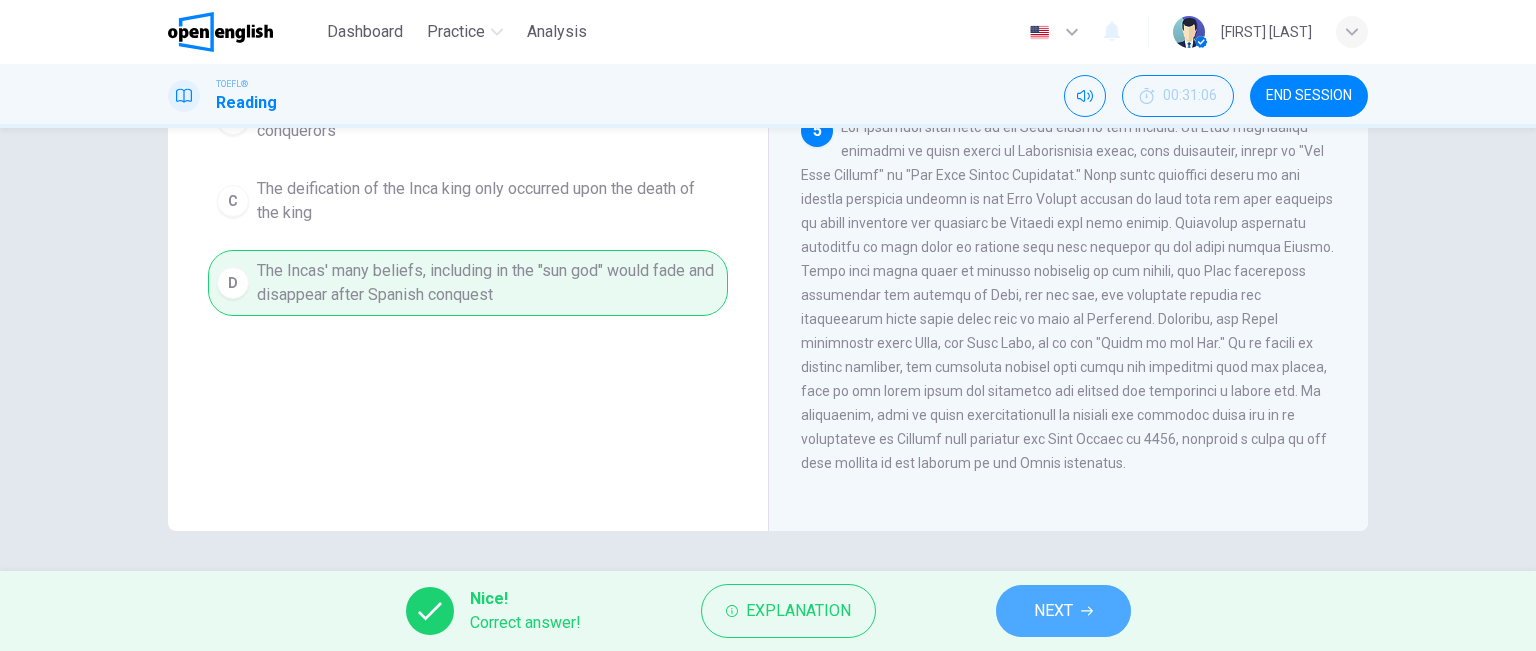 click on "NEXT" at bounding box center [1063, 611] 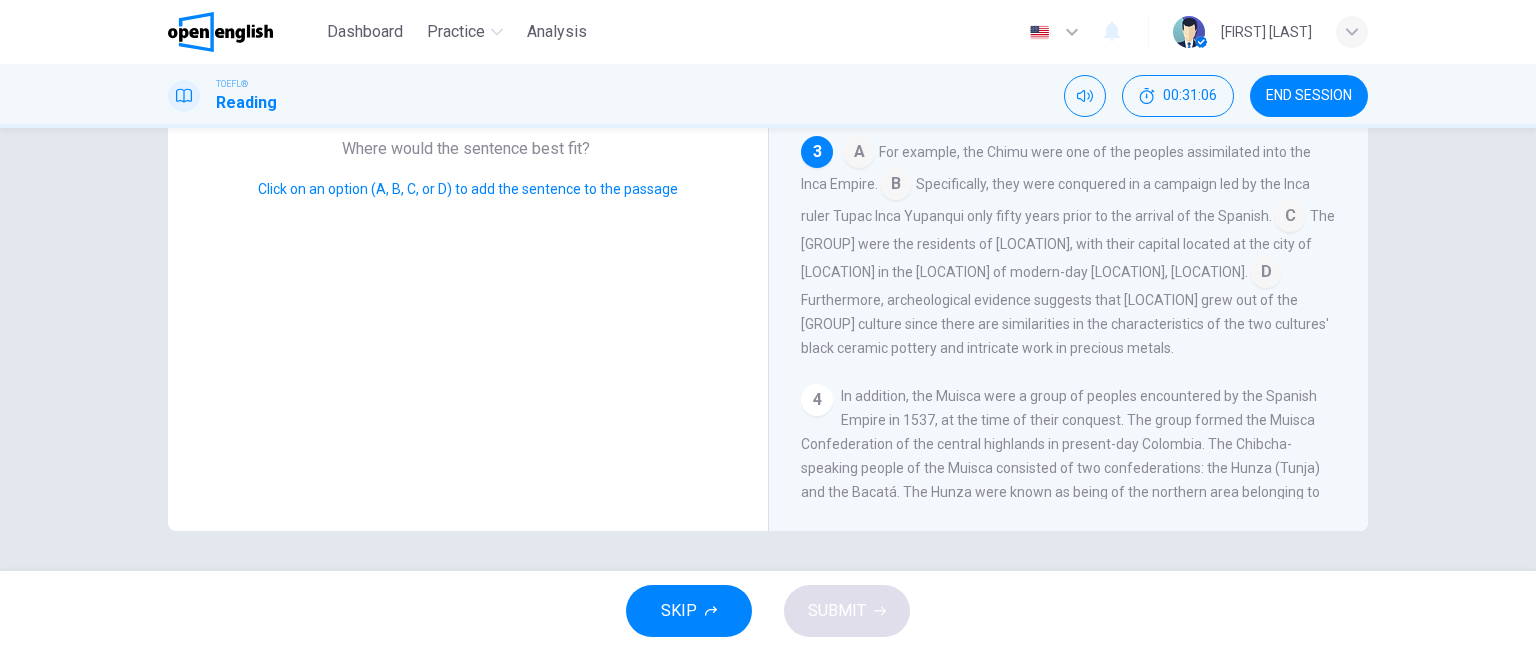 scroll, scrollTop: 541, scrollLeft: 0, axis: vertical 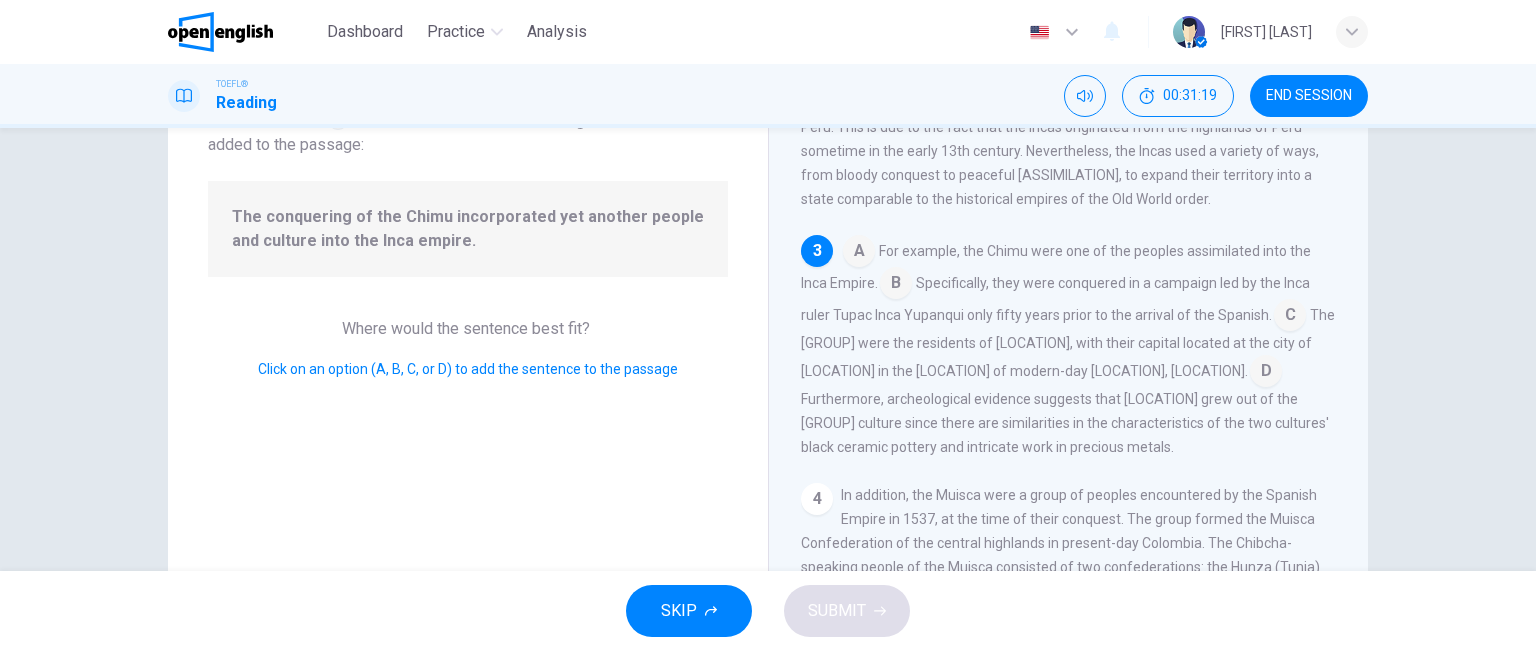 click at bounding box center [859, 253] 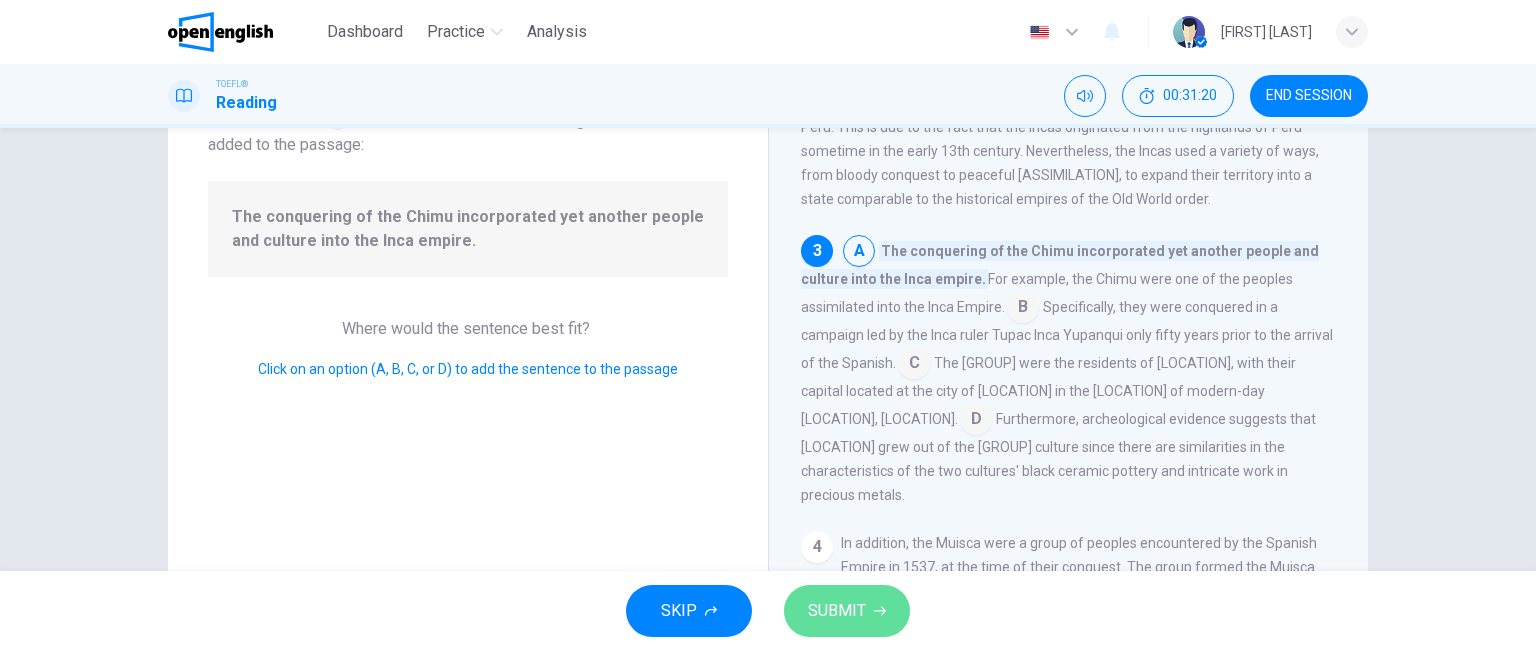 click on "SUBMIT" at bounding box center [837, 611] 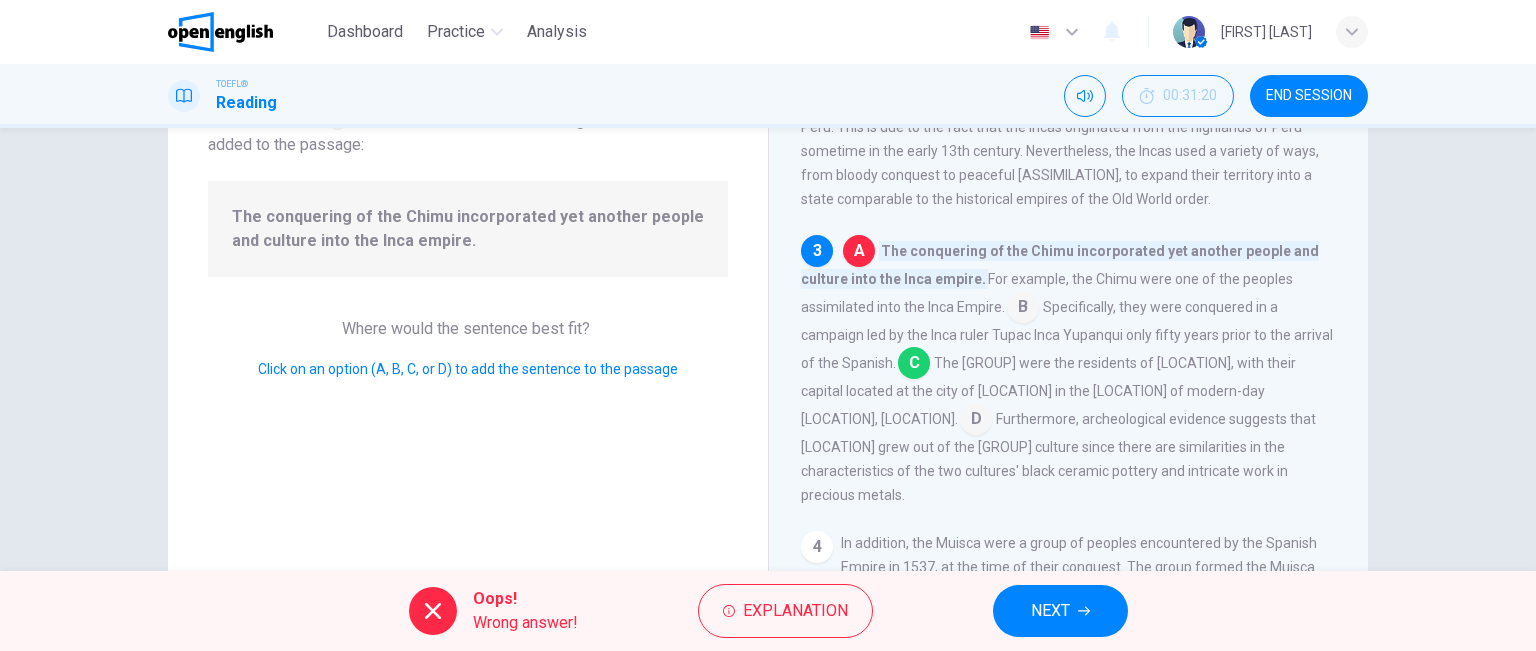 click on "NEXT" at bounding box center (1050, 611) 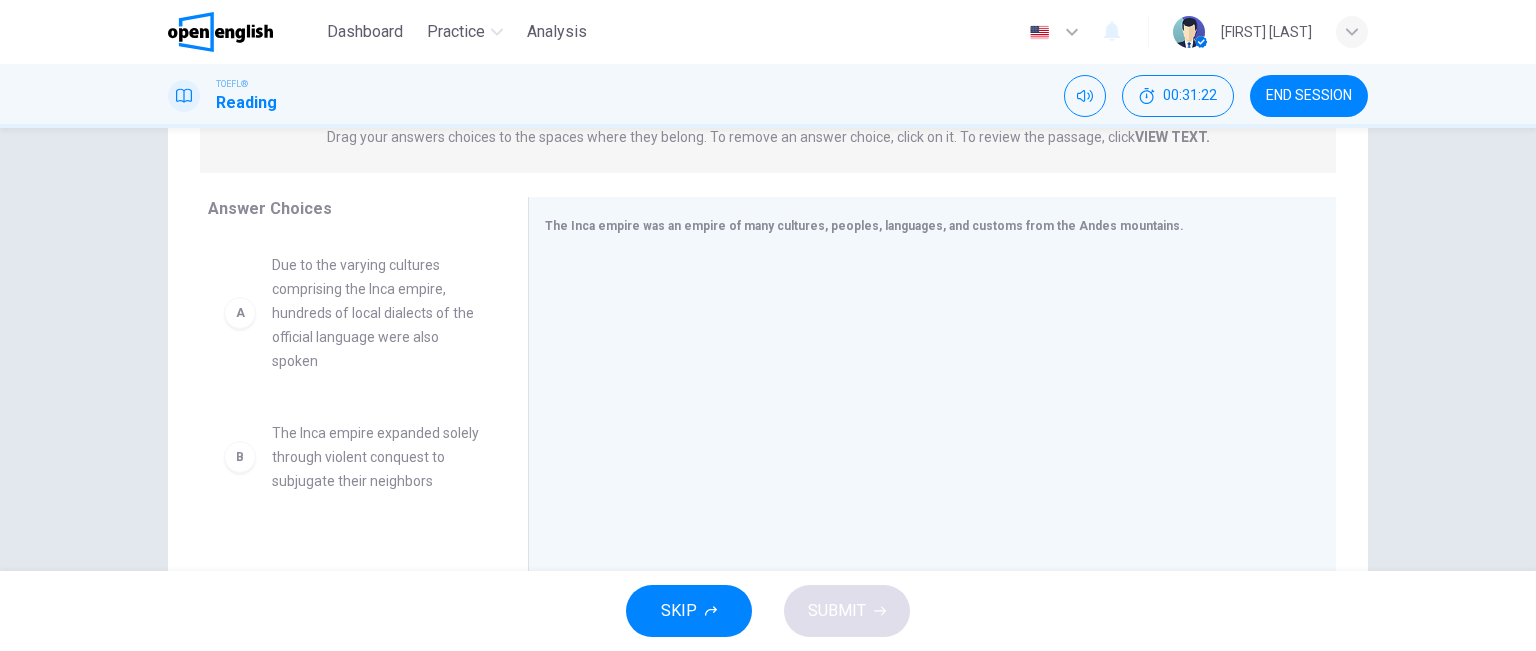 scroll, scrollTop: 276, scrollLeft: 0, axis: vertical 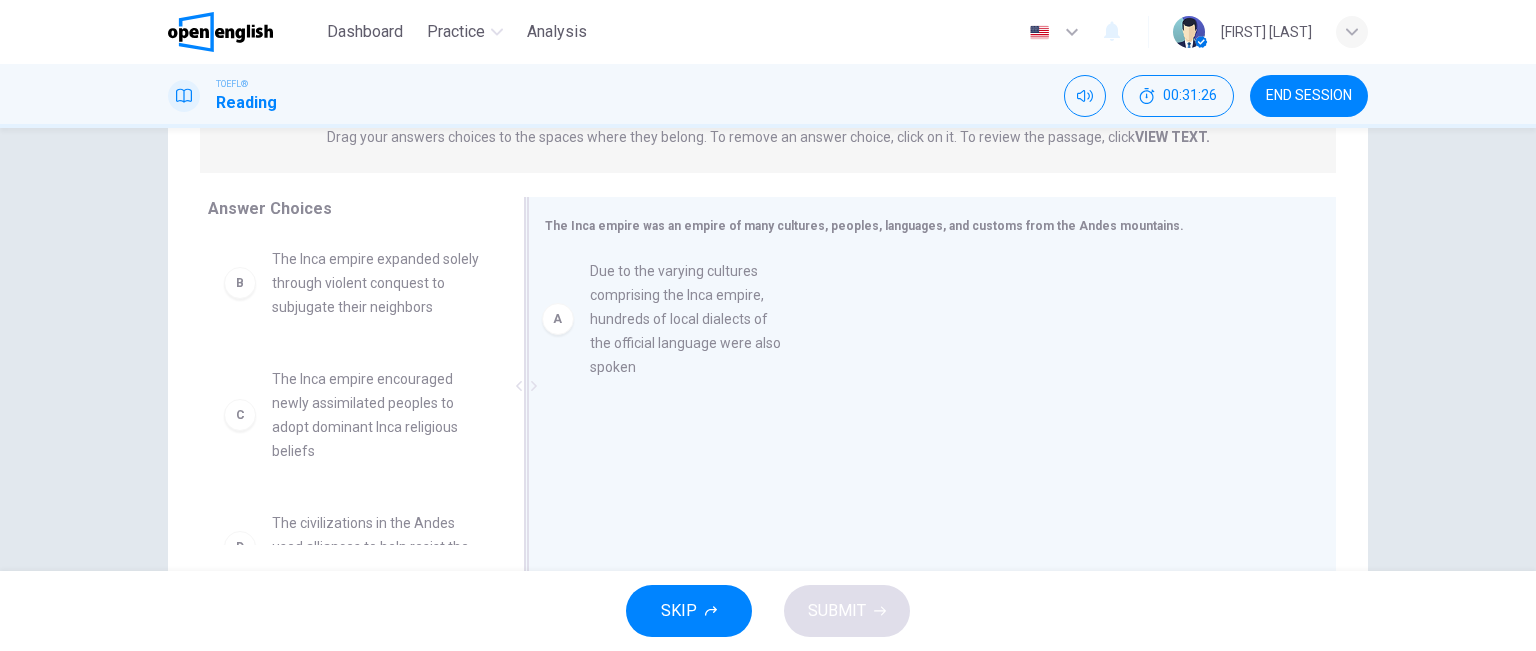 drag, startPoint x: 359, startPoint y: 322, endPoint x: 696, endPoint y: 341, distance: 337.5352 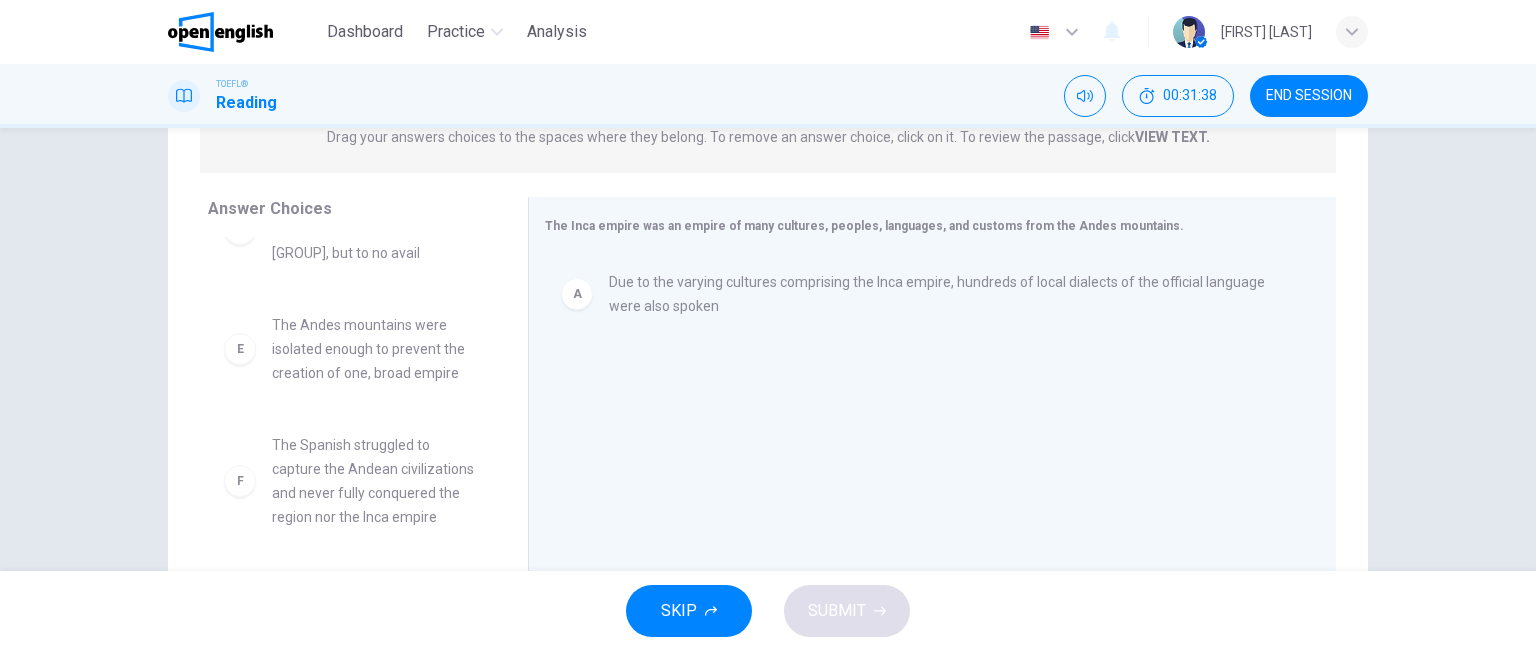 scroll, scrollTop: 348, scrollLeft: 0, axis: vertical 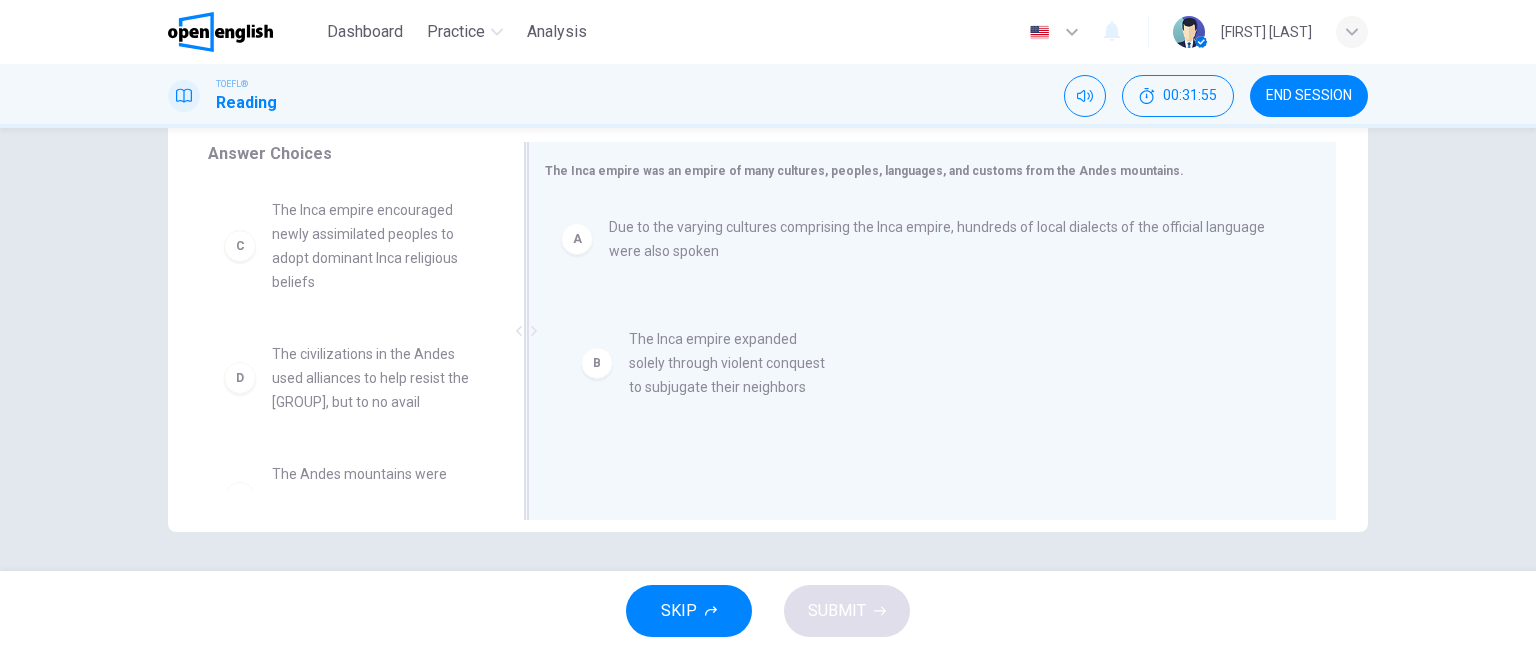 drag, startPoint x: 360, startPoint y: 238, endPoint x: 731, endPoint y: 371, distance: 394.11926 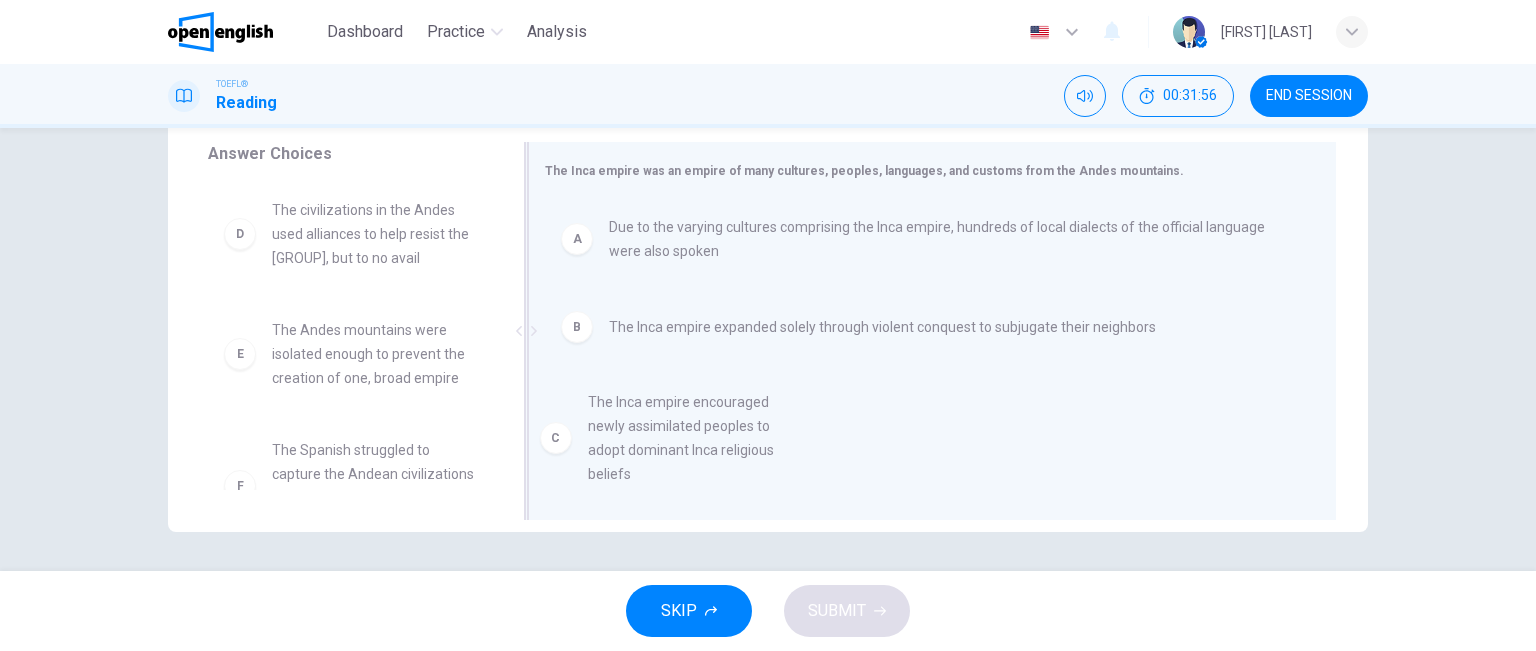 scroll, scrollTop: 24, scrollLeft: 0, axis: vertical 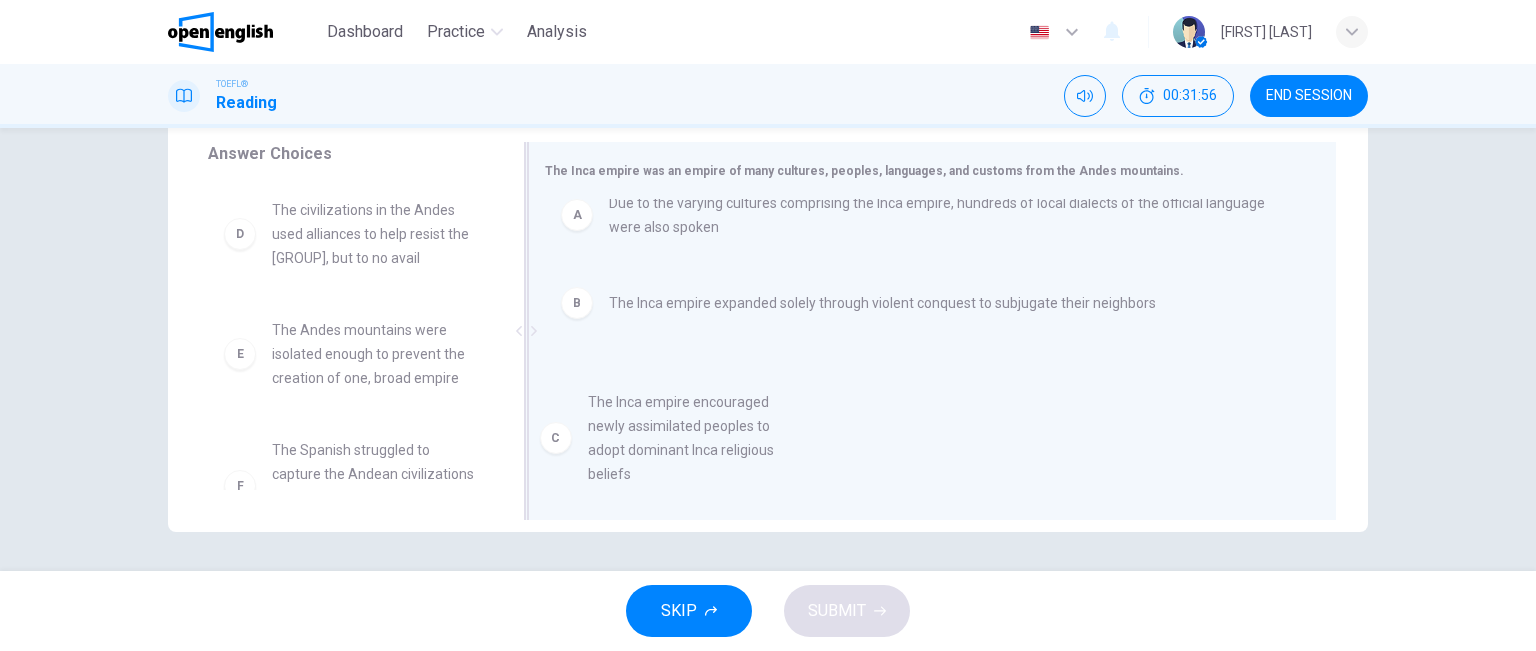 drag, startPoint x: 392, startPoint y: 263, endPoint x: 747, endPoint y: 459, distance: 405.51324 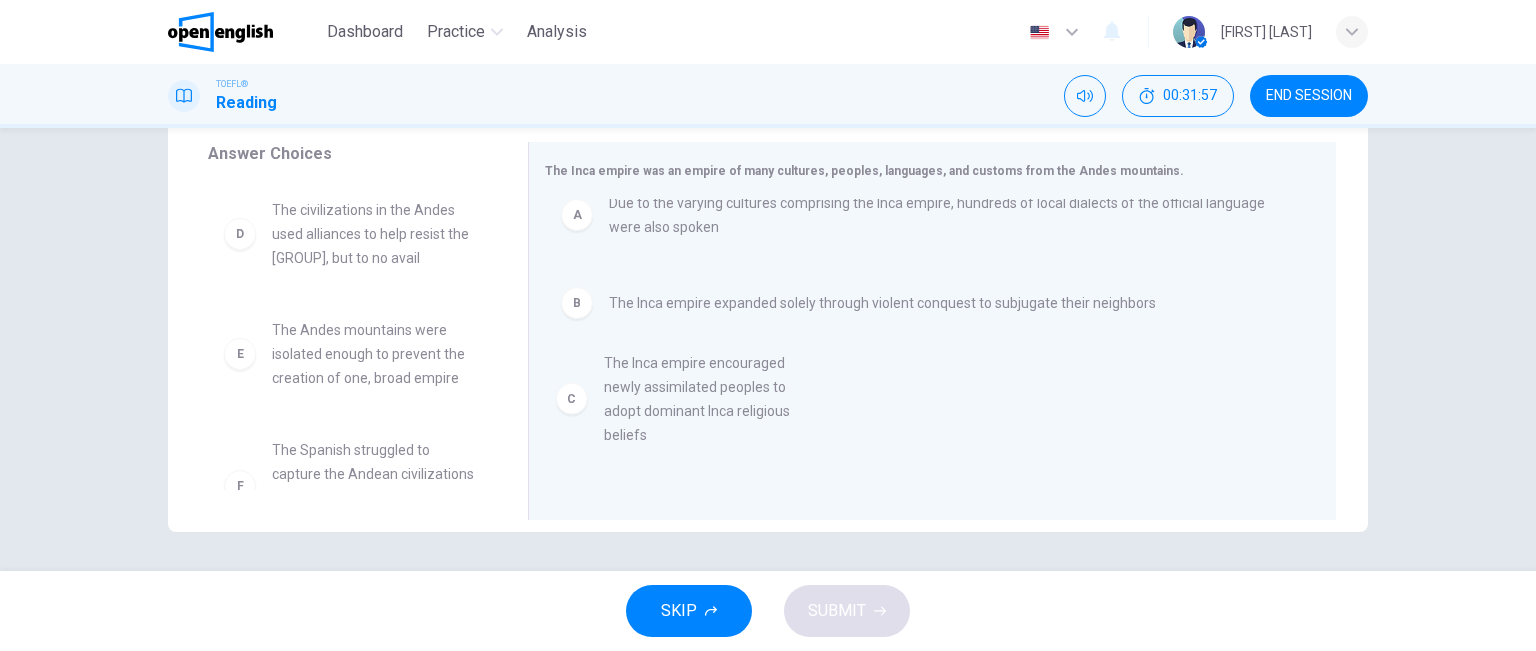 scroll, scrollTop: 0, scrollLeft: 0, axis: both 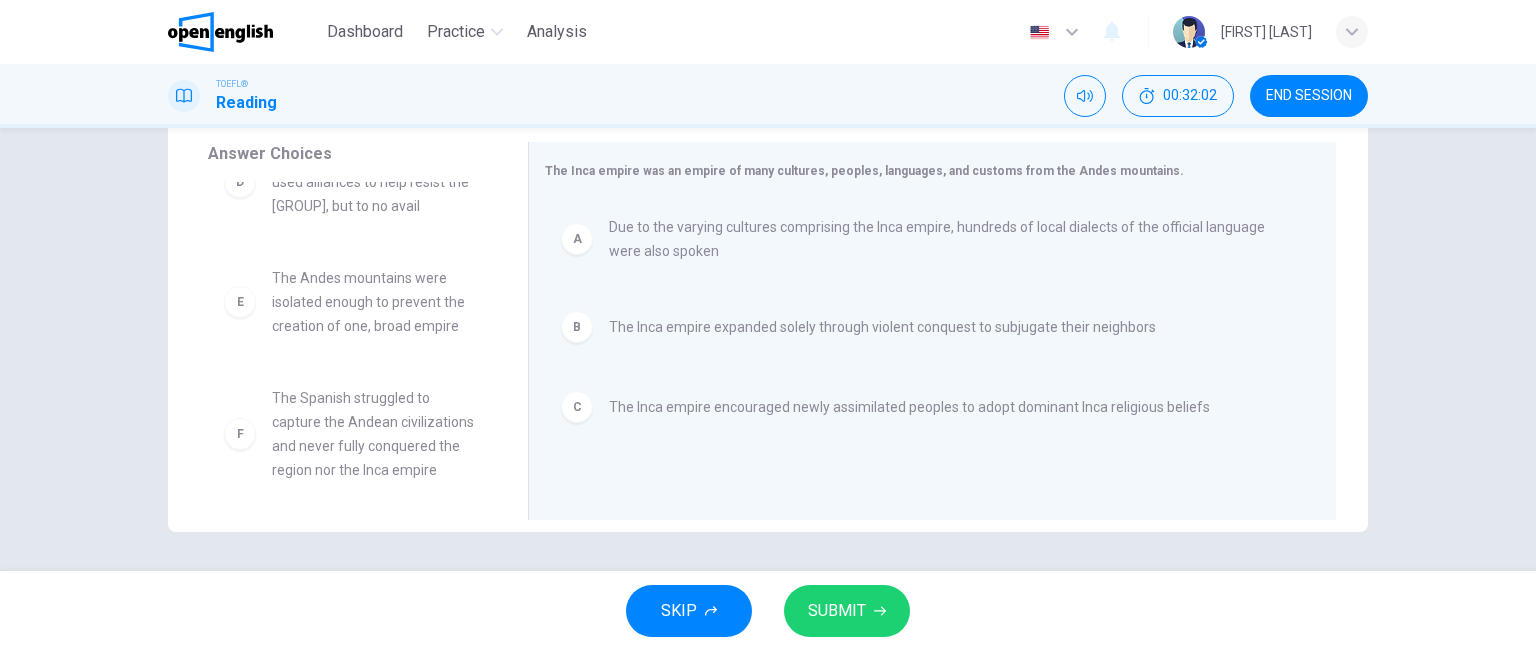 click on "SUBMIT" at bounding box center (837, 611) 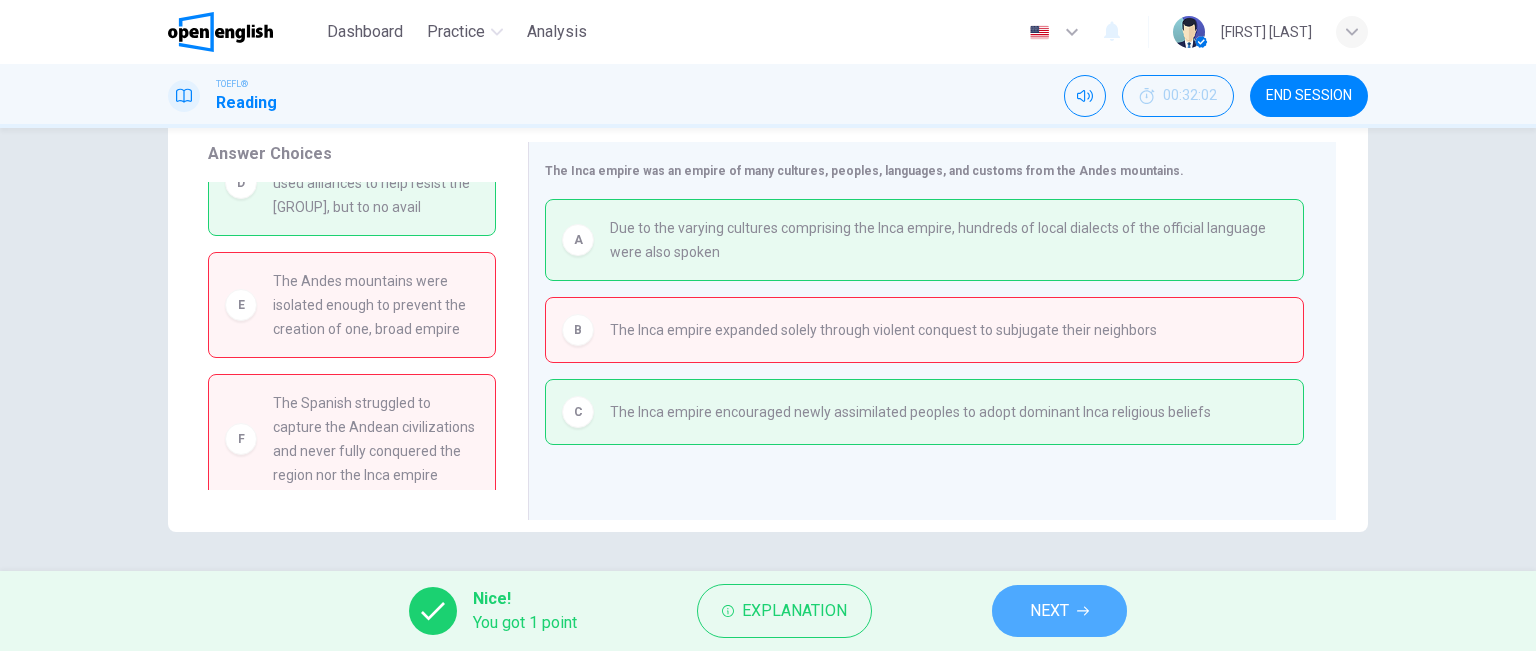 click on "NEXT" at bounding box center (1049, 611) 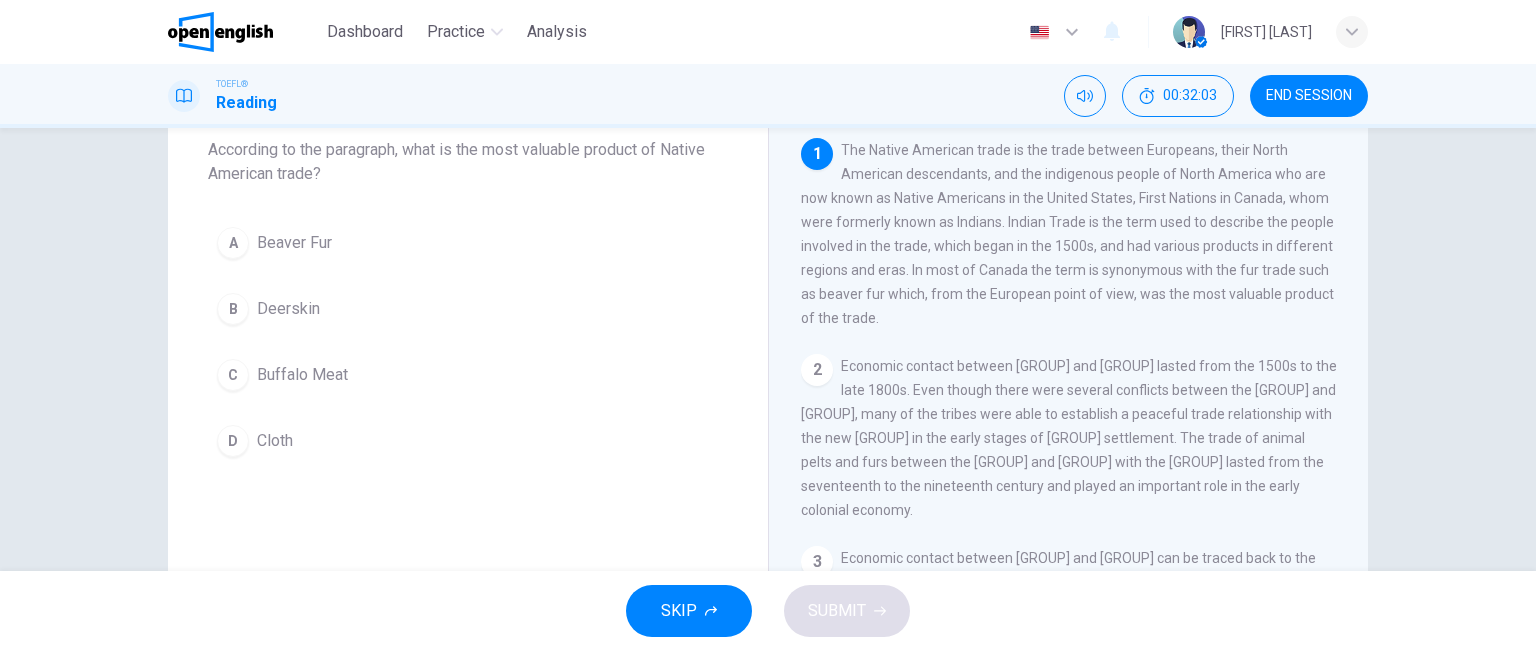 scroll, scrollTop: 124, scrollLeft: 0, axis: vertical 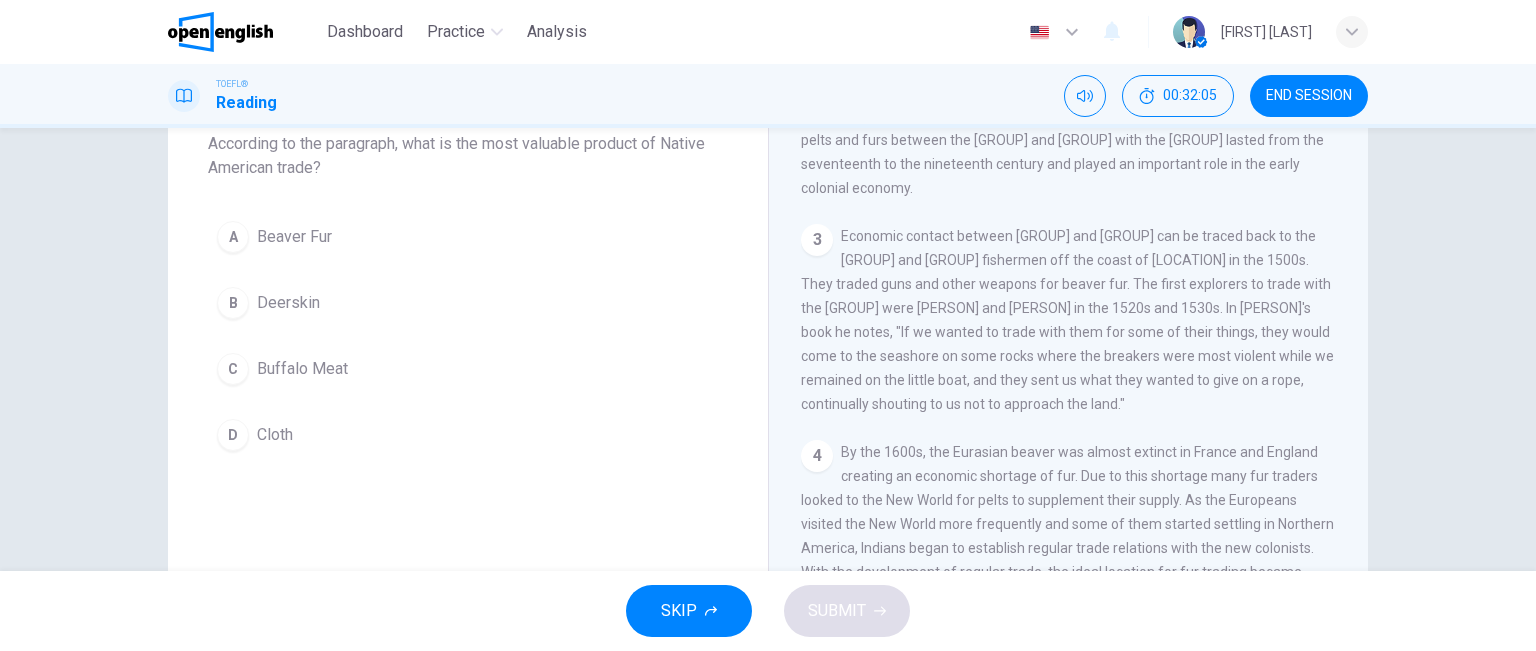click on "END SESSION" at bounding box center [1309, 96] 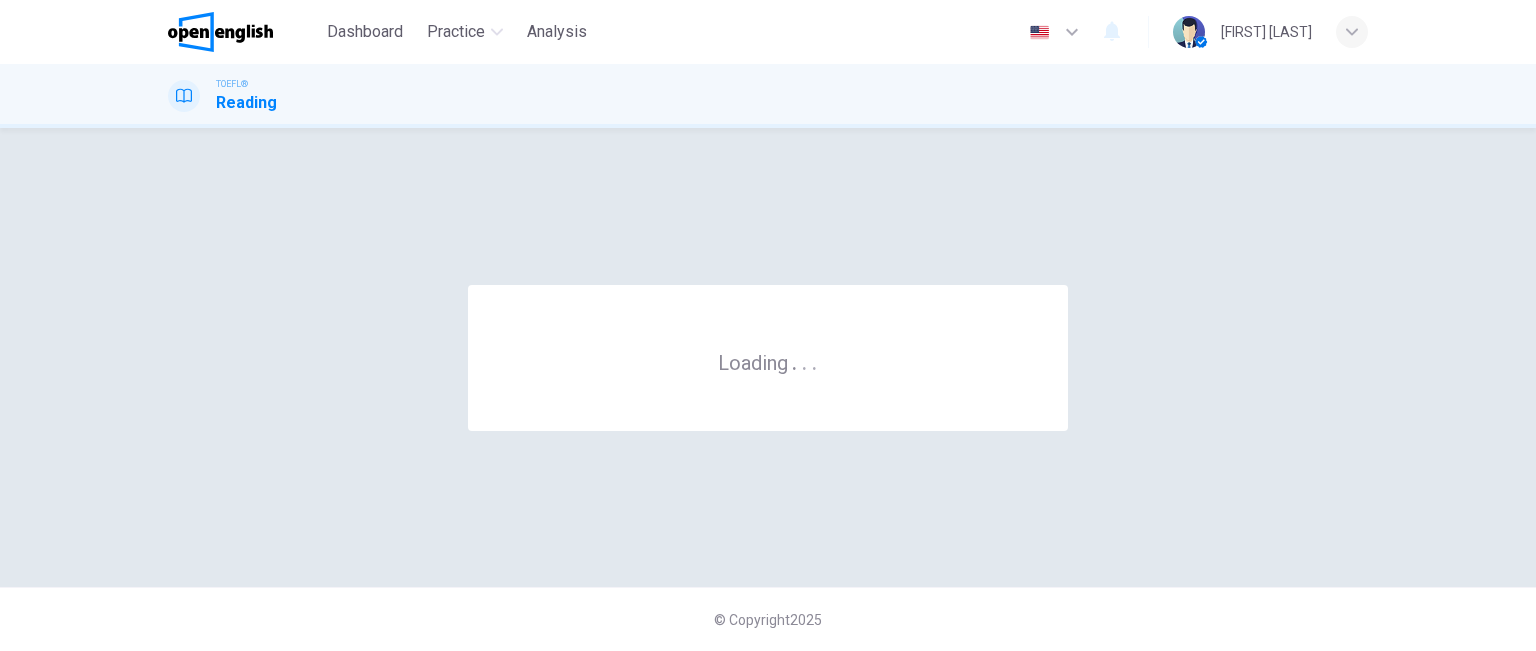 scroll, scrollTop: 0, scrollLeft: 0, axis: both 